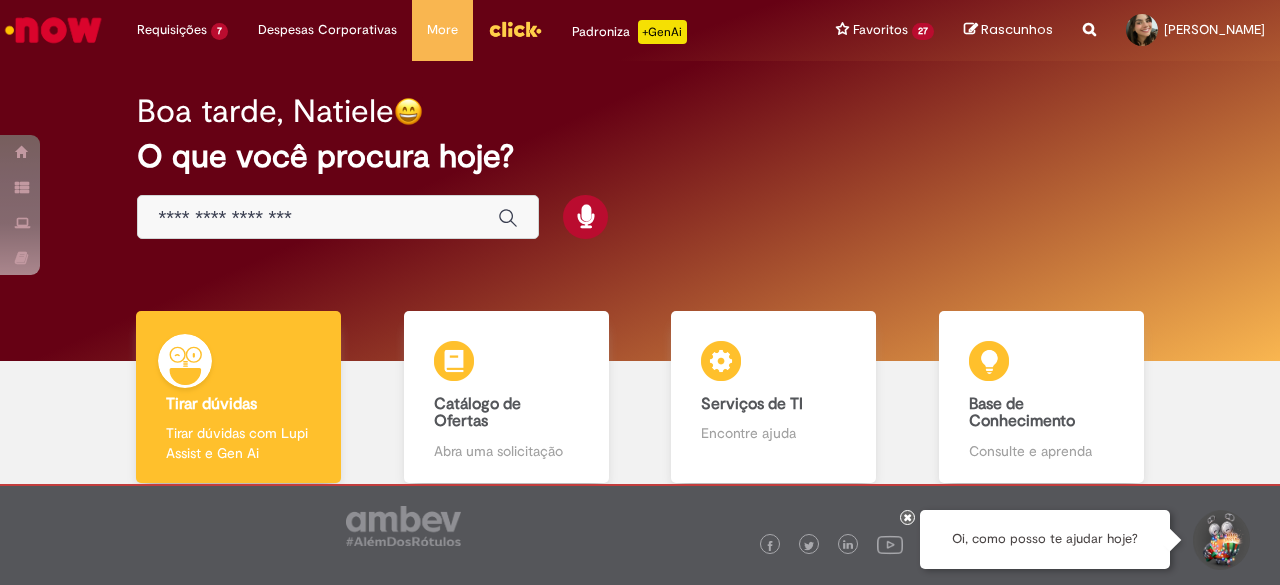 scroll, scrollTop: 0, scrollLeft: 0, axis: both 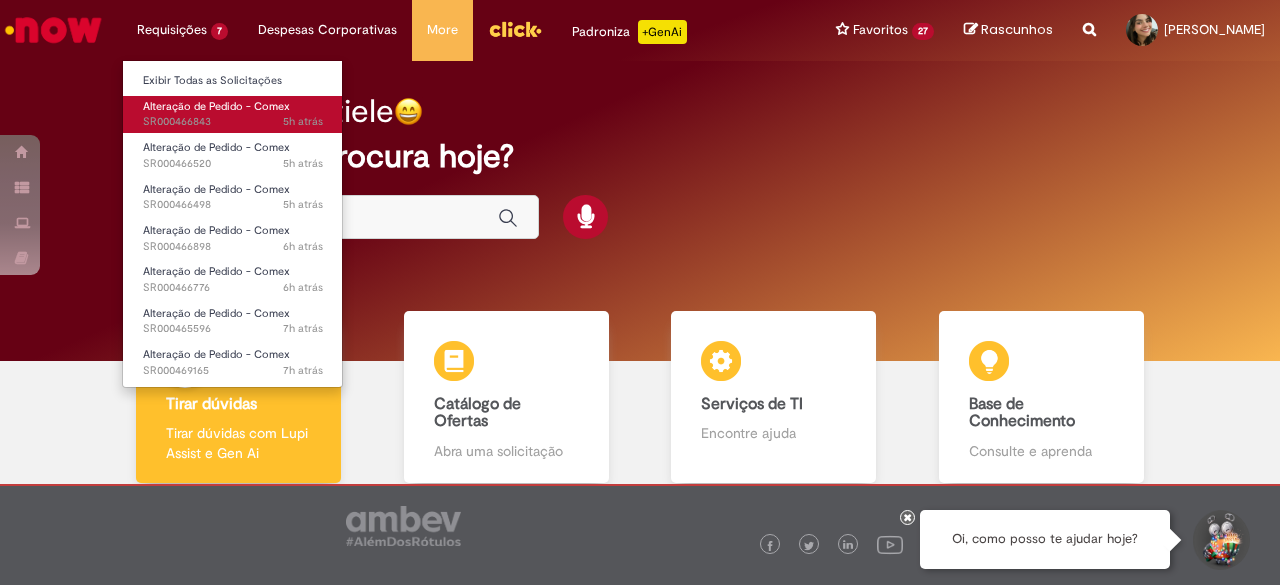 click on "5h atrás 5 horas atrás  SR000466843" at bounding box center (233, 122) 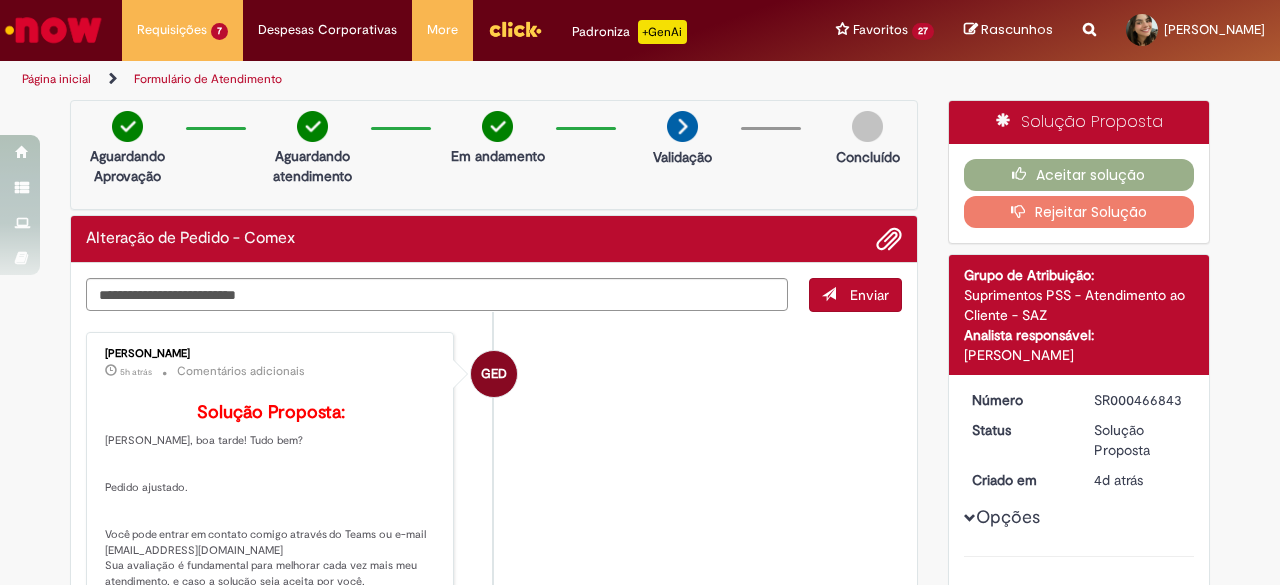 click on "SR000466843" at bounding box center [1140, 400] 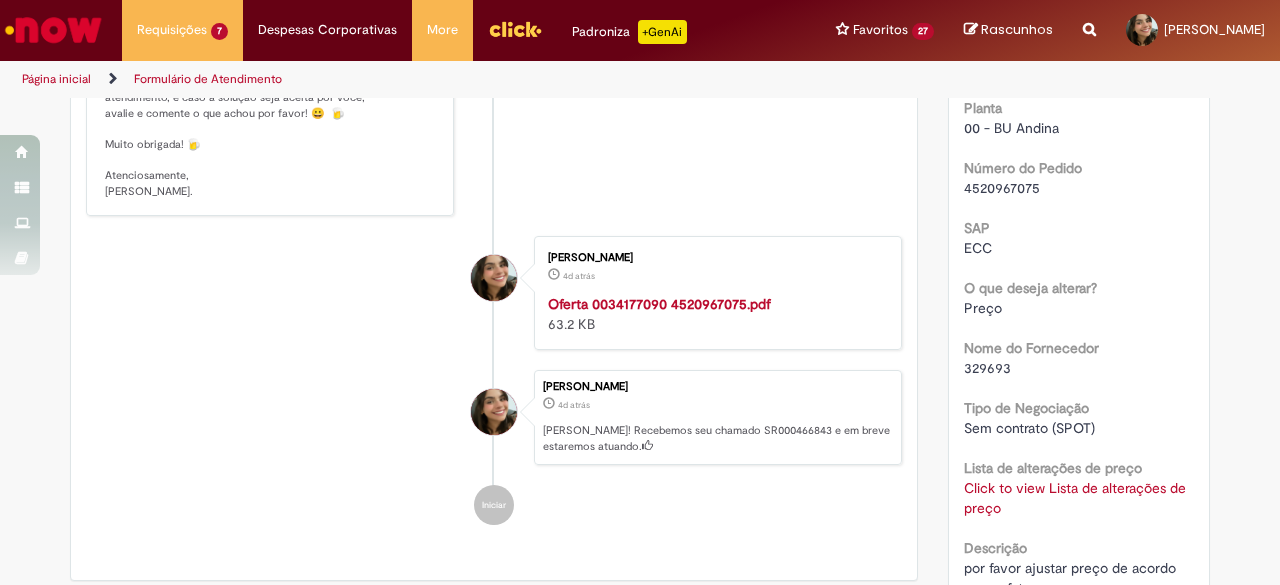 scroll, scrollTop: 630, scrollLeft: 0, axis: vertical 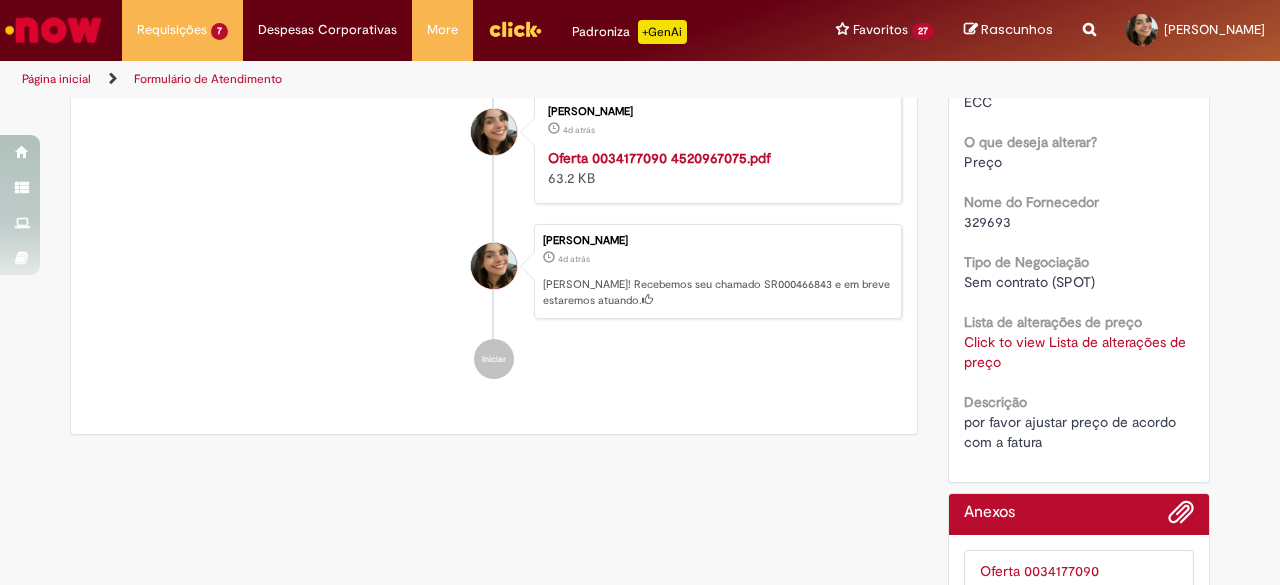 click on "Click to view Lista de alterações de preço" at bounding box center [1075, 352] 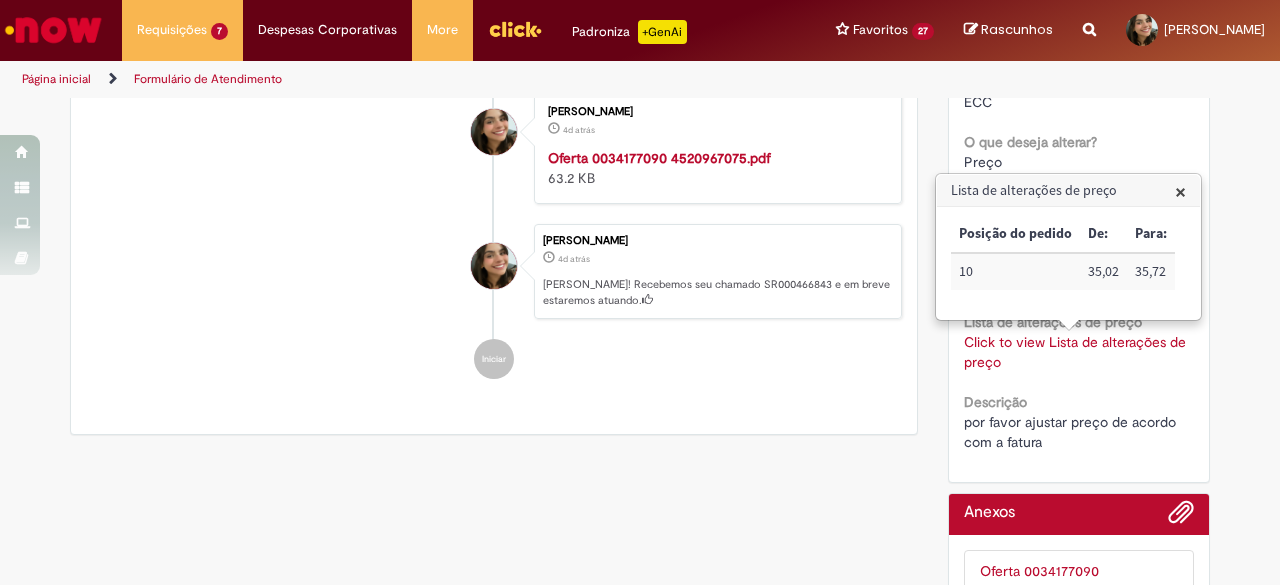 click on "Verificar Código de Barras
Aguardando Aprovação
Aguardando atendimento
Em andamento
Validação
Concluído
Alteração de Pedido - Comex
Enviar
GED
Gabriele Estefane Da Silva
5h atrás 5 horas atrás     Comentários adicionais
Solução Proposta:" at bounding box center (640, 80) 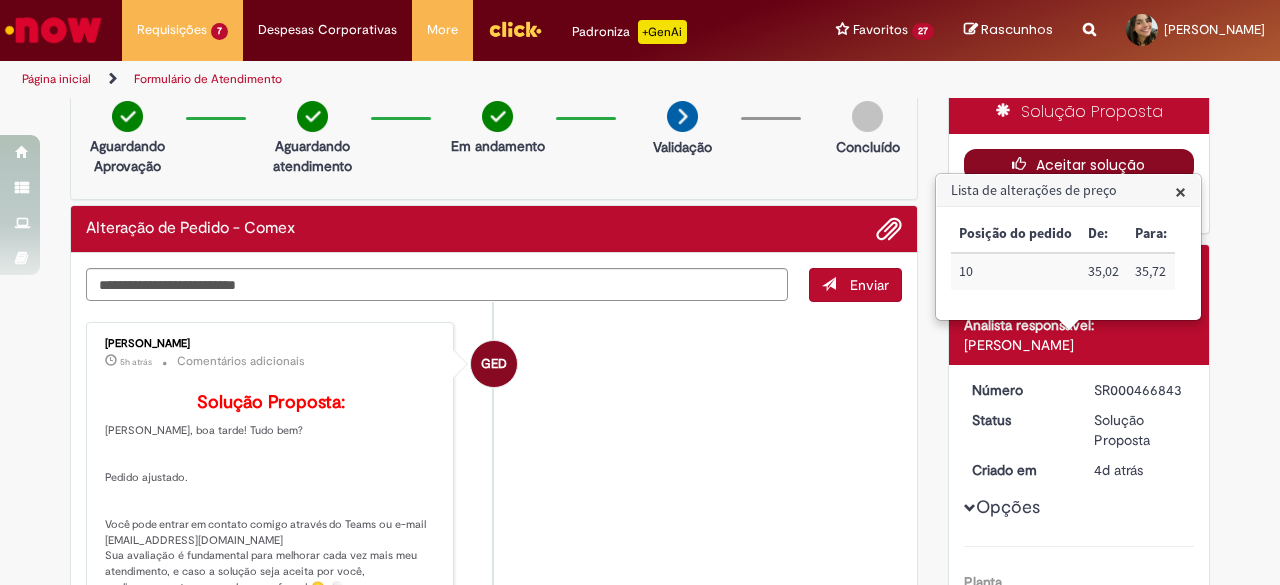 scroll, scrollTop: 0, scrollLeft: 0, axis: both 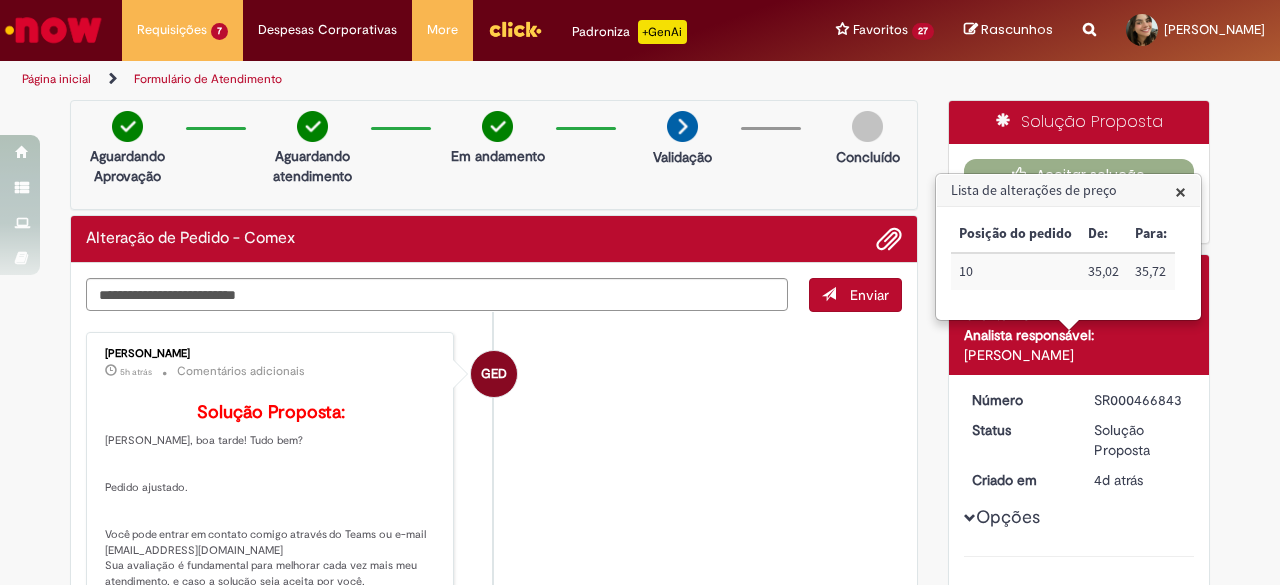 click on "Aguardando Aprovação
Aguardando atendimento
Em andamento
Validação
Concluído" at bounding box center [494, 155] 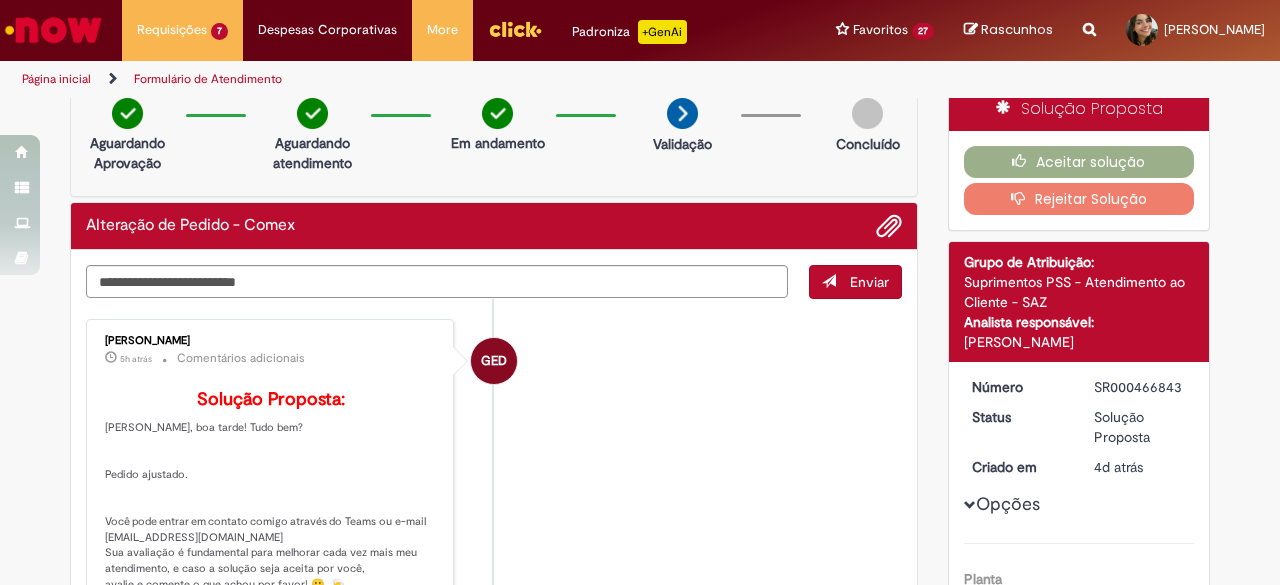 scroll, scrollTop: 0, scrollLeft: 0, axis: both 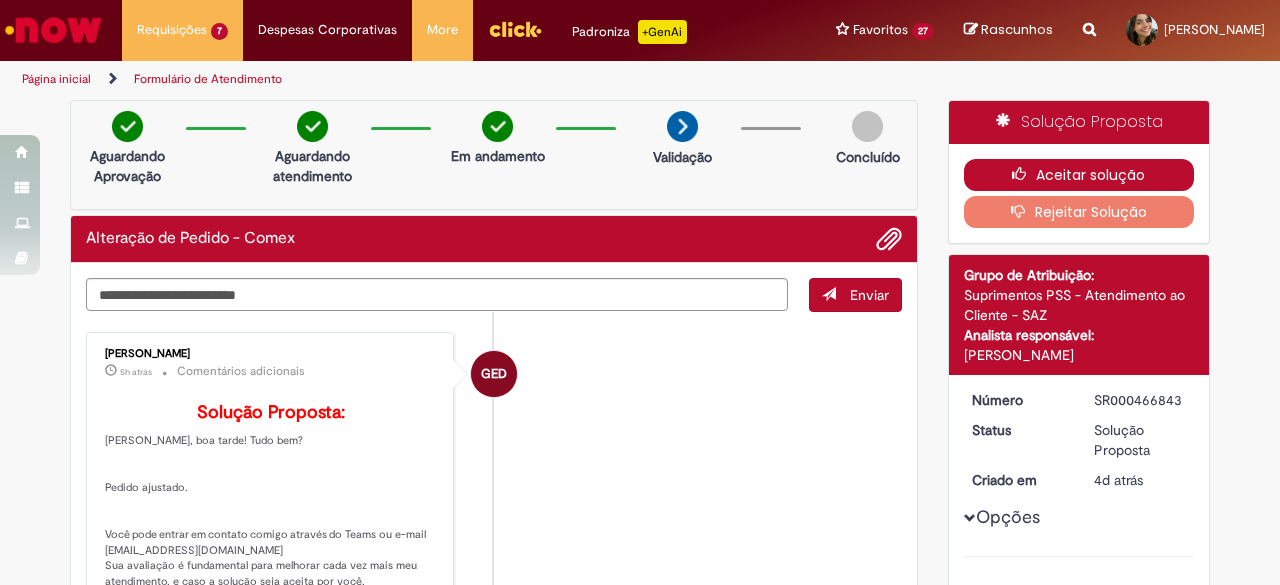 click on "Aceitar solução" at bounding box center (1079, 175) 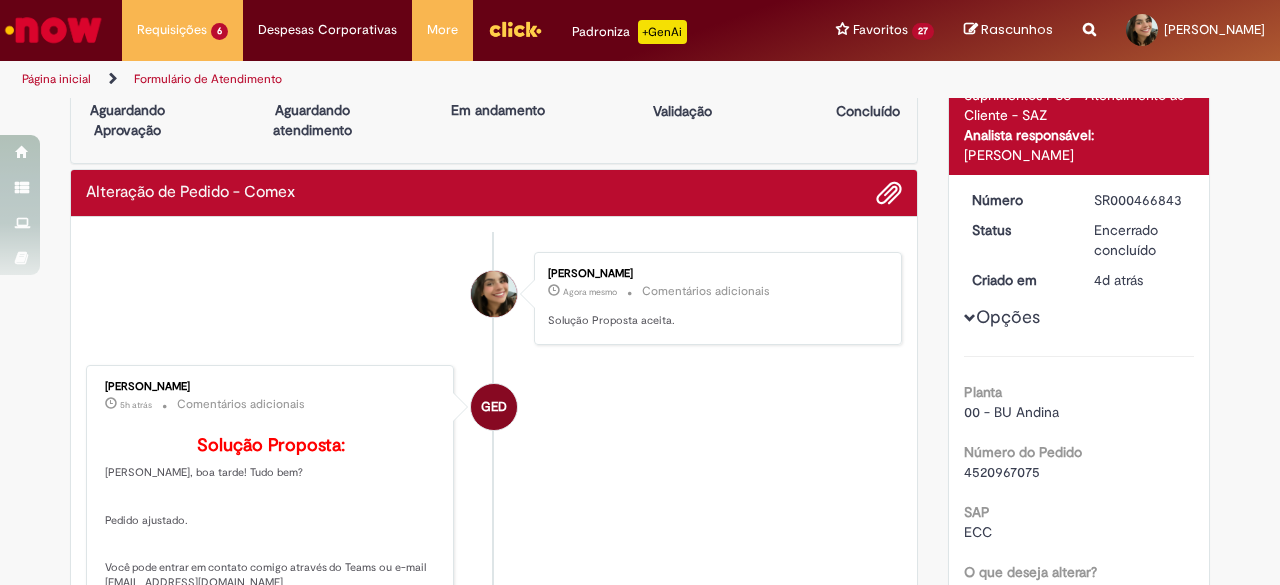 scroll, scrollTop: 0, scrollLeft: 0, axis: both 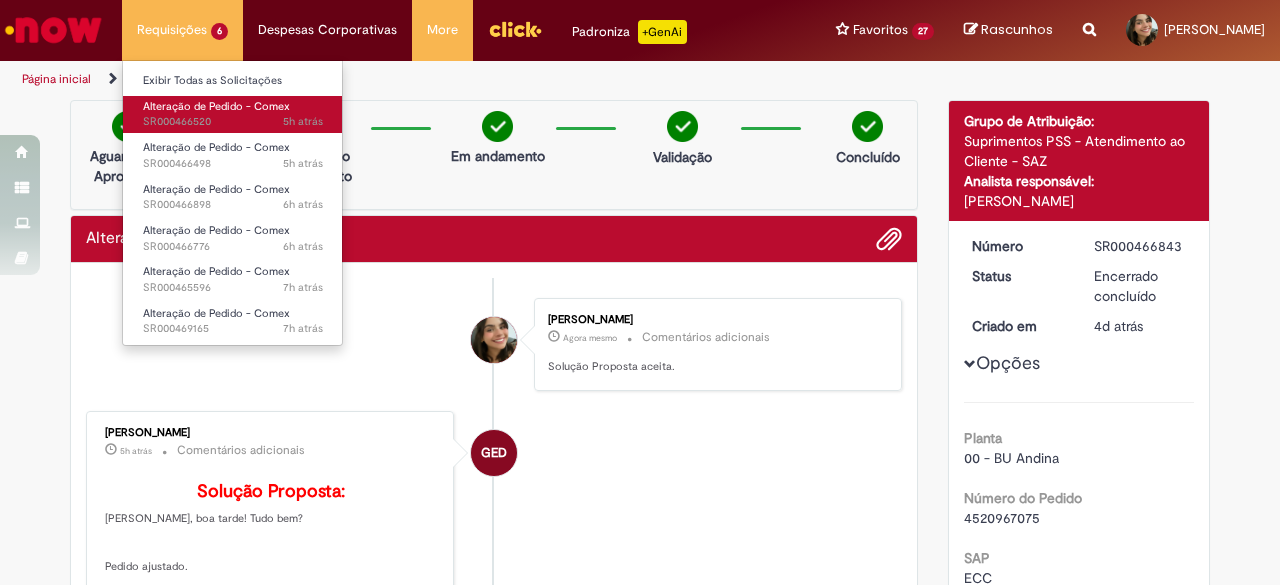 click on "5h atrás 5 horas atrás  SR000466520" at bounding box center (233, 122) 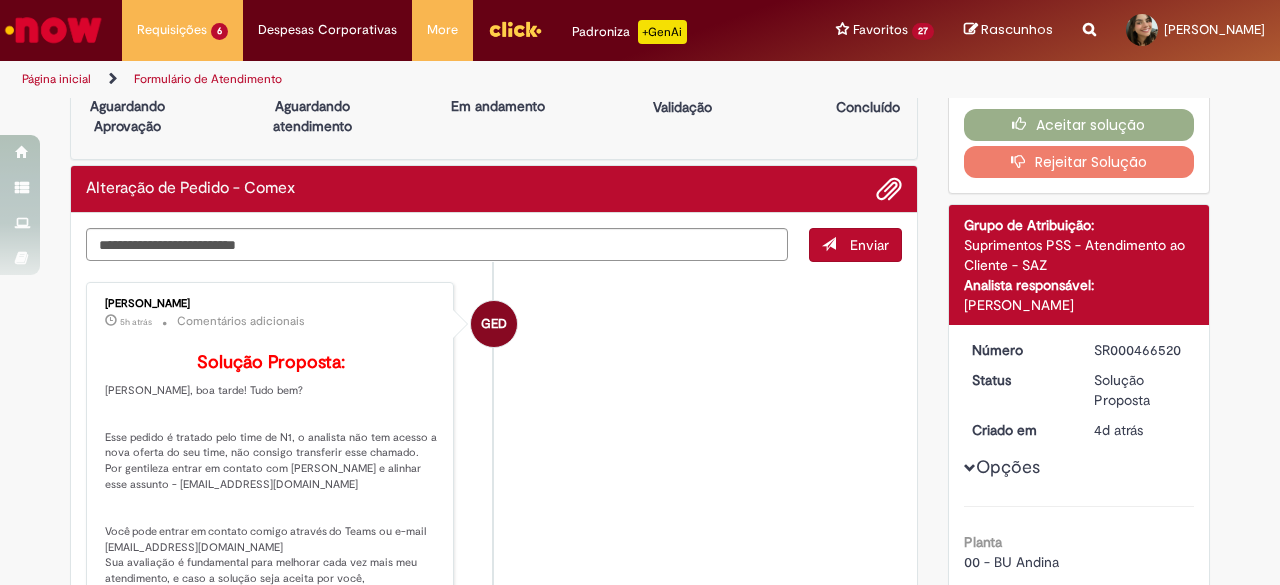 scroll, scrollTop: 0, scrollLeft: 0, axis: both 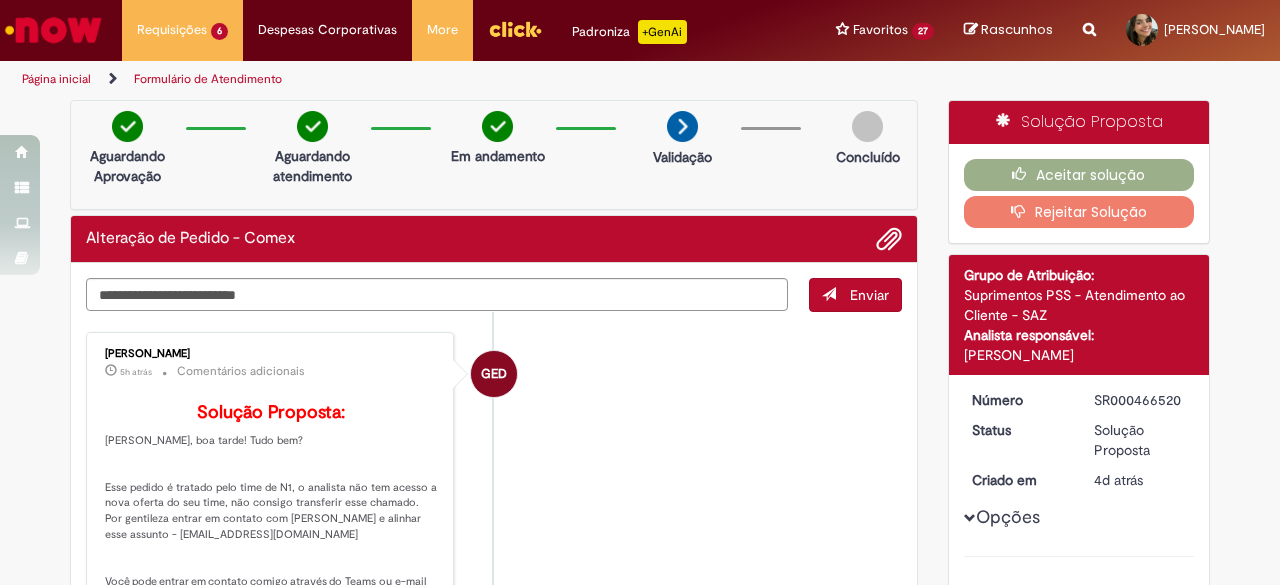 click on "SR000466520" at bounding box center [1140, 400] 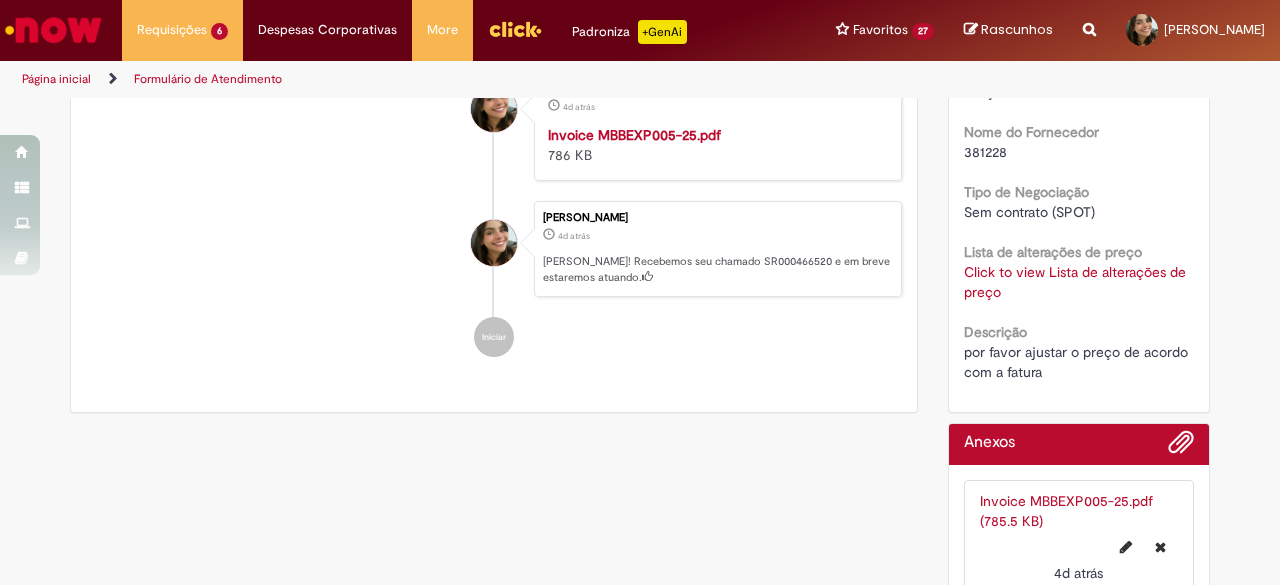 scroll, scrollTop: 400, scrollLeft: 0, axis: vertical 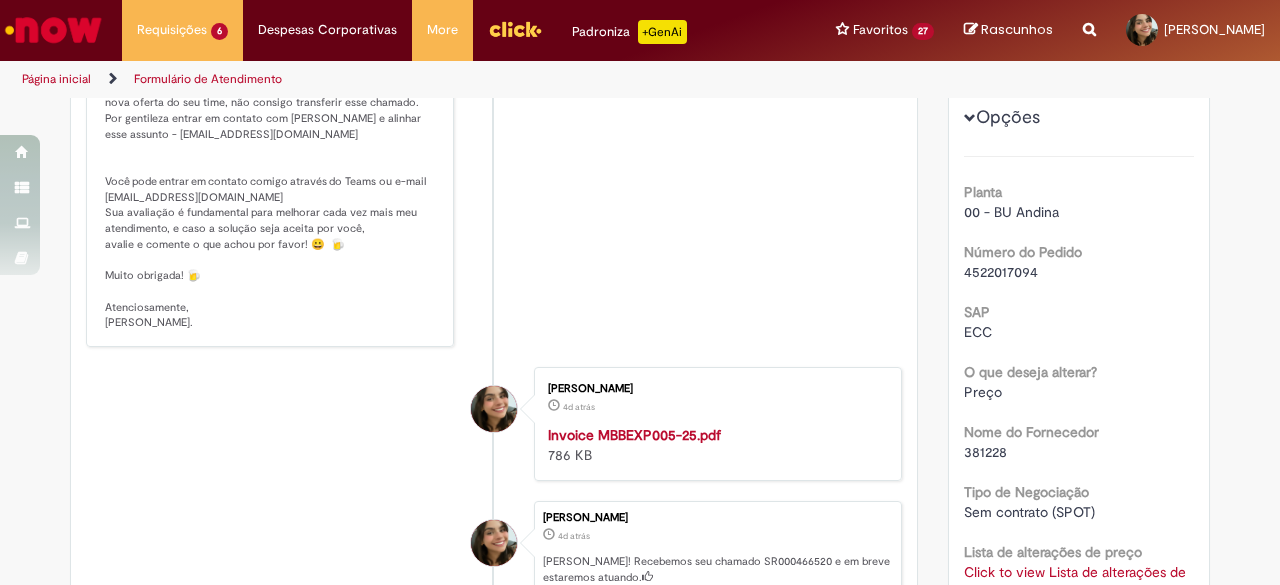 click on "4522017094" at bounding box center [1001, 272] 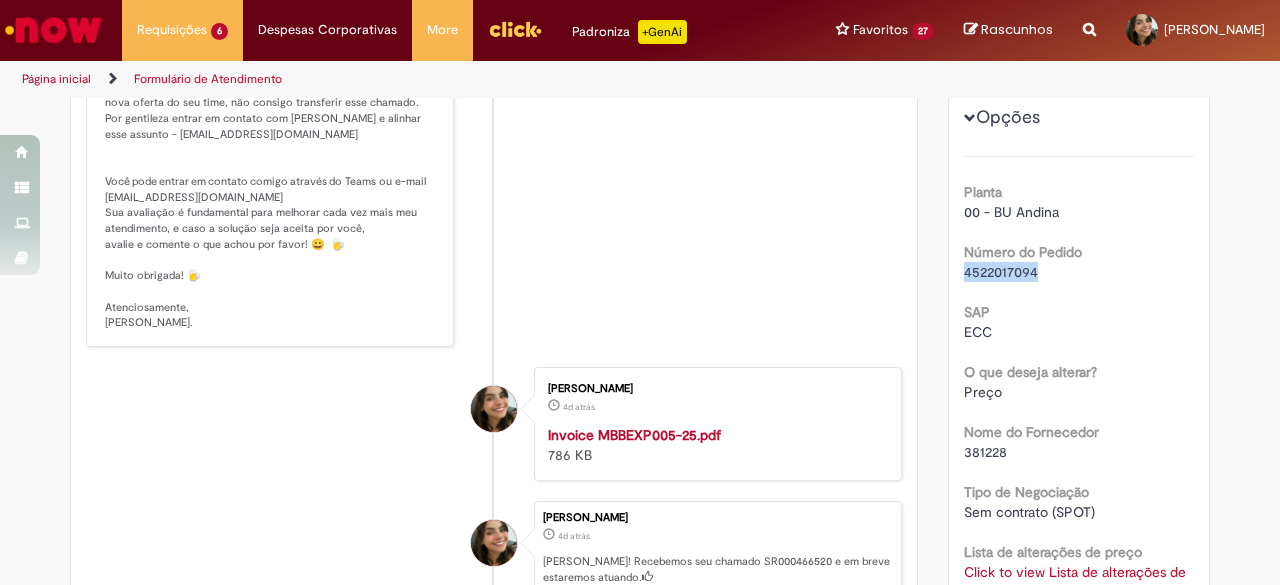 click on "4522017094" at bounding box center (1001, 272) 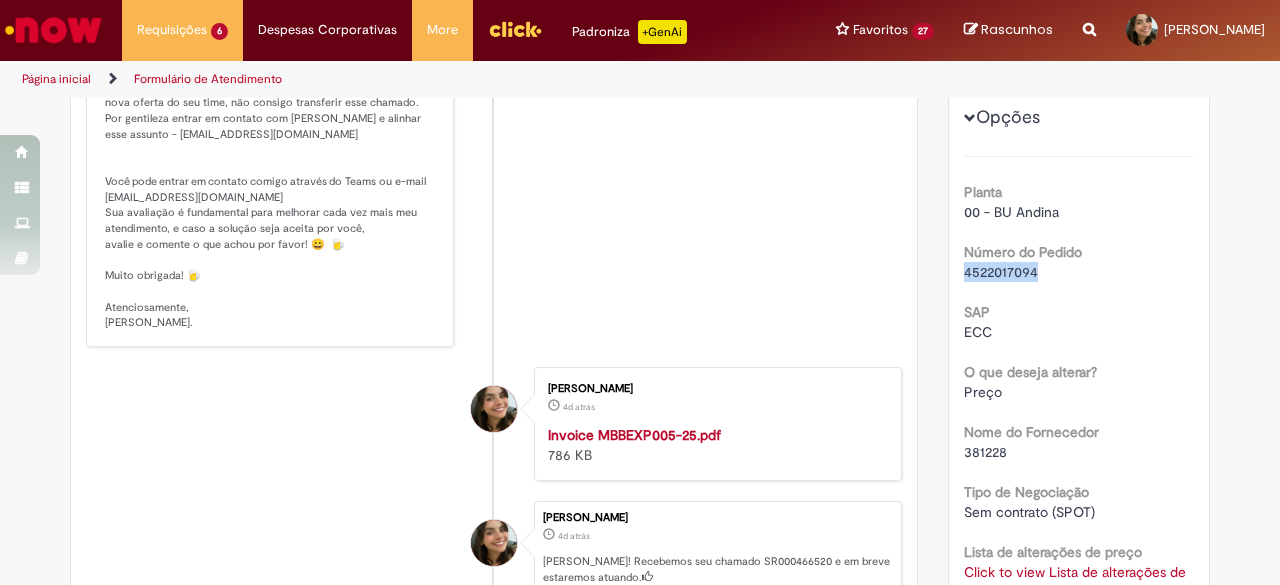 scroll, scrollTop: 700, scrollLeft: 0, axis: vertical 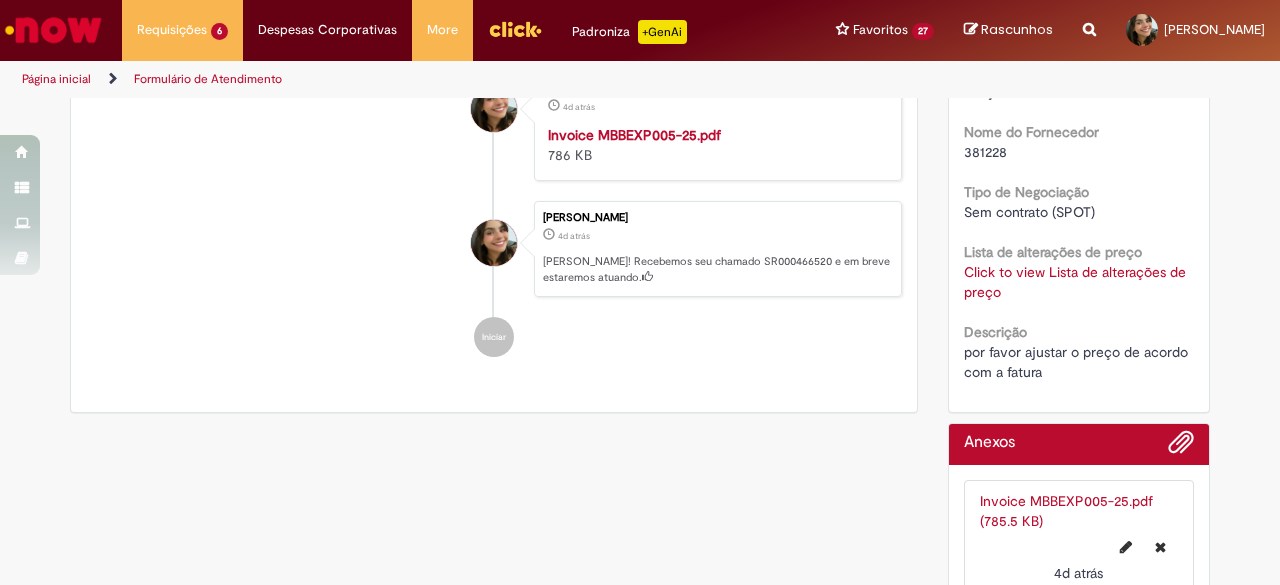 click on "Click to view Lista de alterações de preço" at bounding box center [1075, 282] 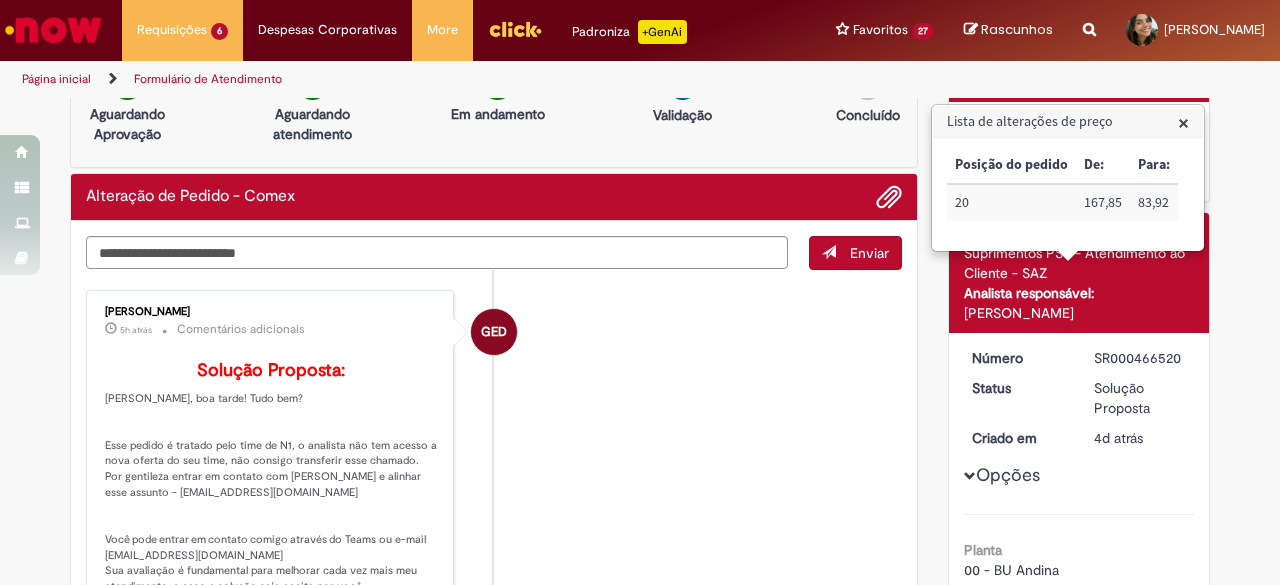 scroll, scrollTop: 0, scrollLeft: 0, axis: both 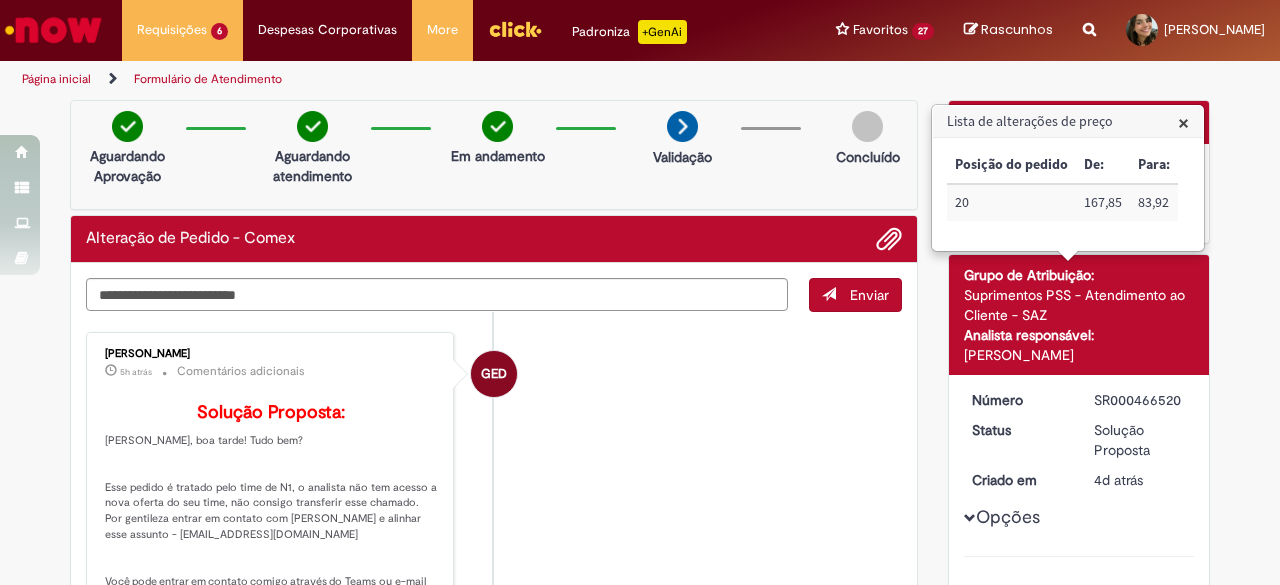 drag, startPoint x: 1118, startPoint y: 495, endPoint x: 1079, endPoint y: 481, distance: 41.4367 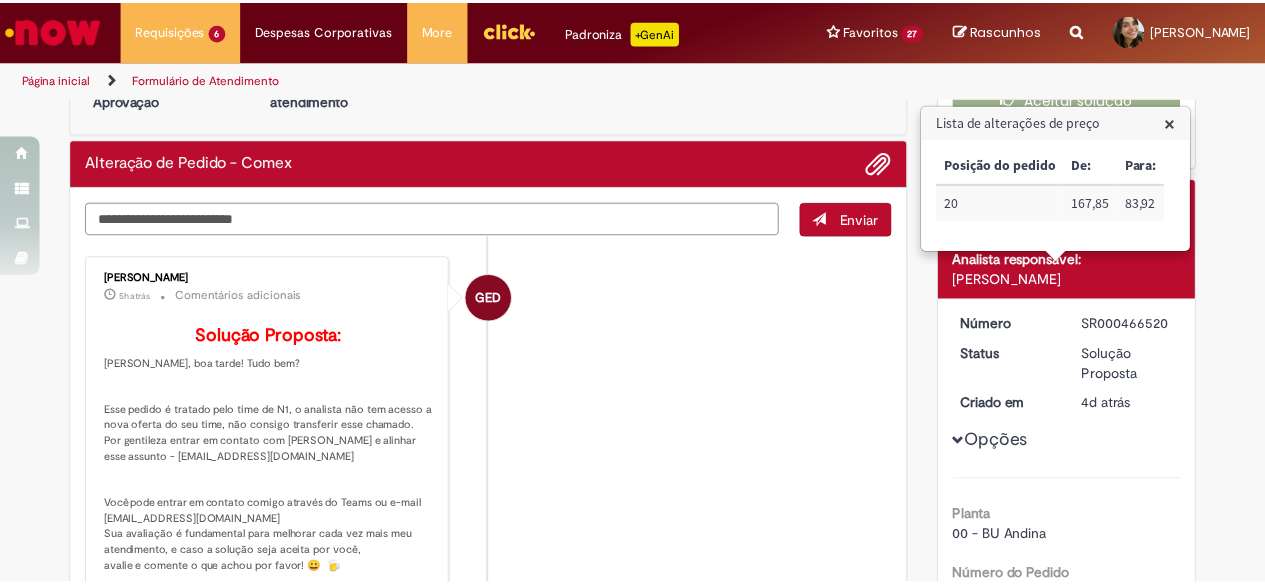 scroll, scrollTop: 300, scrollLeft: 0, axis: vertical 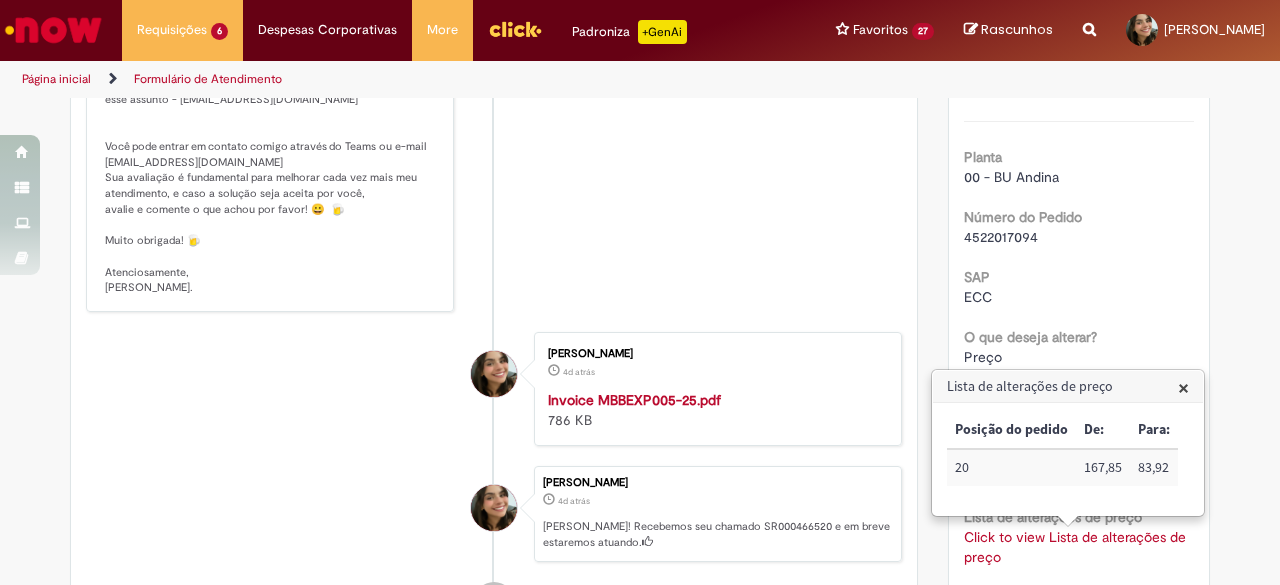 click on "4522017094" at bounding box center (1001, 237) 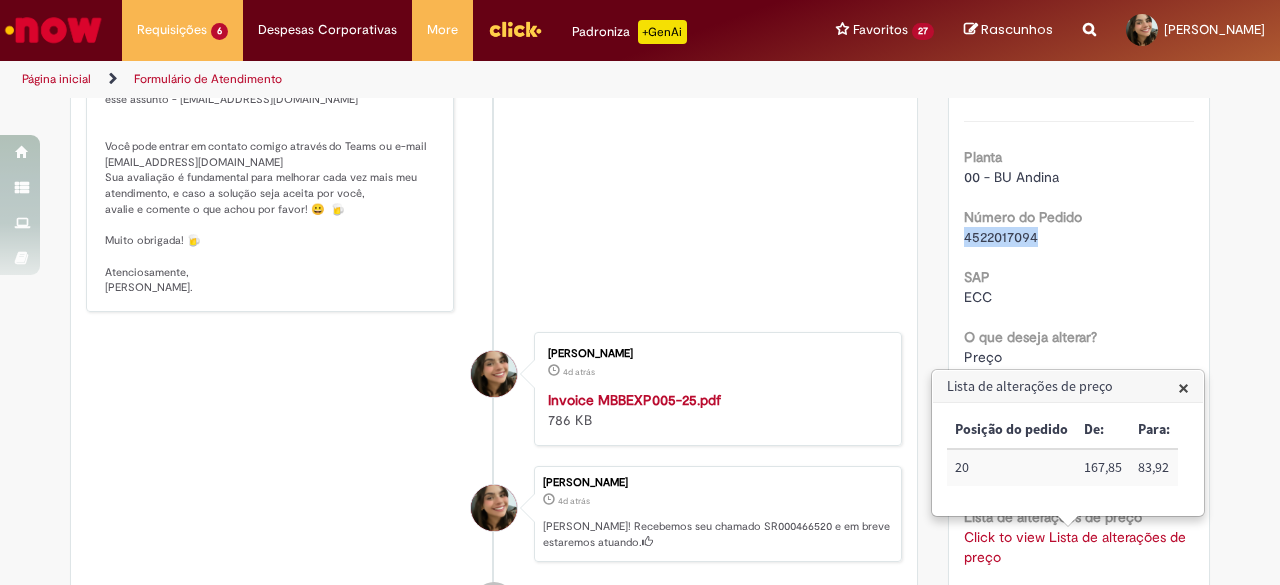 click on "4522017094" at bounding box center (1001, 237) 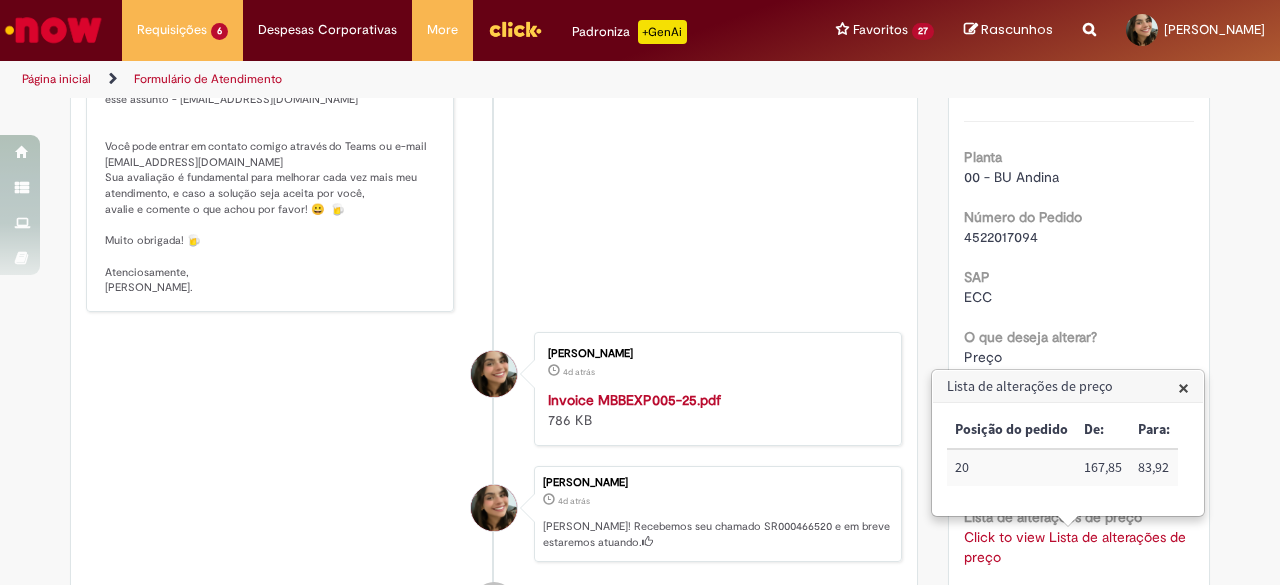 click on "Natiele Fernandes Zanesco
4d atrás 4 dias atrás
Ola! Recebemos seu chamado SR000466520 e em breve estaremos atuando." at bounding box center [494, 514] 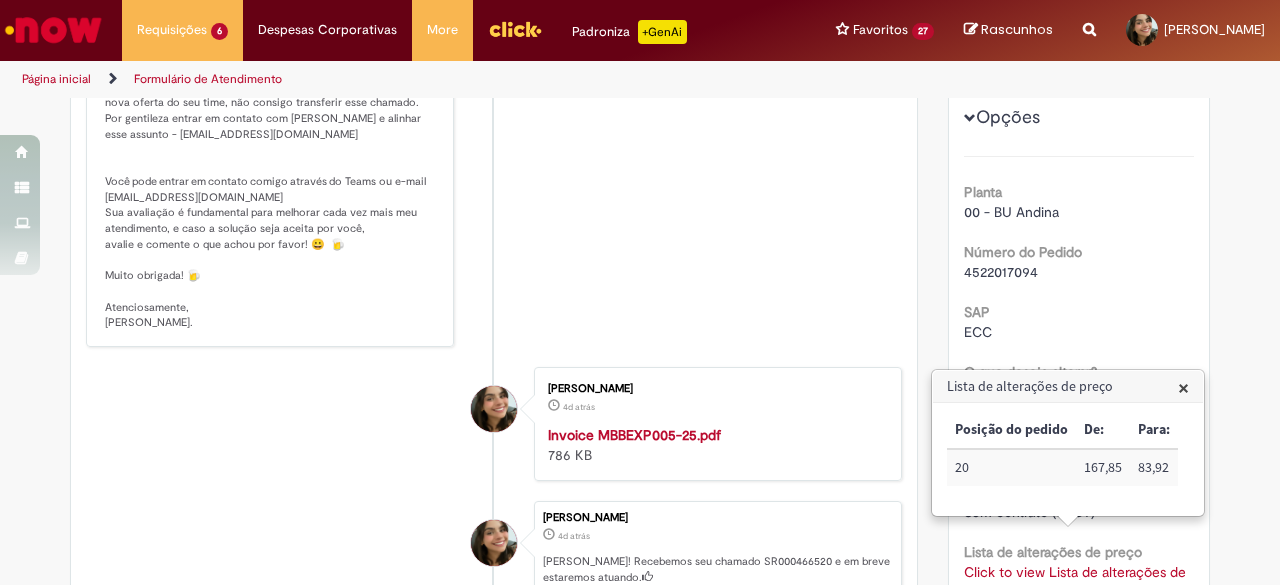 scroll, scrollTop: 700, scrollLeft: 0, axis: vertical 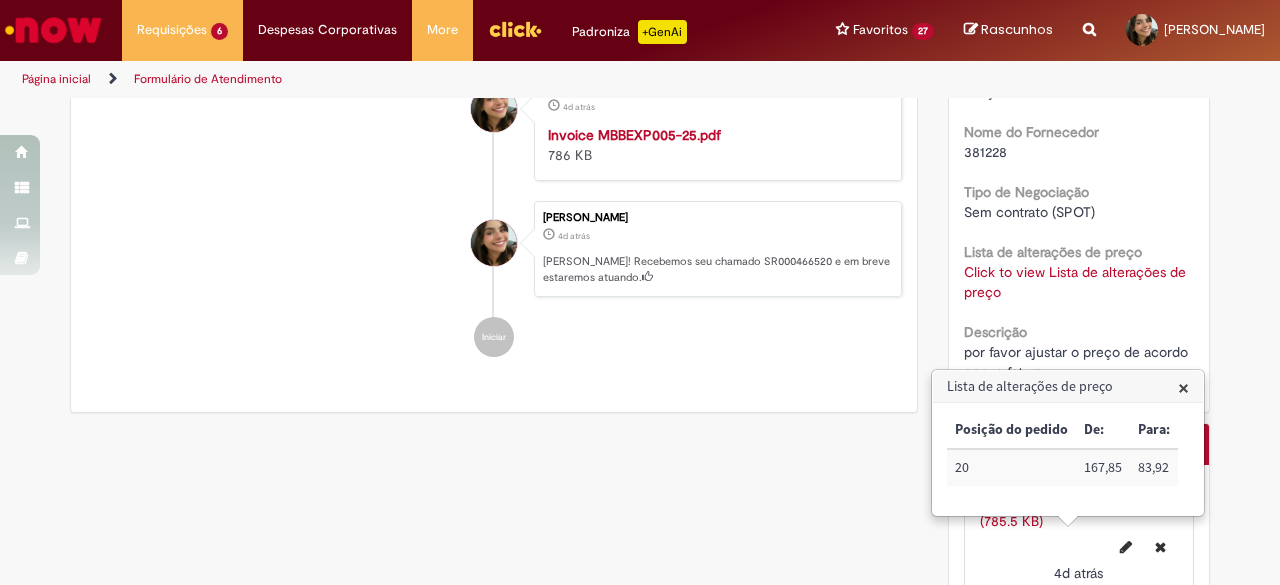 click on "Click to view Lista de alterações de preço" at bounding box center (1075, 282) 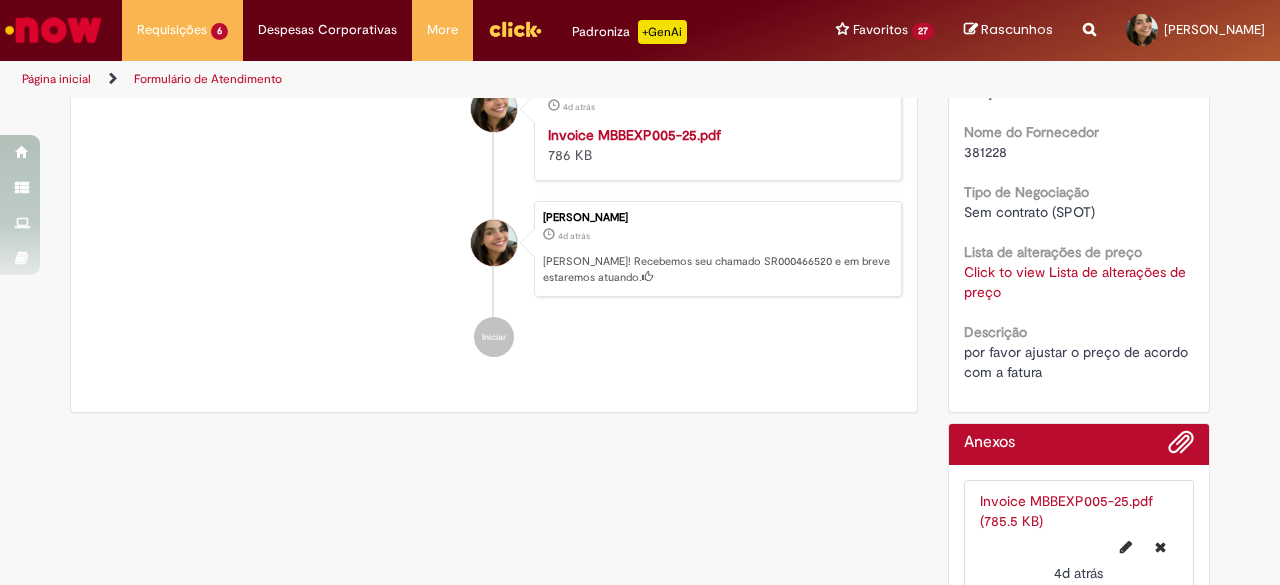 click on "Click to view Lista de alterações de preço" at bounding box center [1075, 282] 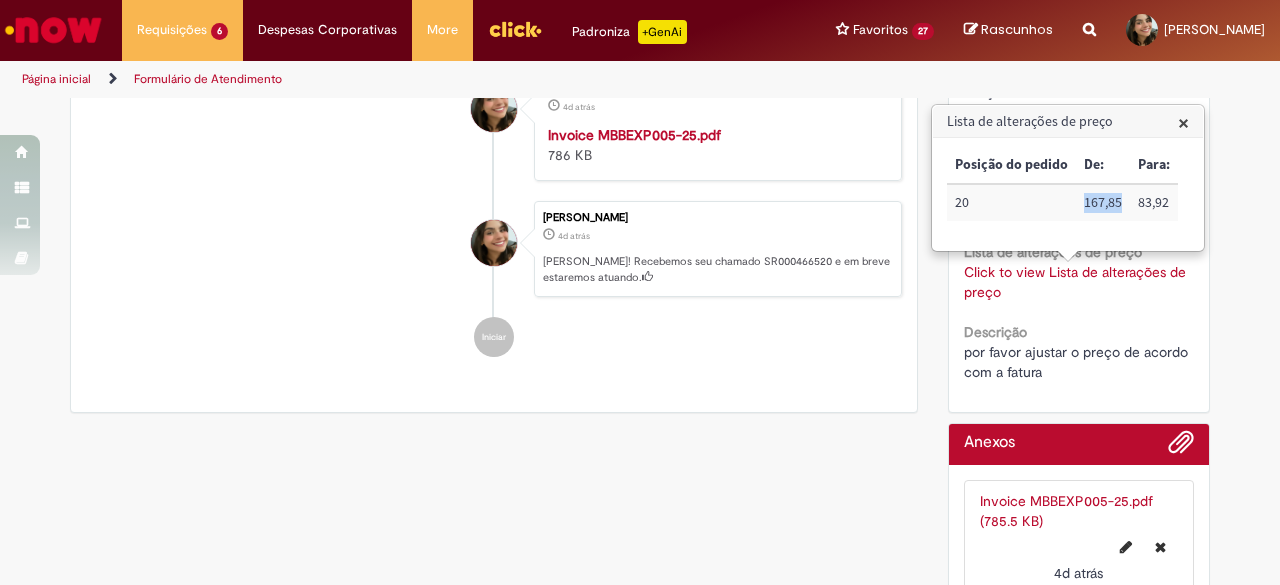 drag, startPoint x: 1119, startPoint y: 207, endPoint x: 1078, endPoint y: 206, distance: 41.01219 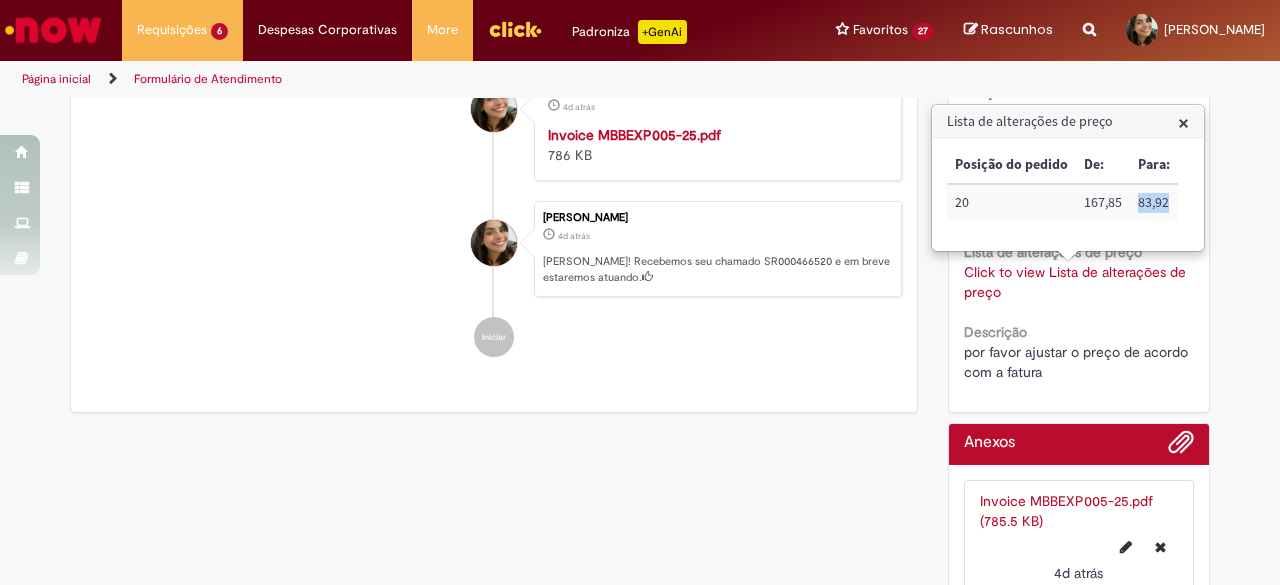 drag, startPoint x: 1169, startPoint y: 203, endPoint x: 1134, endPoint y: 208, distance: 35.35534 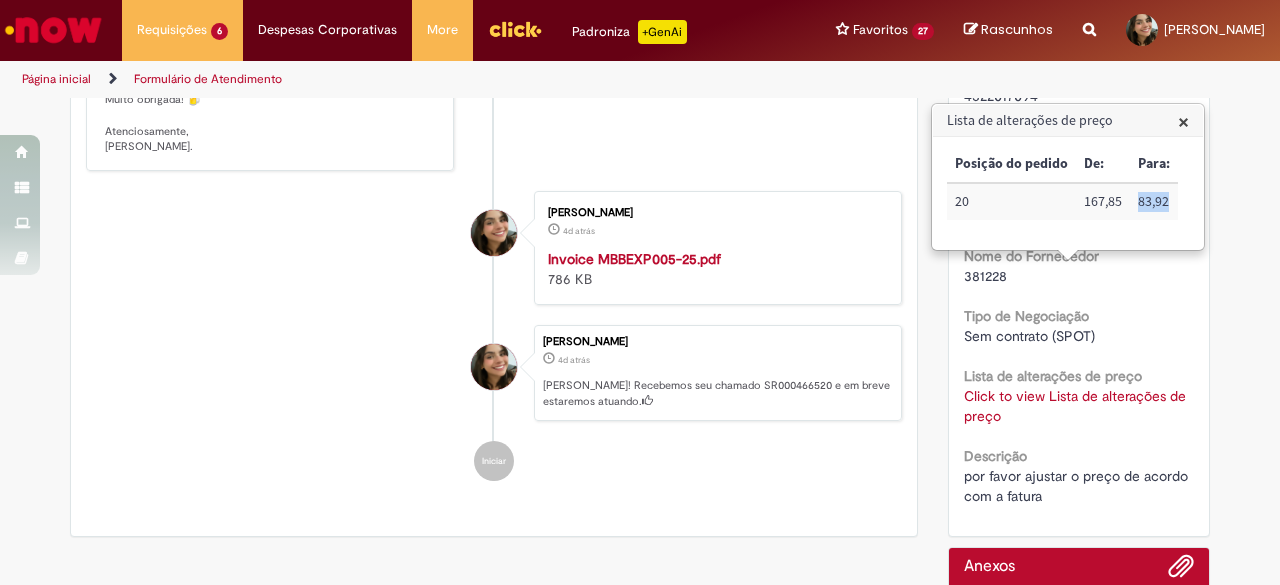 scroll, scrollTop: 435, scrollLeft: 0, axis: vertical 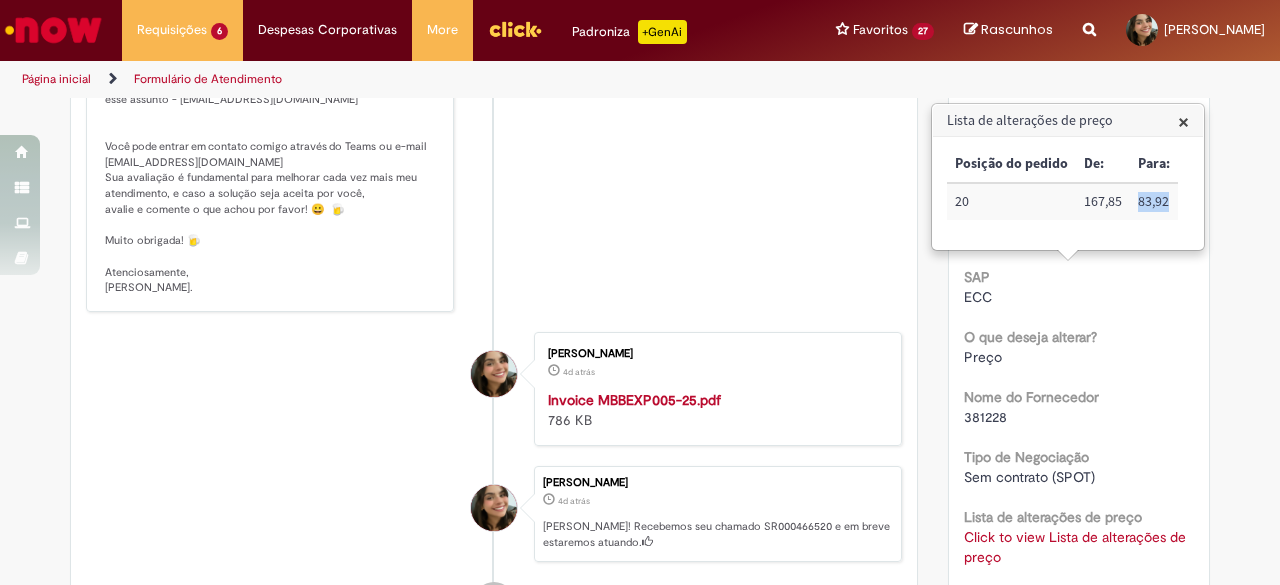 click on "Invoice MBBEXP005-25.pdf" at bounding box center (634, 400) 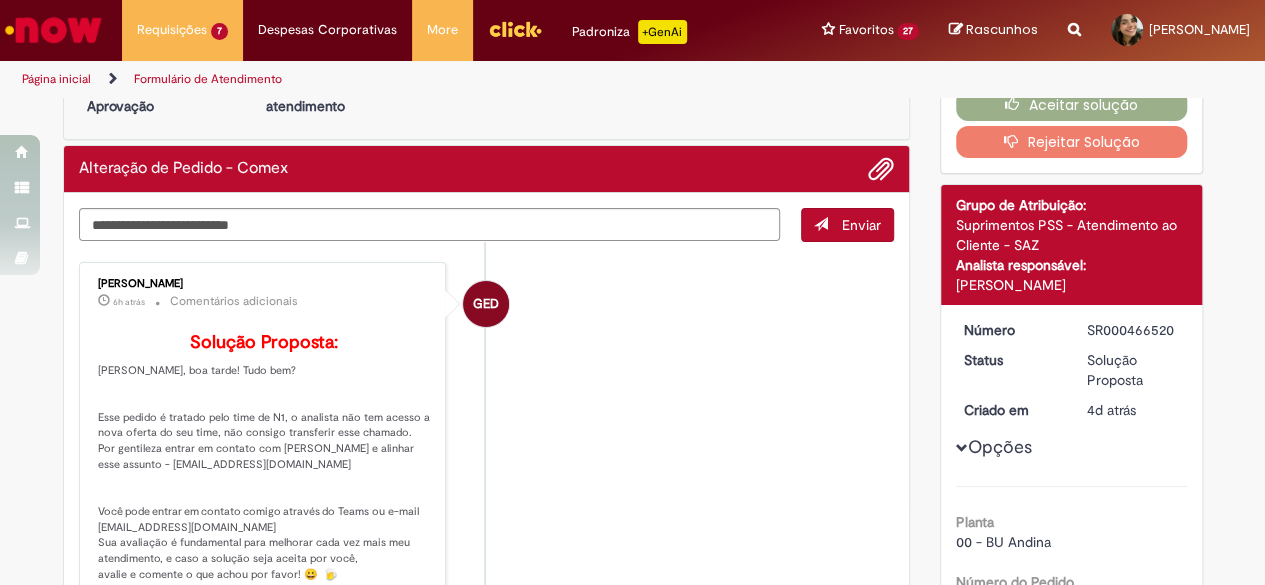 scroll, scrollTop: 100, scrollLeft: 0, axis: vertical 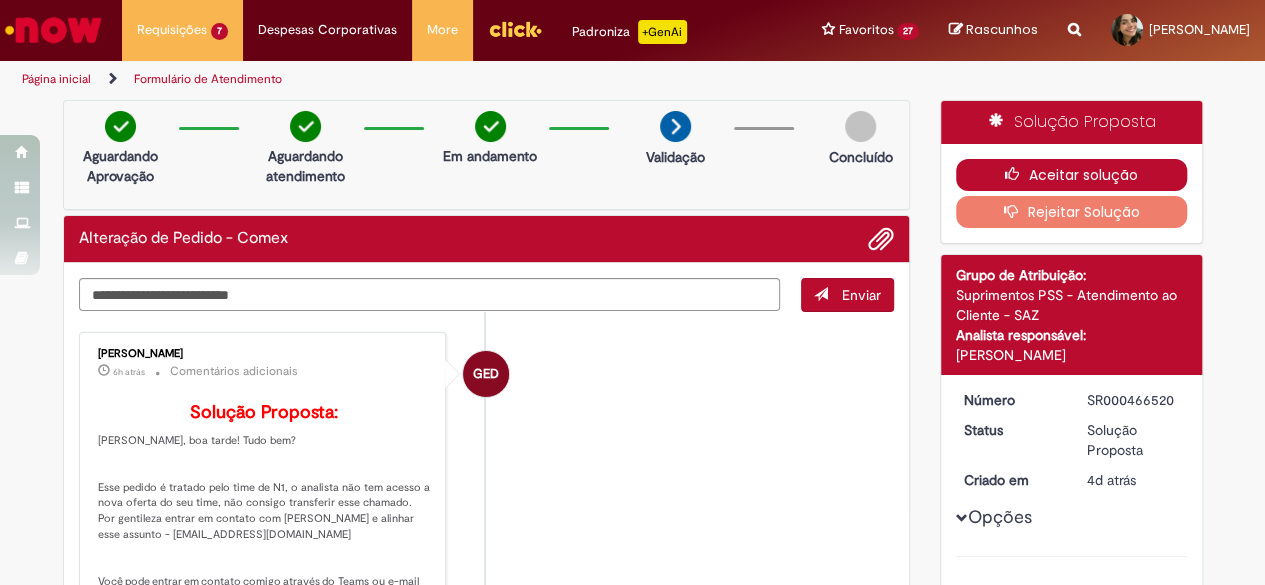 click on "Aceitar solução" at bounding box center [1071, 175] 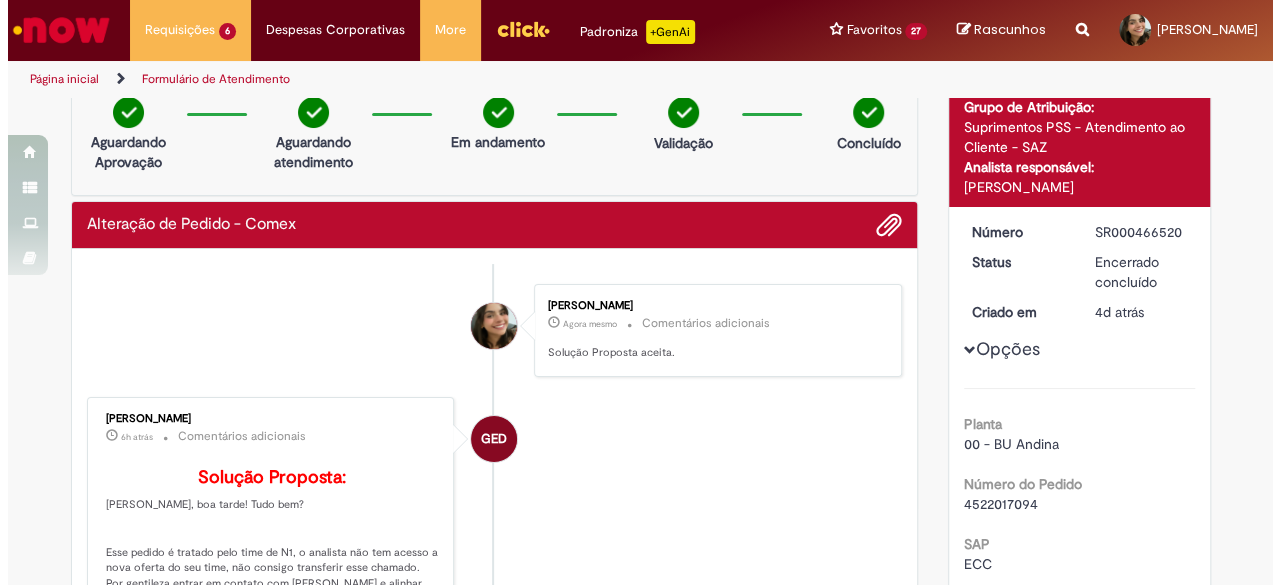 scroll, scrollTop: 0, scrollLeft: 0, axis: both 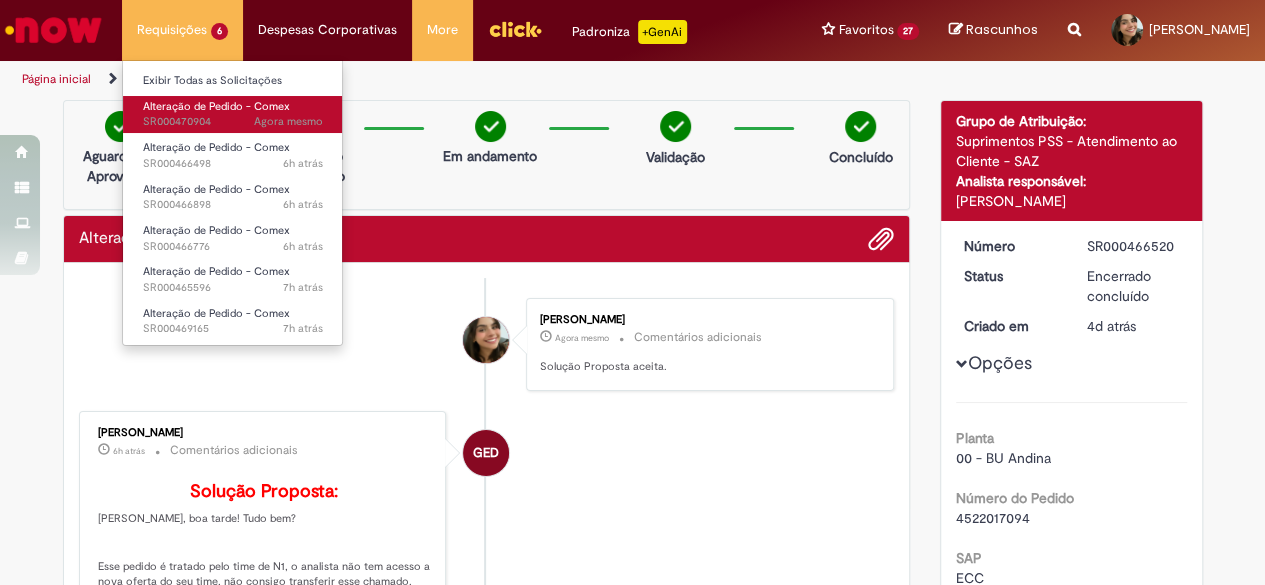 click on "Agora mesmo Agora mesmo  SR000470904" at bounding box center [233, 122] 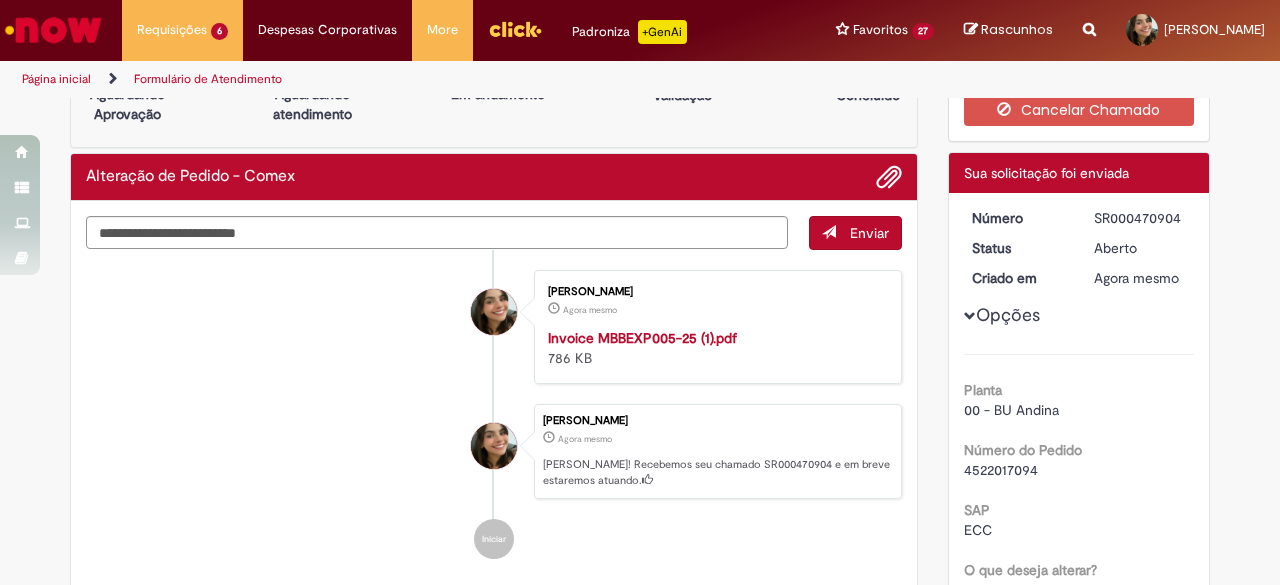 scroll, scrollTop: 0, scrollLeft: 0, axis: both 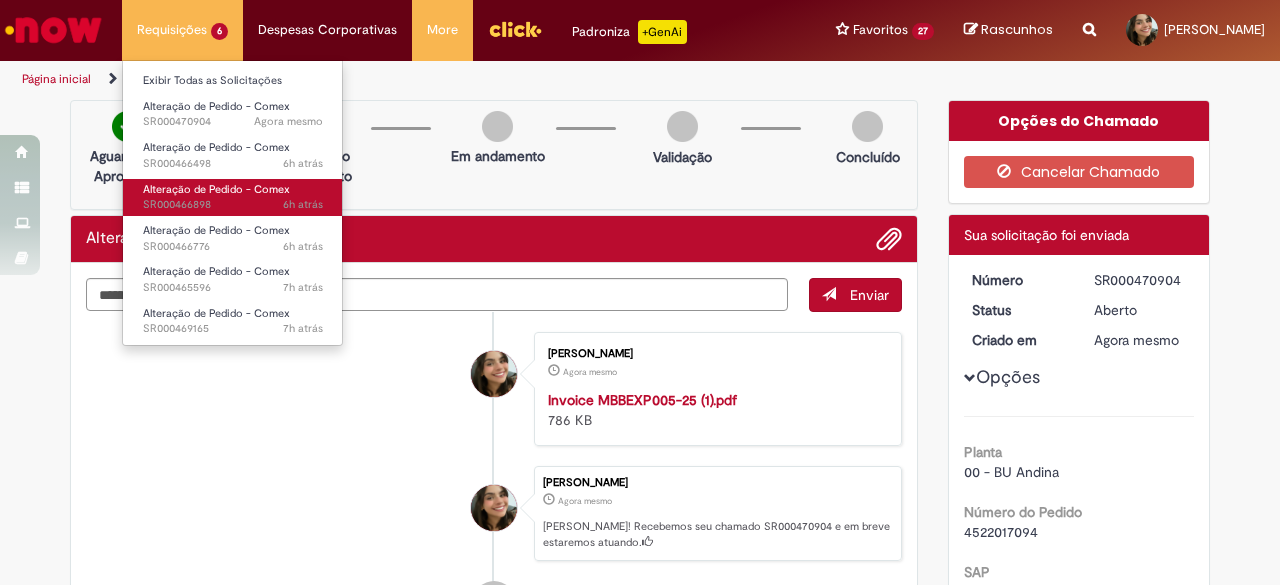 click on "6h atrás 6 horas atrás  SR000466898" at bounding box center (233, 205) 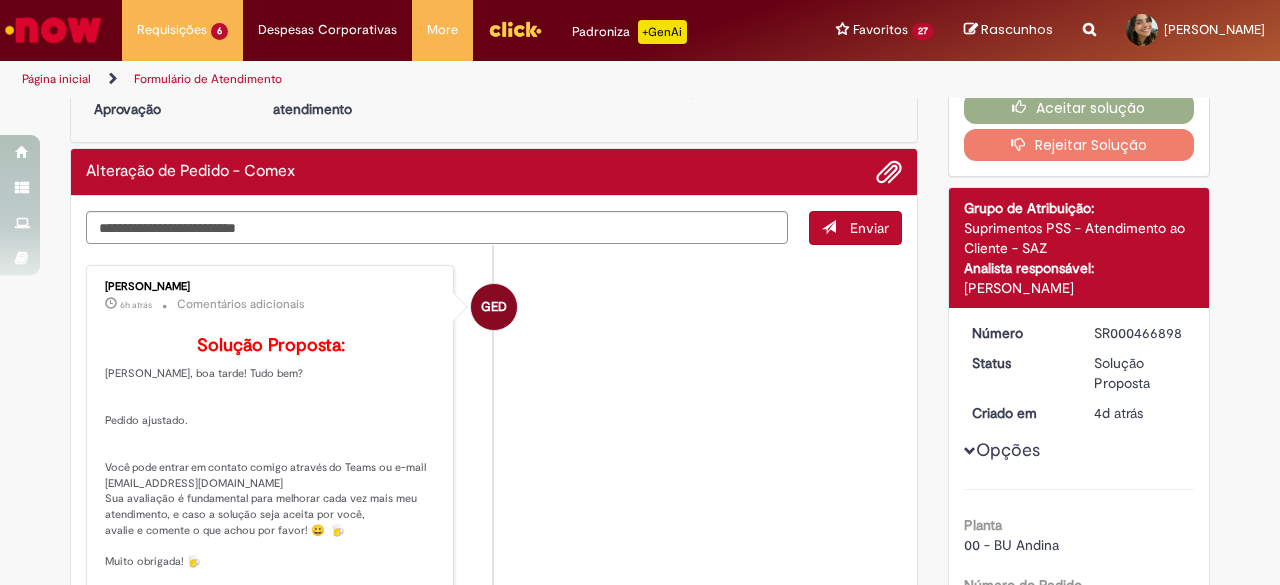 scroll, scrollTop: 100, scrollLeft: 0, axis: vertical 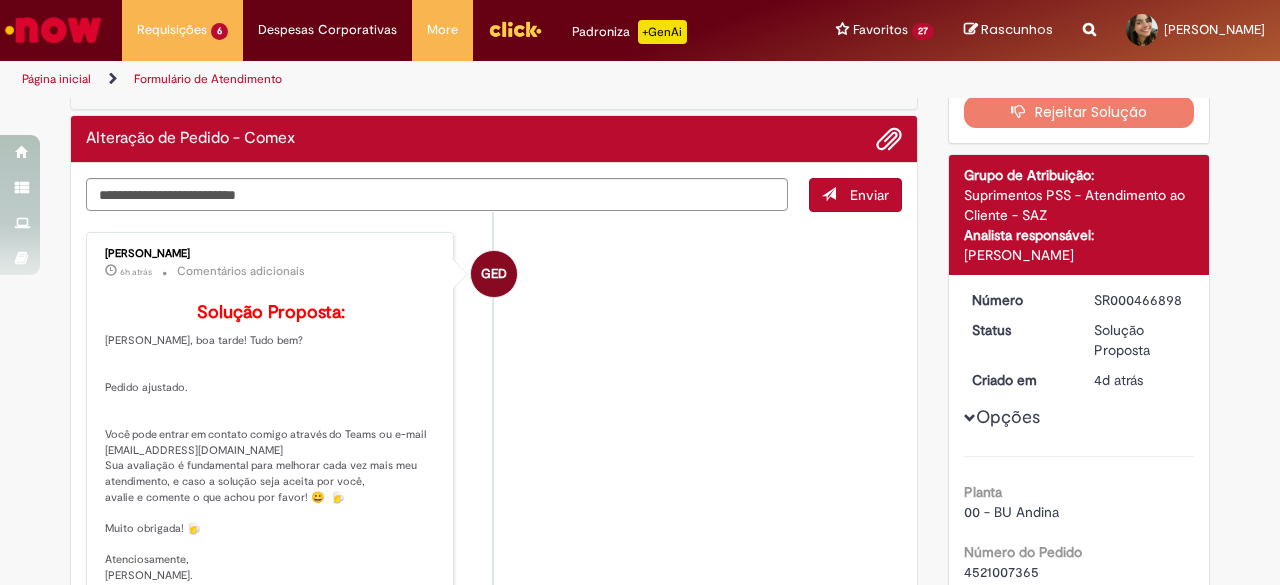 click on "SR000466898" at bounding box center [1140, 300] 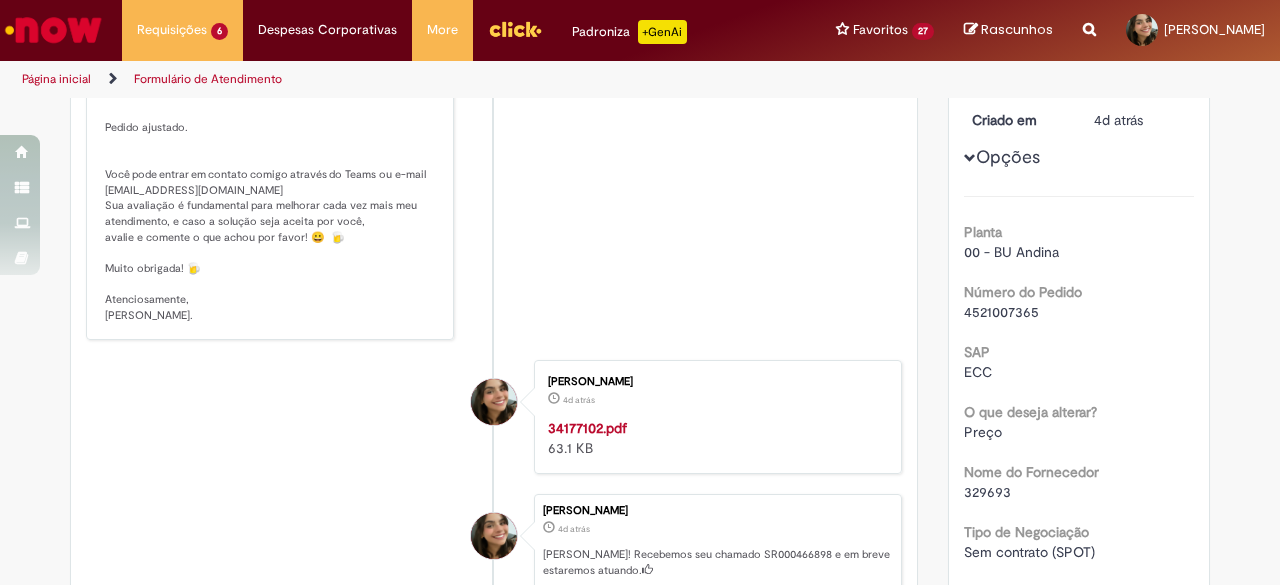scroll, scrollTop: 300, scrollLeft: 0, axis: vertical 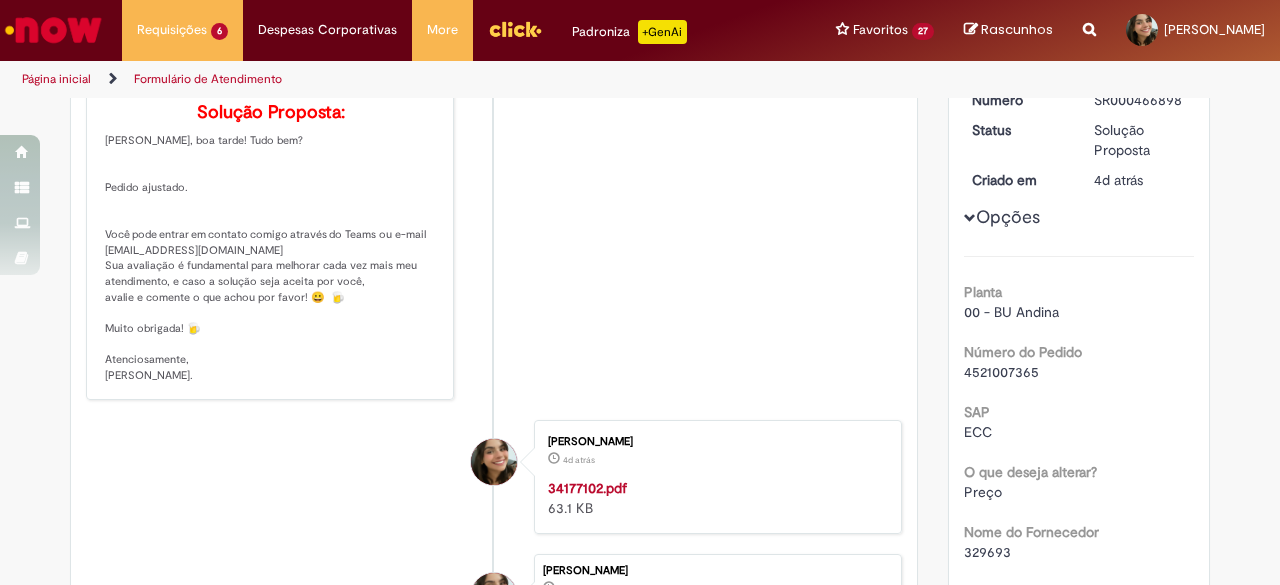 click on "4521007365" at bounding box center [1001, 372] 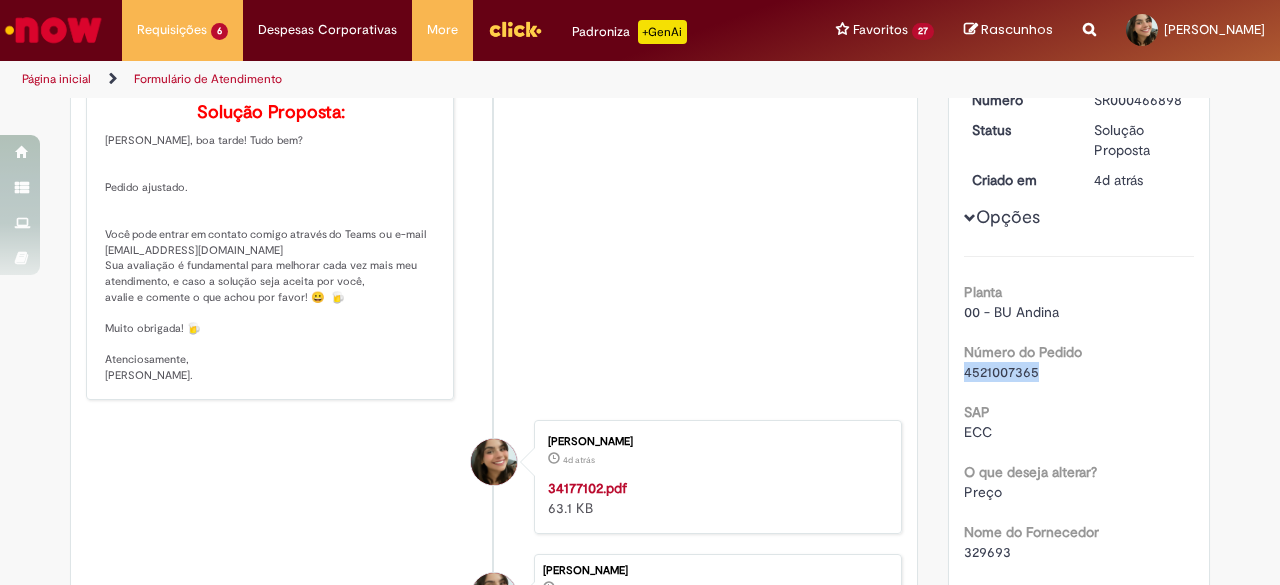 click on "4521007365" at bounding box center [1001, 372] 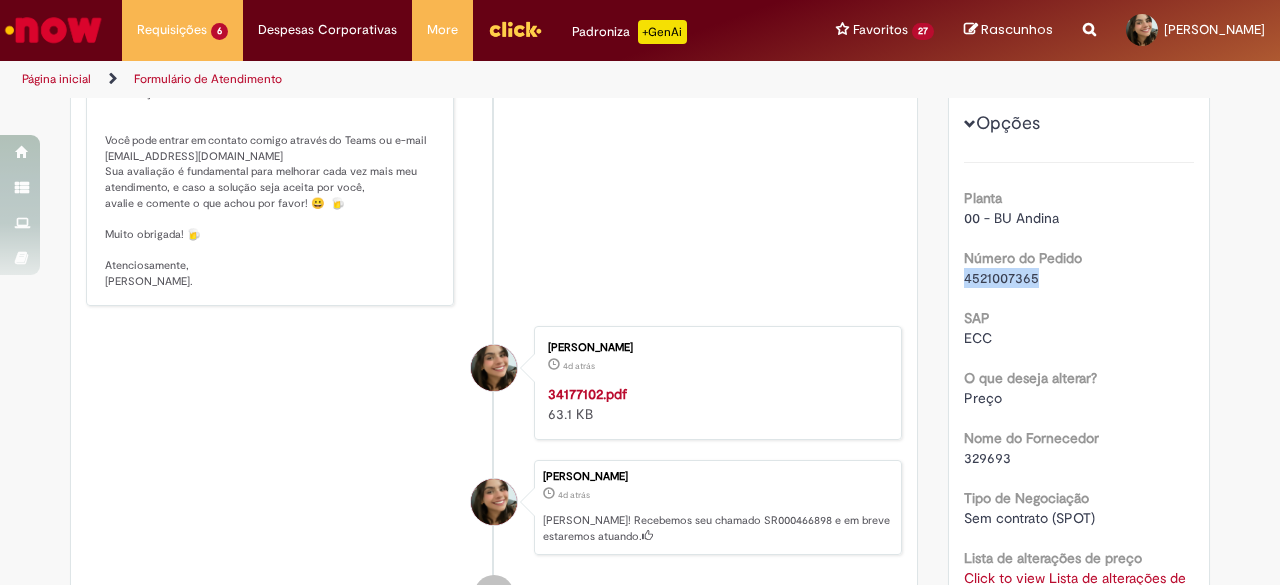 scroll, scrollTop: 600, scrollLeft: 0, axis: vertical 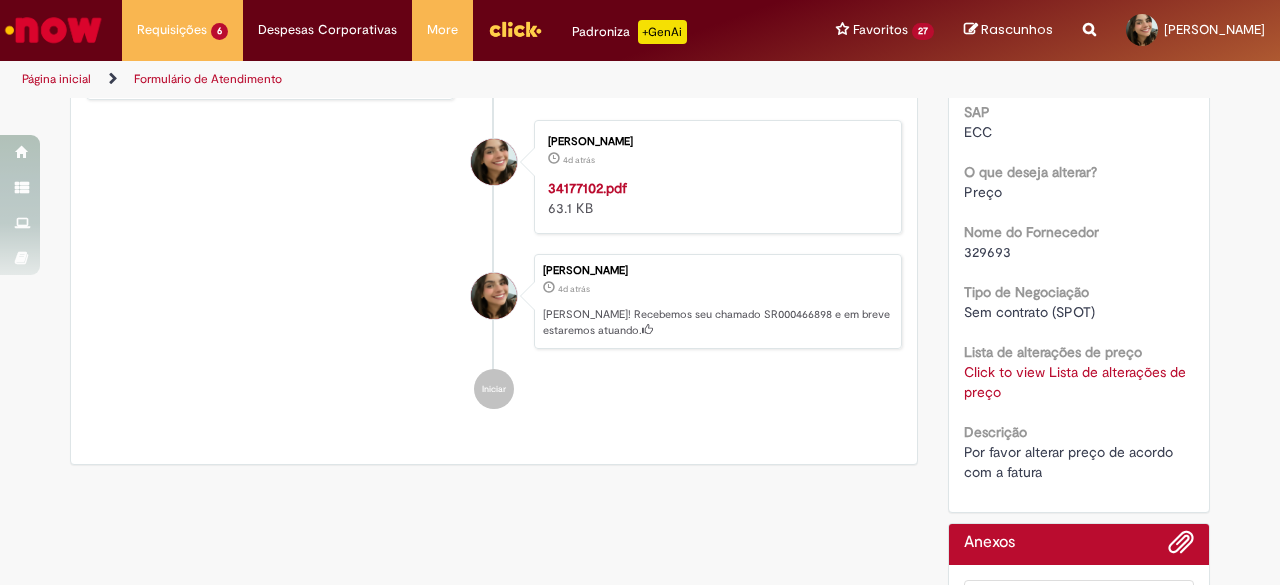 click on "Click to view Lista de alterações de preço" at bounding box center [1075, 382] 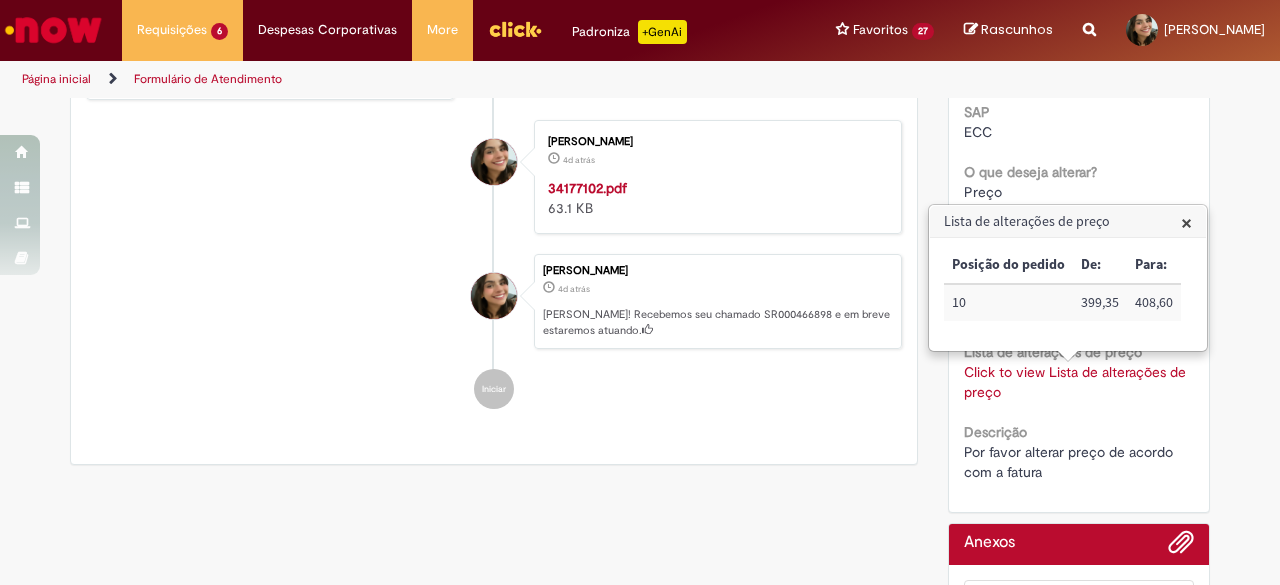 scroll, scrollTop: 0, scrollLeft: 0, axis: both 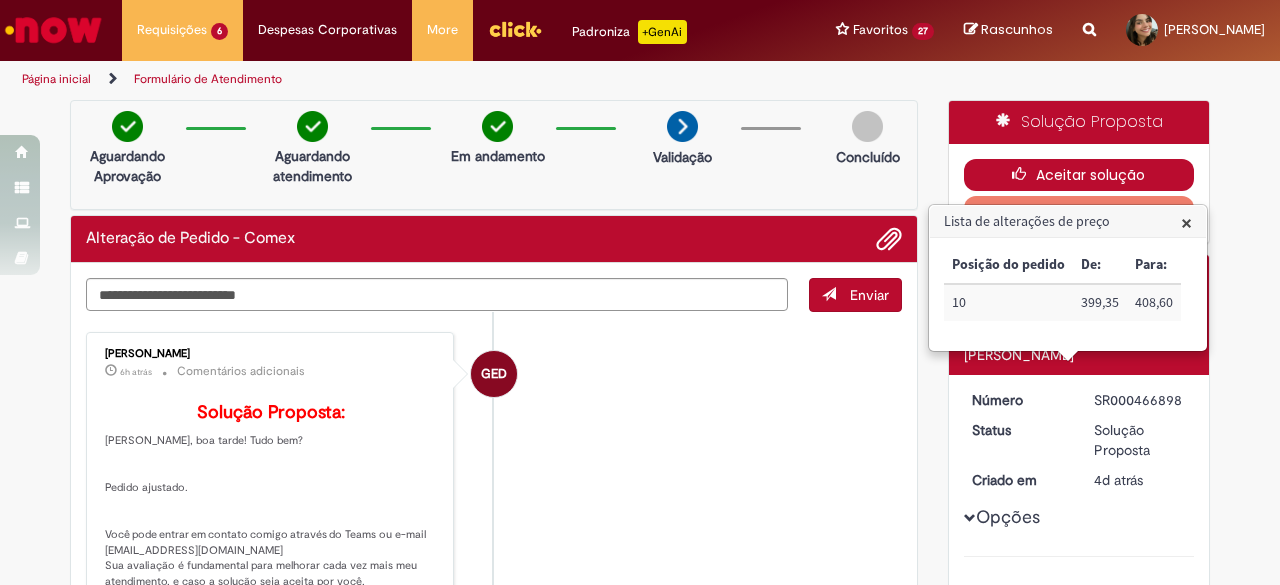click on "Aceitar solução" at bounding box center [1079, 175] 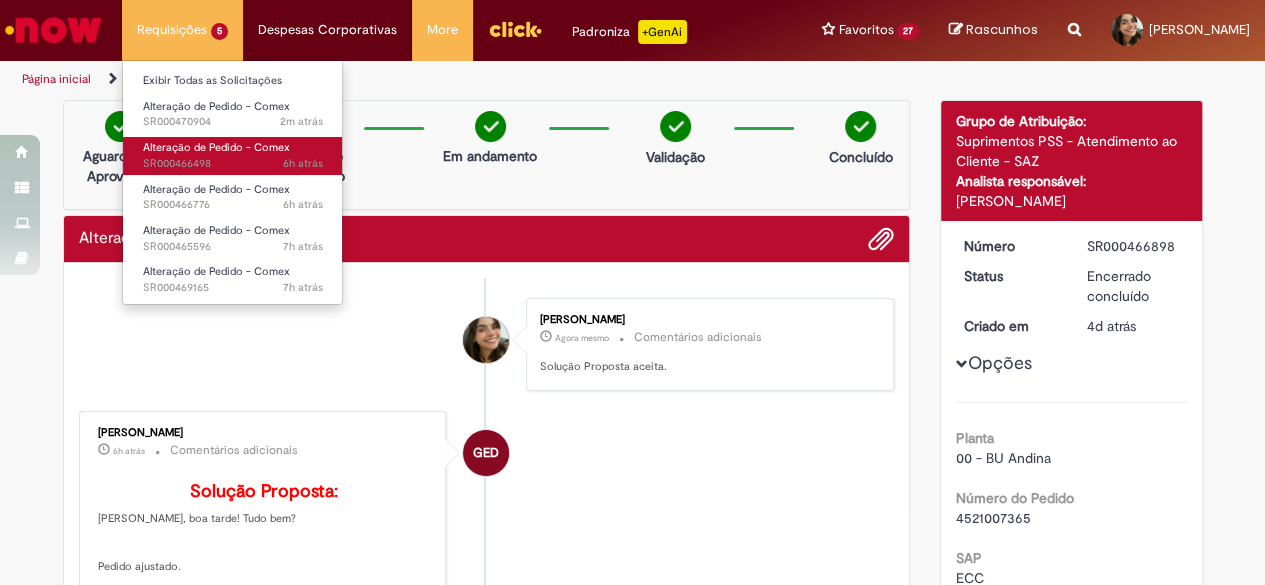 click on "Alteração de Pedido - Comex" at bounding box center [216, 147] 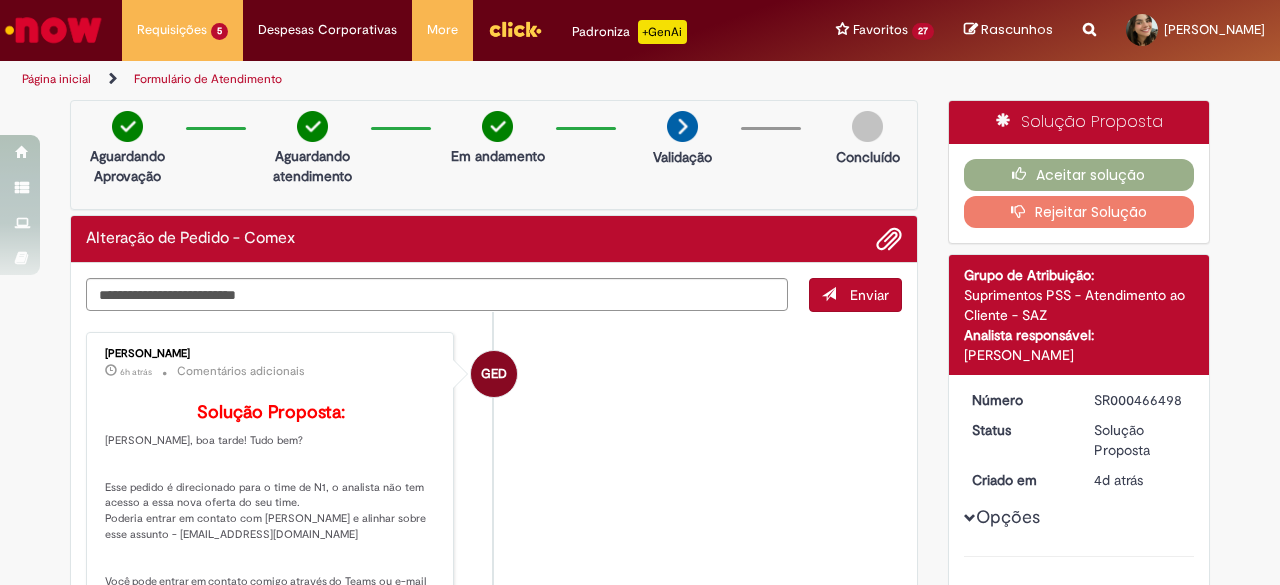 click on "SR000466498" at bounding box center (1140, 400) 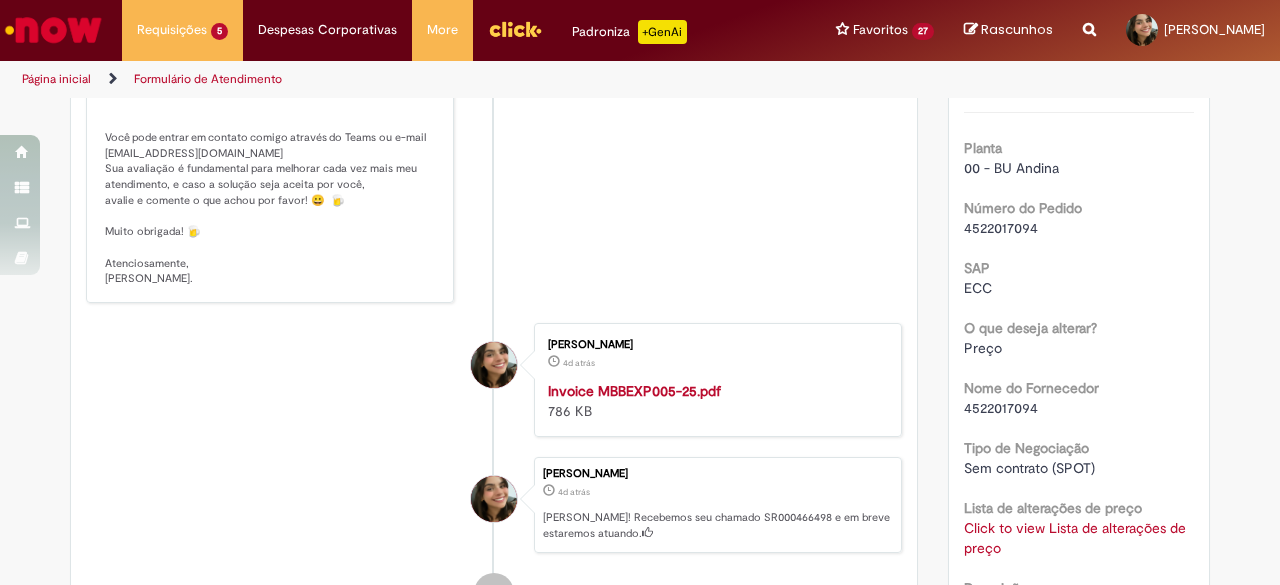 scroll, scrollTop: 435, scrollLeft: 0, axis: vertical 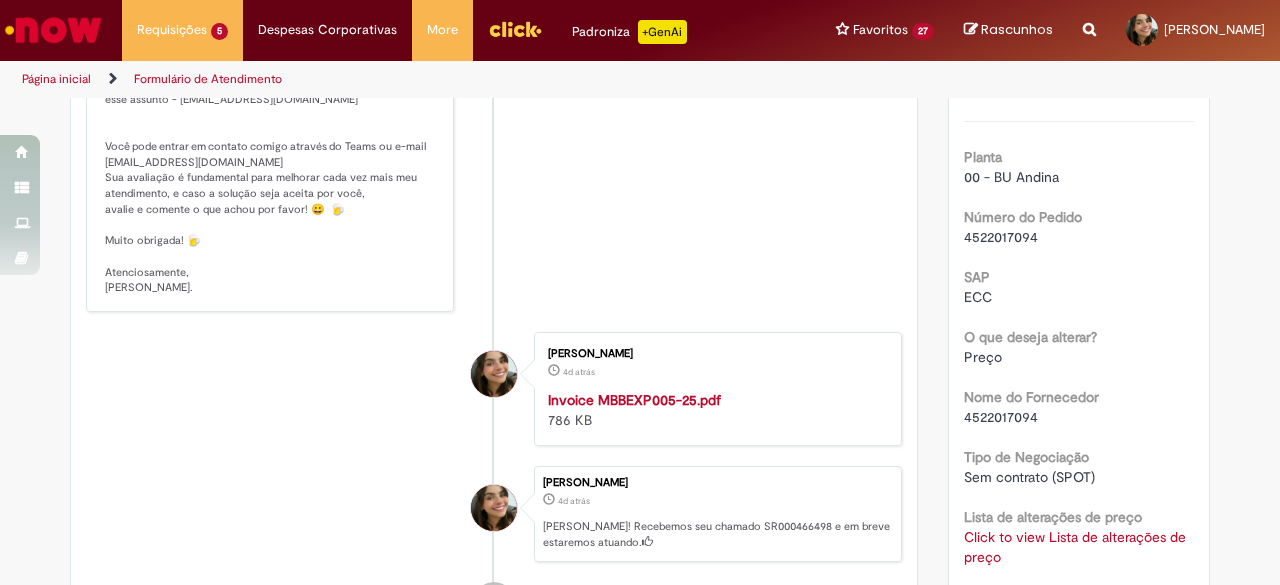 click on "4522017094" at bounding box center [1001, 237] 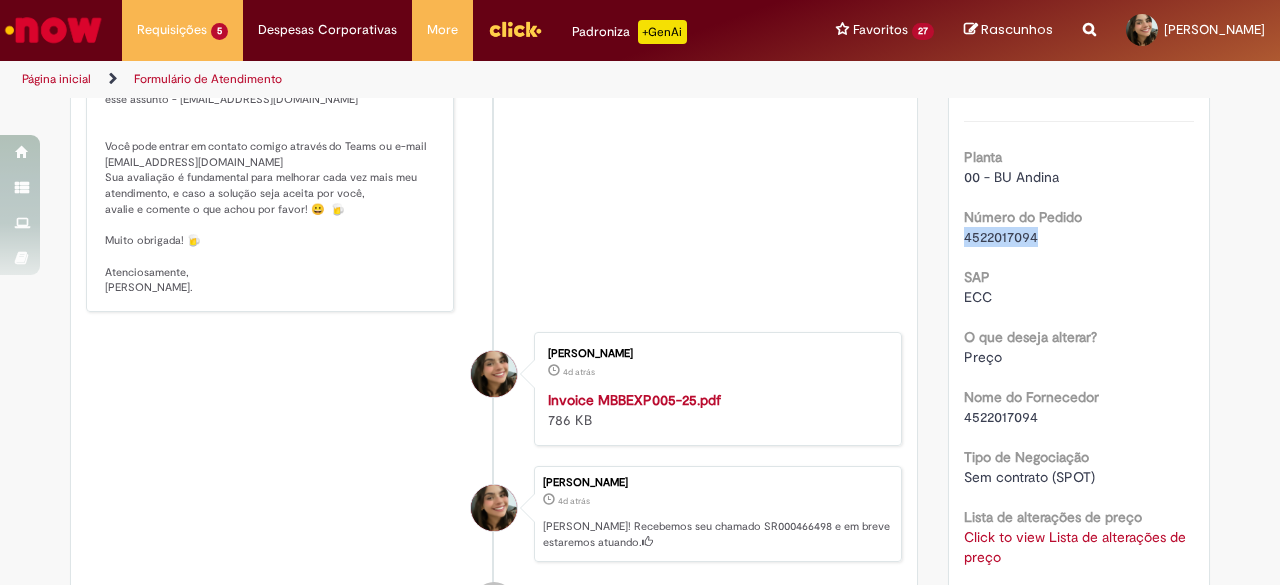 click on "4522017094" at bounding box center (1001, 237) 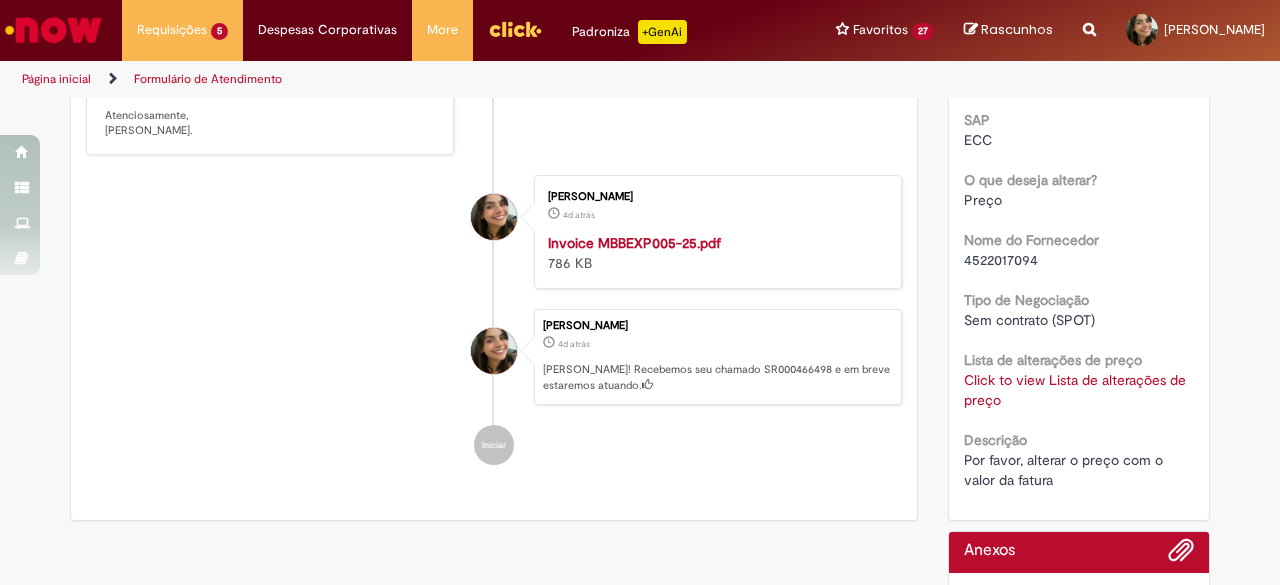 scroll, scrollTop: 735, scrollLeft: 0, axis: vertical 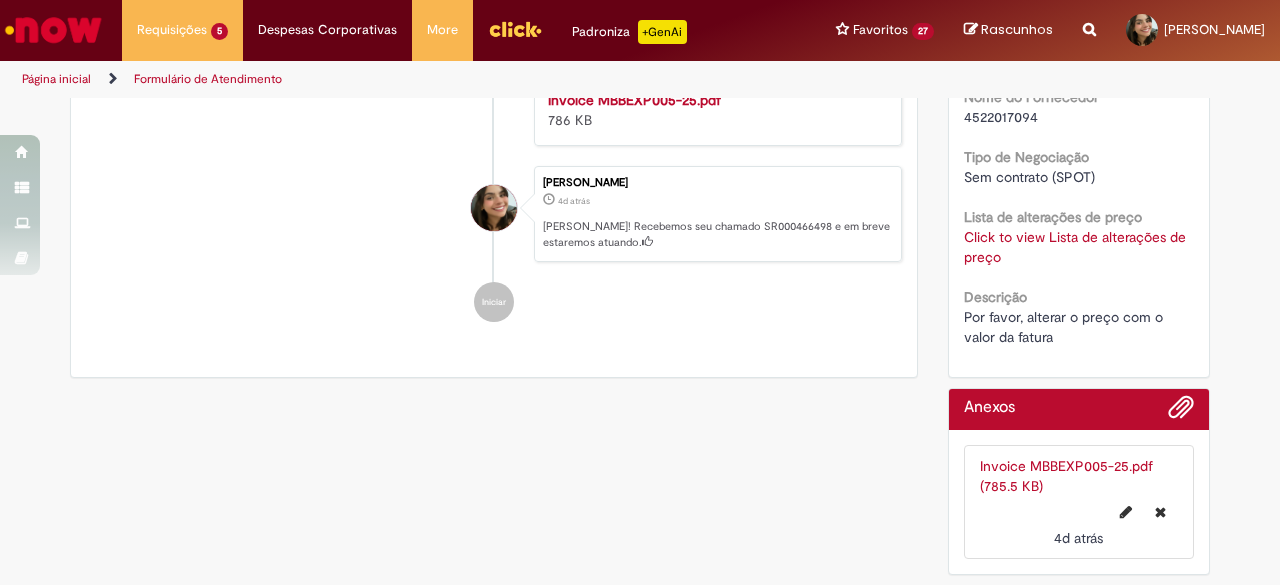 click on "Click to view Lista de alterações de preço" at bounding box center [1075, 247] 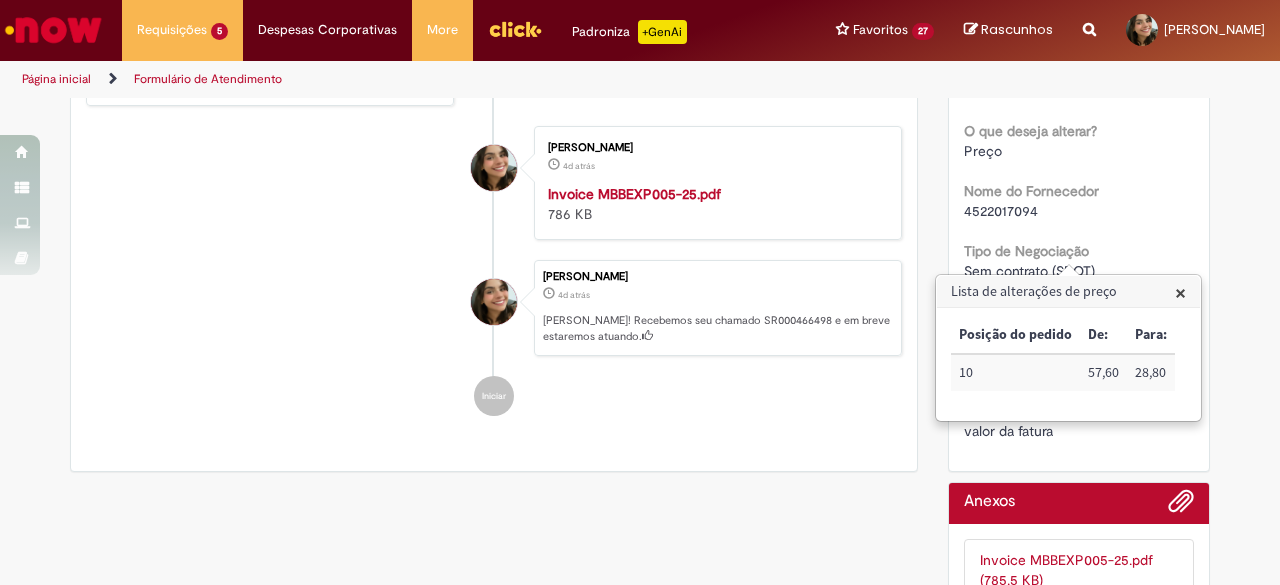 scroll, scrollTop: 700, scrollLeft: 0, axis: vertical 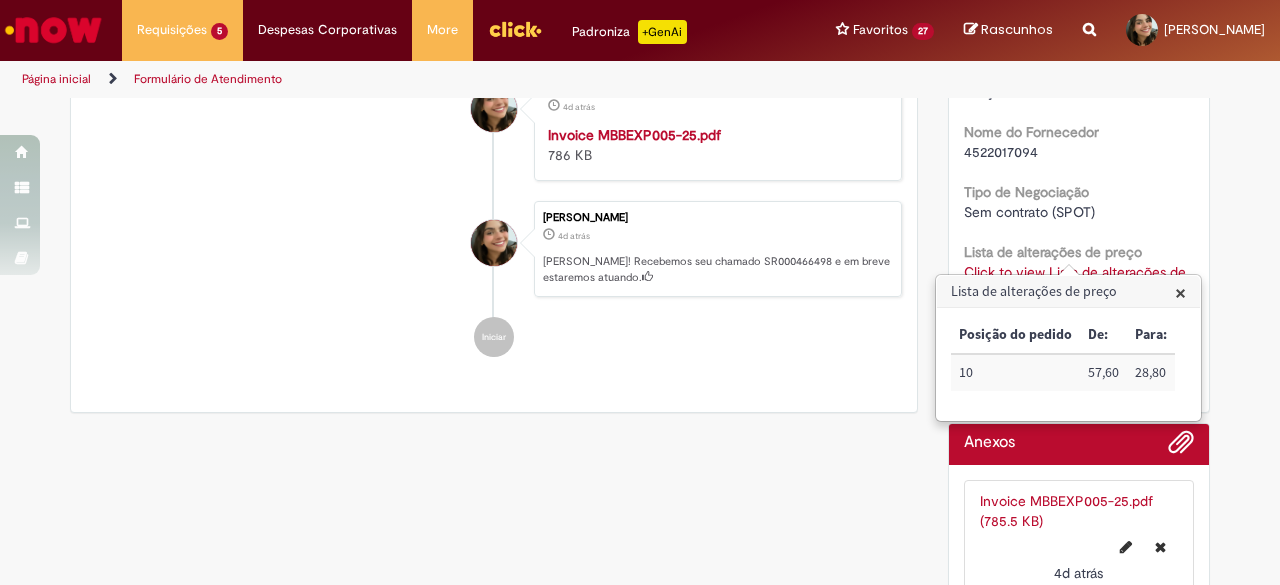 click on "Verificar Código de Barras
Aguardando Aprovação
Aguardando atendimento
Em andamento
Validação
Concluído
Alteração de Pedido - Comex
Enviar
GED
Gabriele Estefane Da Silva
6h atrás 6 horas atrás     Comentários adicionais
Solução Proposta:" at bounding box center [640, 10] 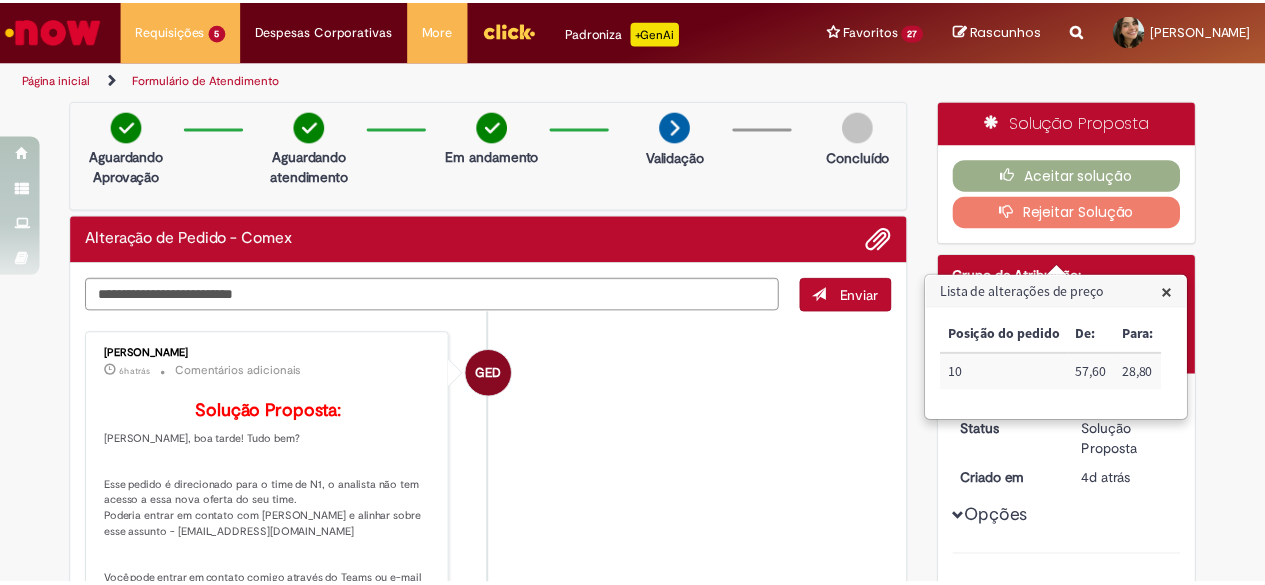 scroll, scrollTop: 200, scrollLeft: 0, axis: vertical 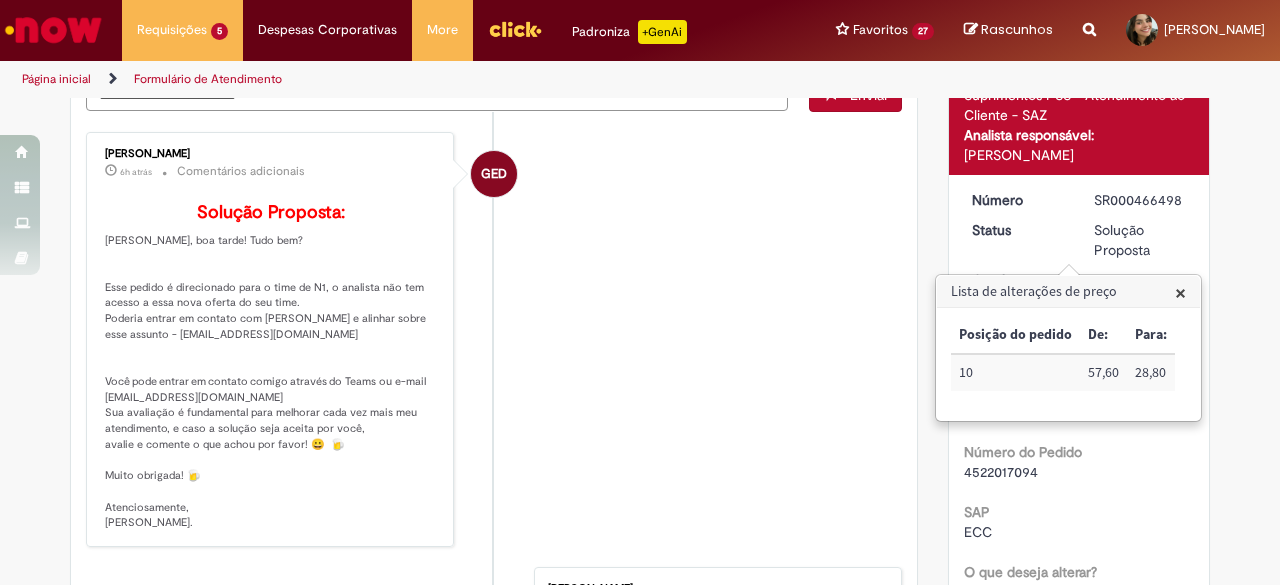 click on "Solução Proposta: Natiele, boa tarde! Tudo bem?
Esse pedido é direcionado para o time de N1, o analista não tem acesso a essa nova oferta do seu time.
Poderia entrar em contato com Matheus e alinhar sobre esse assunto - 99843425@ambev.com.br
Você pode entrar em contato comigo através do Teams ou e-mail 99847579@ambev.com.br
Sua avaliação é fundamental para melhorar cada vez mais meu atendimento, e caso a solução seja aceita por você,
avalie e comente o que achou por favor! 😀  🍺
Muito obrigada! 🍺
Atenciosamente,
Gabriele Silva." at bounding box center (271, 367) 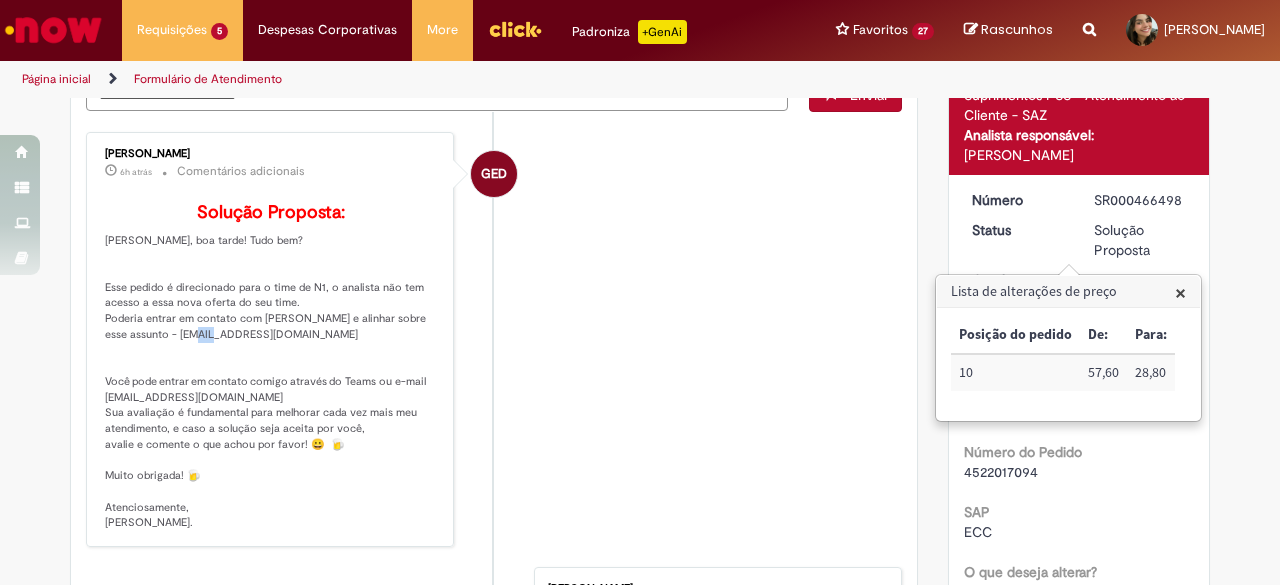 click on "Solução Proposta: Natiele, boa tarde! Tudo bem?
Esse pedido é direcionado para o time de N1, o analista não tem acesso a essa nova oferta do seu time.
Poderia entrar em contato com Matheus e alinhar sobre esse assunto - 99843425@ambev.com.br
Você pode entrar em contato comigo através do Teams ou e-mail 99847579@ambev.com.br
Sua avaliação é fundamental para melhorar cada vez mais meu atendimento, e caso a solução seja aceita por você,
avalie e comente o que achou por favor! 😀  🍺
Muito obrigada! 🍺
Atenciosamente,
Gabriele Silva." at bounding box center (271, 367) 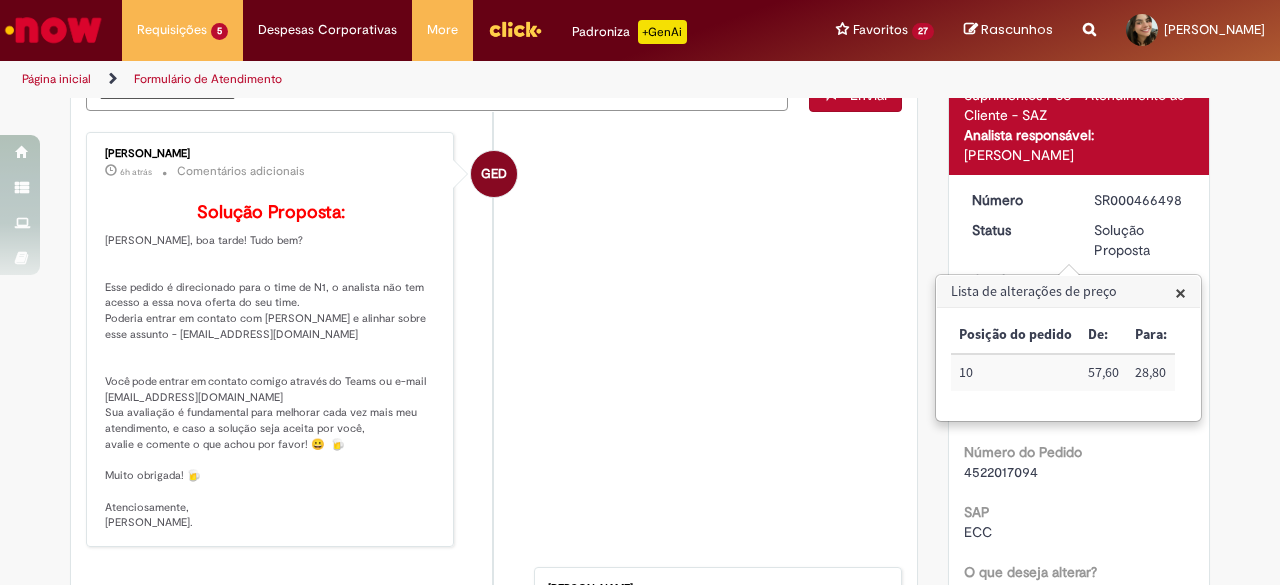 click on "Solução Proposta: Natiele, boa tarde! Tudo bem?
Esse pedido é direcionado para o time de N1, o analista não tem acesso a essa nova oferta do seu time.
Poderia entrar em contato com Matheus e alinhar sobre esse assunto - 99843425@ambev.com.br
Você pode entrar em contato comigo através do Teams ou e-mail 99847579@ambev.com.br
Sua avaliação é fundamental para melhorar cada vez mais meu atendimento, e caso a solução seja aceita por você,
avalie e comente o que achou por favor! 😀  🍺
Muito obrigada! 🍺
Atenciosamente,
Gabriele Silva." at bounding box center (271, 367) 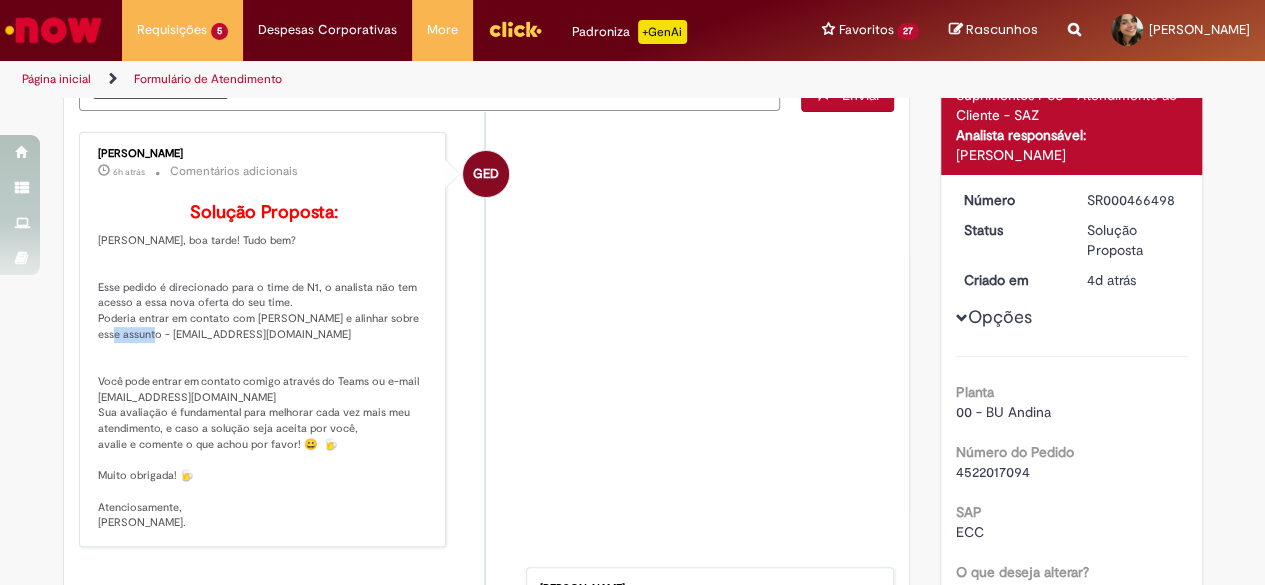 drag, startPoint x: 137, startPoint y: 329, endPoint x: 185, endPoint y: 336, distance: 48.507732 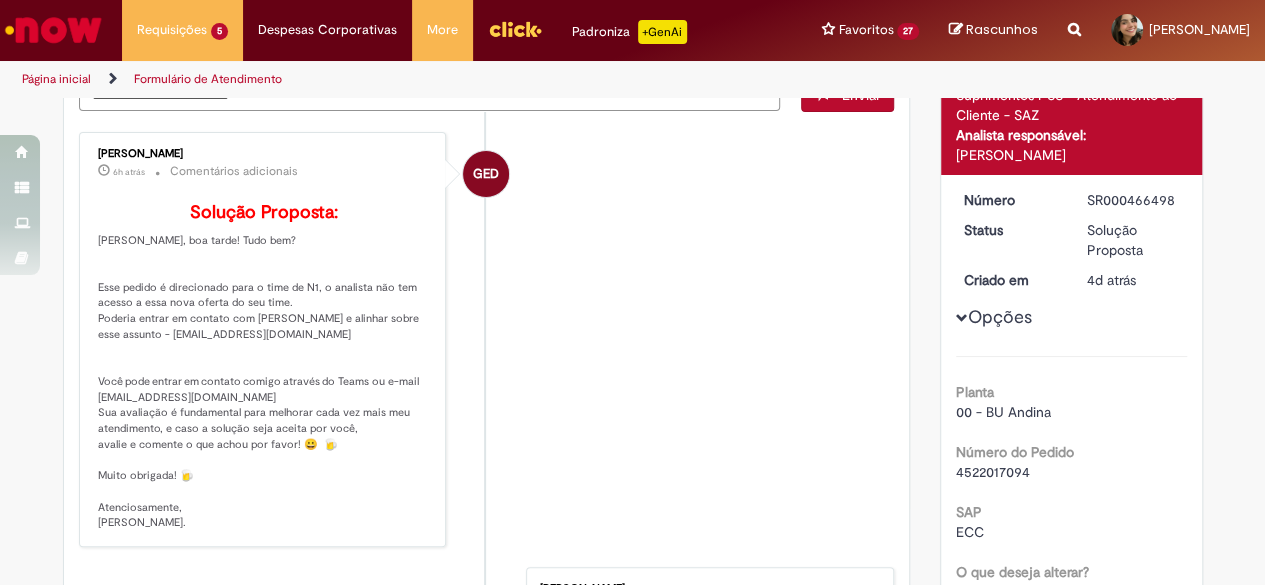 click on "GED
Gabriele Estefane Da Silva
6h atrás 6 horas atrás     Comentários adicionais
Solução Proposta: Natiele, boa tarde! Tudo bem?
Esse pedido é direcionado para o time de N1, o analista não tem acesso a essa nova oferta do seu time.
Poderia entrar em contato com Matheus e alinhar sobre esse assunto - 99843425@ambev.com.br
Você pode entrar em contato comigo através do Teams ou e-mail 99847579@ambev.com.br
Sua avaliação é fundamental para melhorar cada vez mais meu atendimento, e caso a solução seja aceita por você,
avalie e comente o que achou por favor! 😀  🍺
Muito obrigada! 🍺
Atenciosamente,
Gabriele Silva." at bounding box center [487, 339] 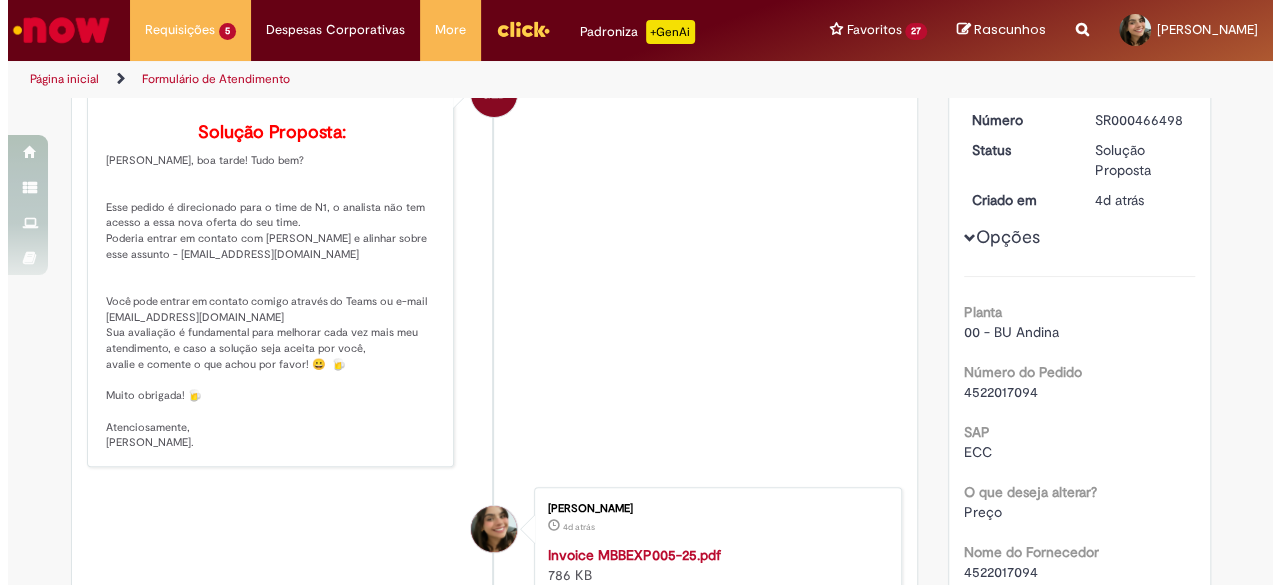scroll, scrollTop: 600, scrollLeft: 0, axis: vertical 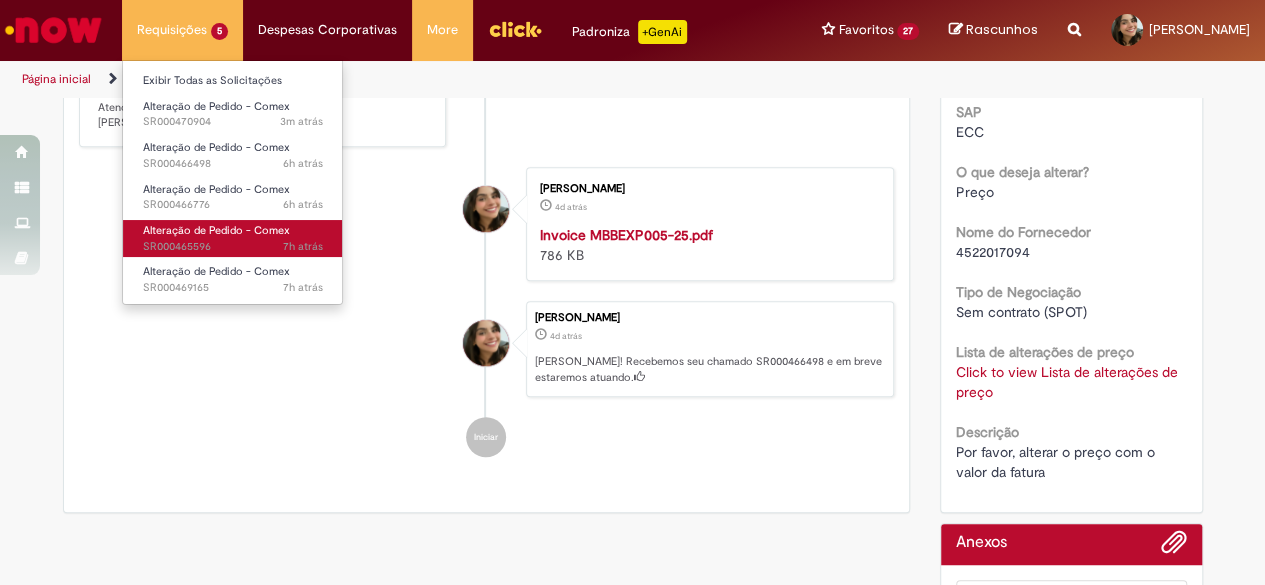 click on "7h atrás 7 horas atrás  SR000465596" at bounding box center (233, 247) 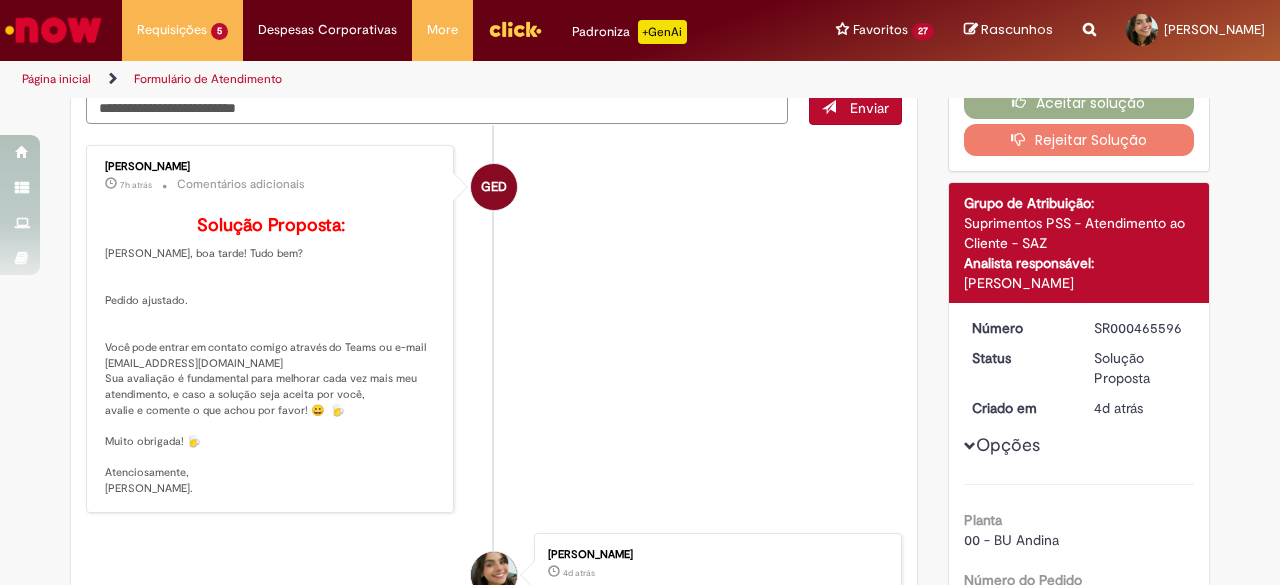 scroll, scrollTop: 200, scrollLeft: 0, axis: vertical 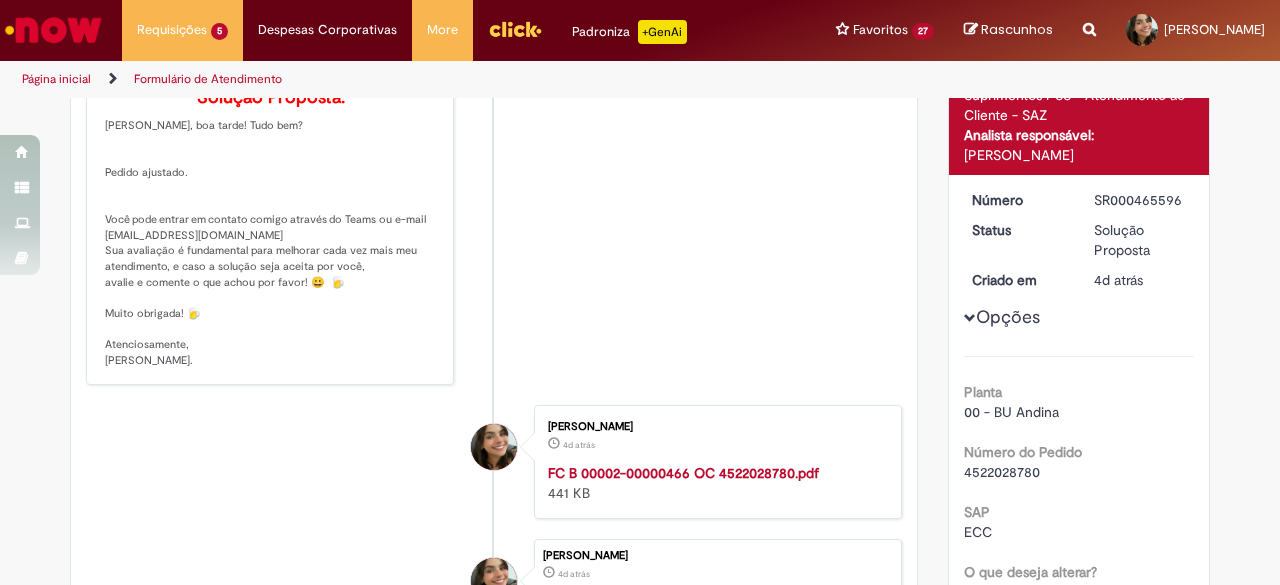 click on "Número
SR000465596
Status
Solução Proposta
Criado em
4d atrás 4 dias atrás
Opções
Planta
00 - BU Andina
Número do Pedido
4522028780
SAP
ECC
O que deseja alterar?
Preço
Nome do Fornecedor
341618
Tipo de Negociação
Sem contrato (SPOT)
Lista de alterações de preço
Click to view Lista de alterações de preço   Click to view Lista de alterações de preço
Descrição
Bom dia! Por favor seguir com a alteração do valor" at bounding box center (1079, 543) 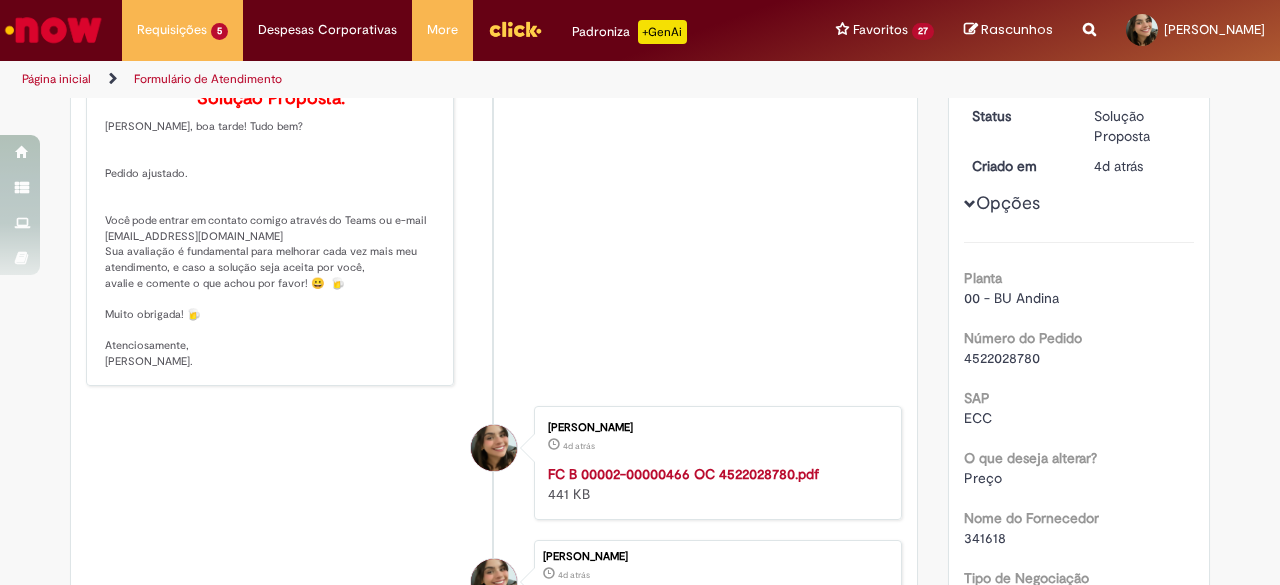 click on "Opções
Planta
00 - BU Andina
Número do Pedido
4522028780
SAP
ECC
O que deseja alterar?
Preço
Nome do Fornecedor
341618
Tipo de Negociação
Sem contrato (SPOT)
Lista de alterações de preço
Click to view Lista de alterações de preço   Click to view Lista de alterações de preço
Descrição
Bom dia! Por favor seguir com a alteração do valor" at bounding box center (1079, 422) 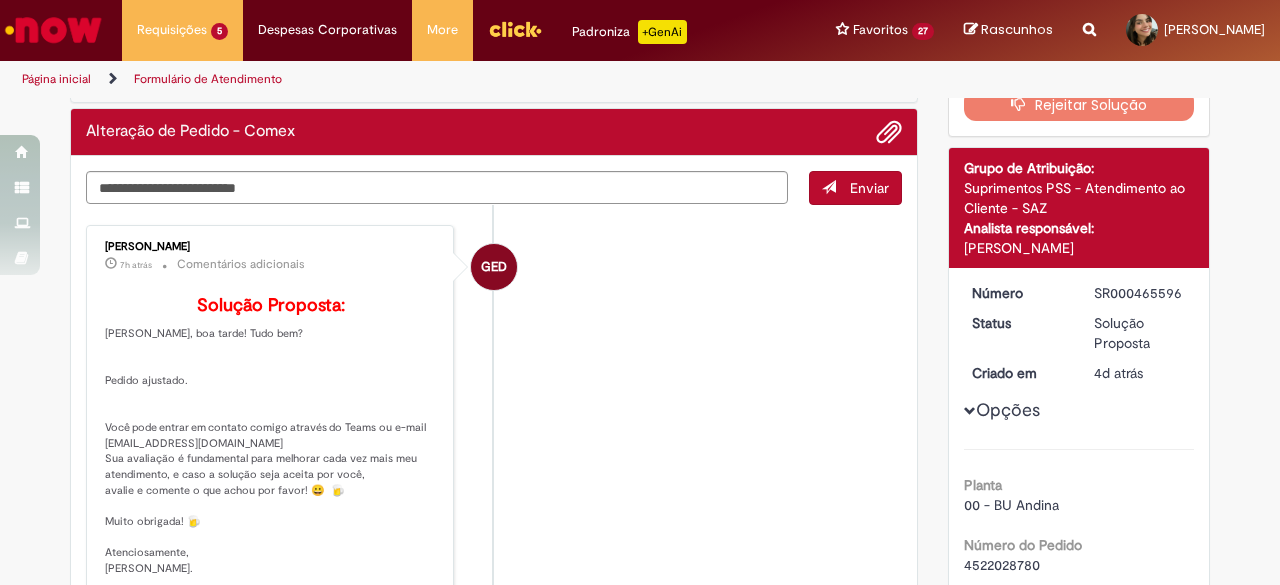 scroll, scrollTop: 0, scrollLeft: 0, axis: both 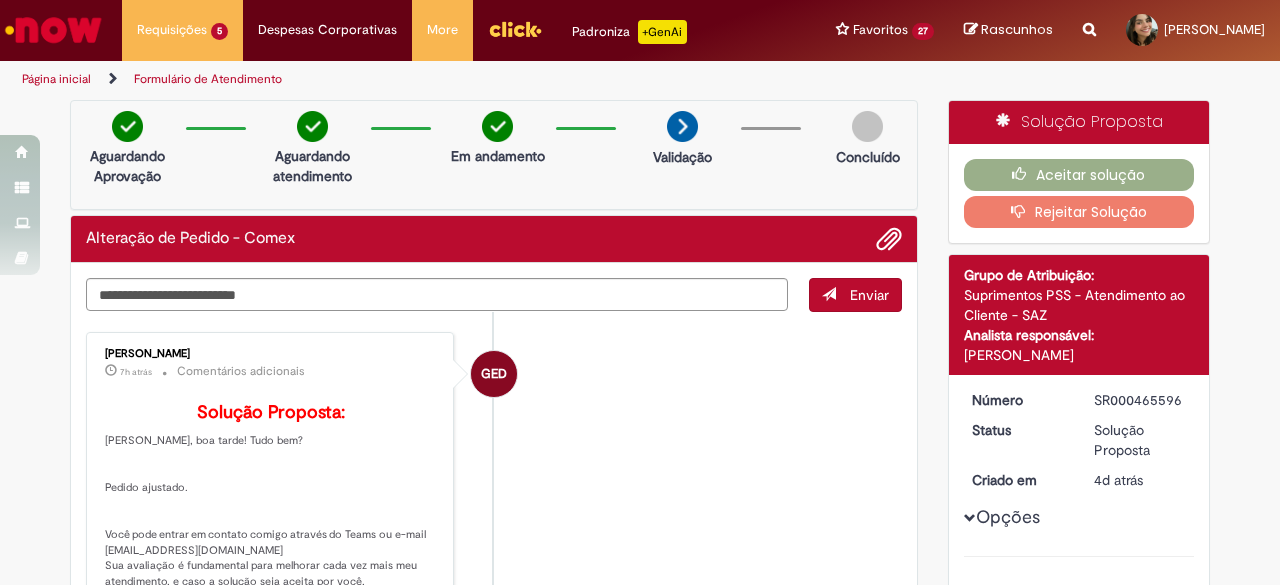 click on "SR000465596" at bounding box center [1140, 400] 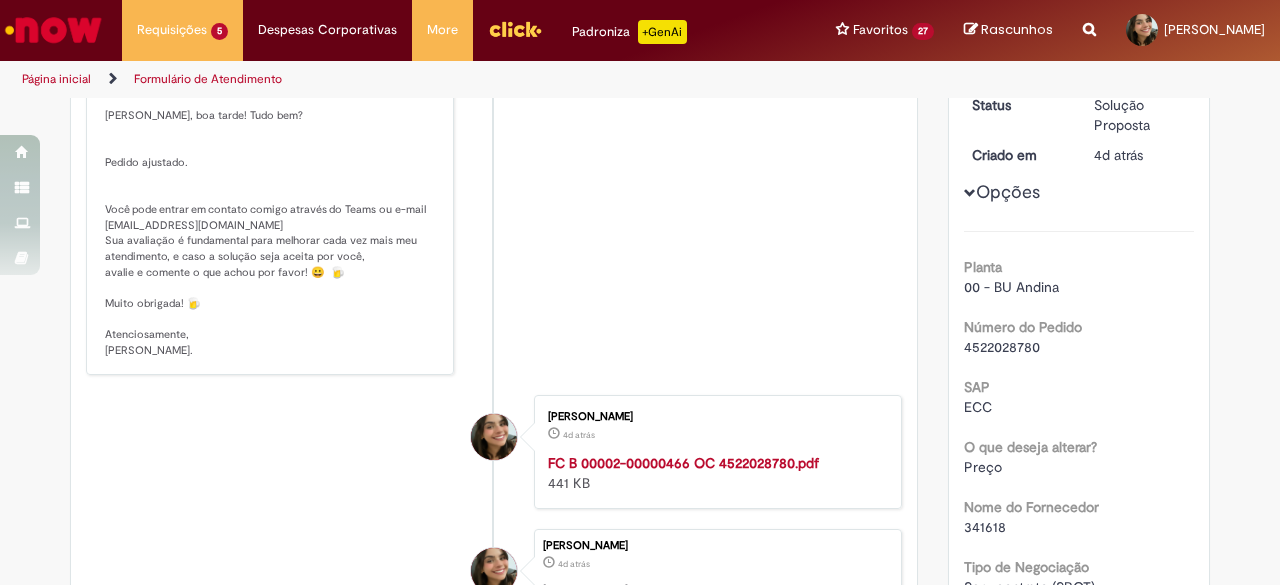 scroll, scrollTop: 500, scrollLeft: 0, axis: vertical 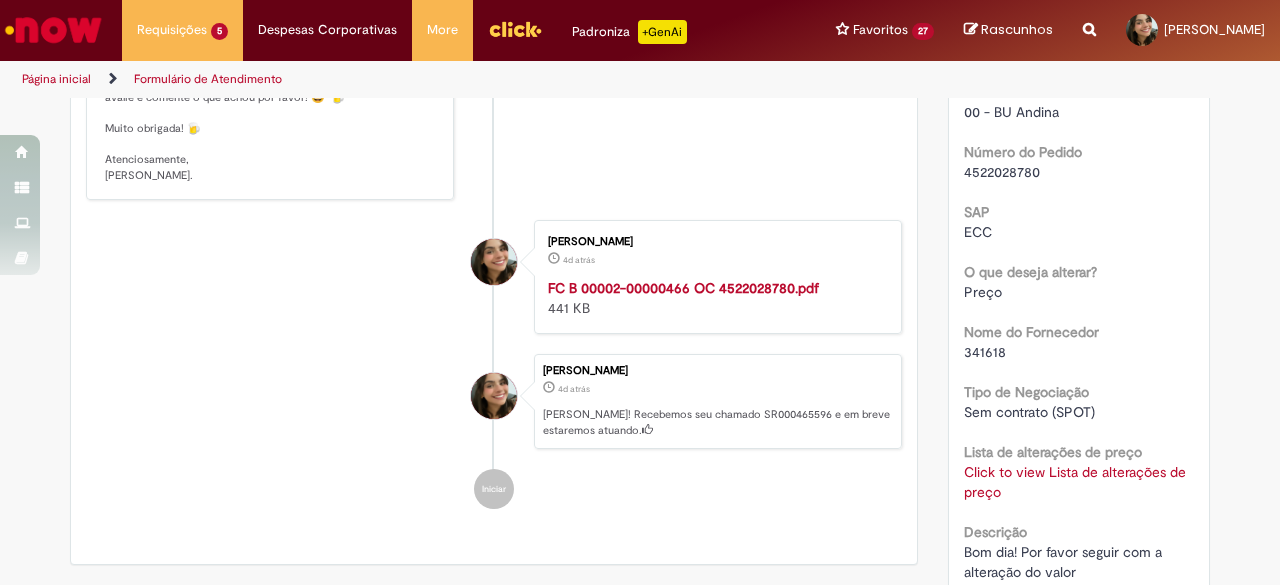 click on "4522028780" at bounding box center (1002, 172) 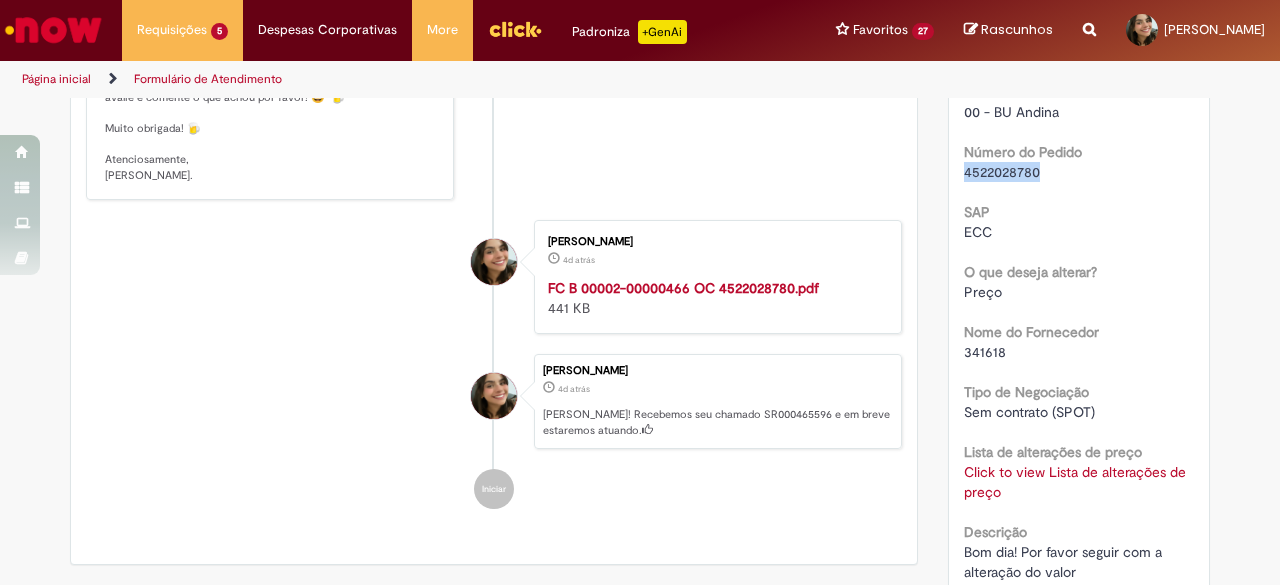 click on "4522028780" at bounding box center (1002, 172) 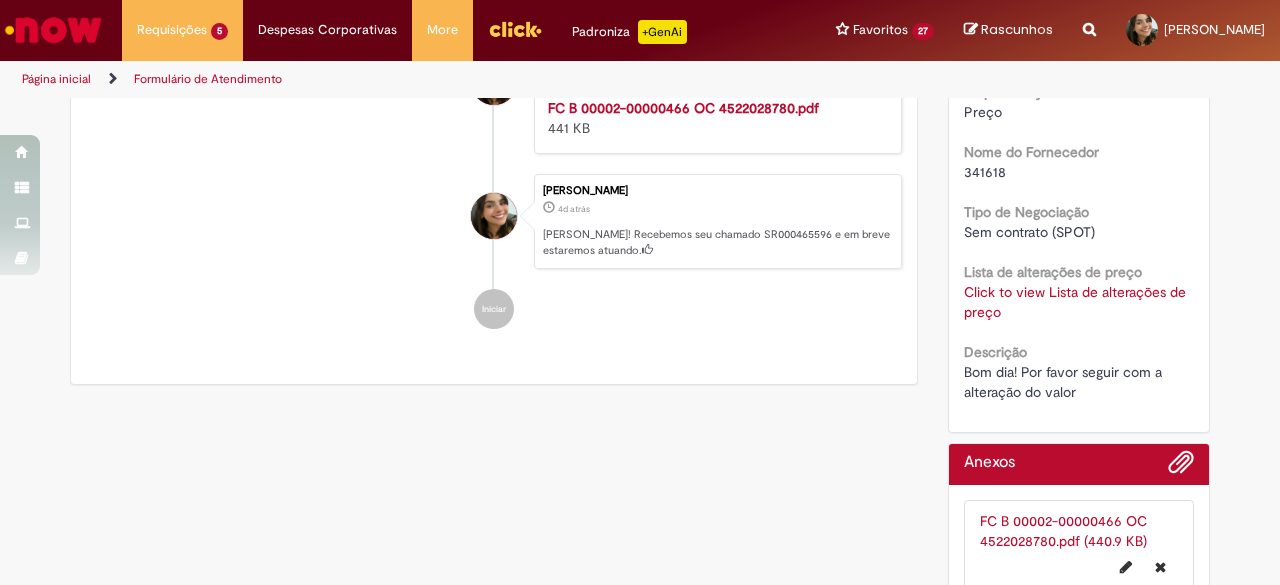 scroll, scrollTop: 700, scrollLeft: 0, axis: vertical 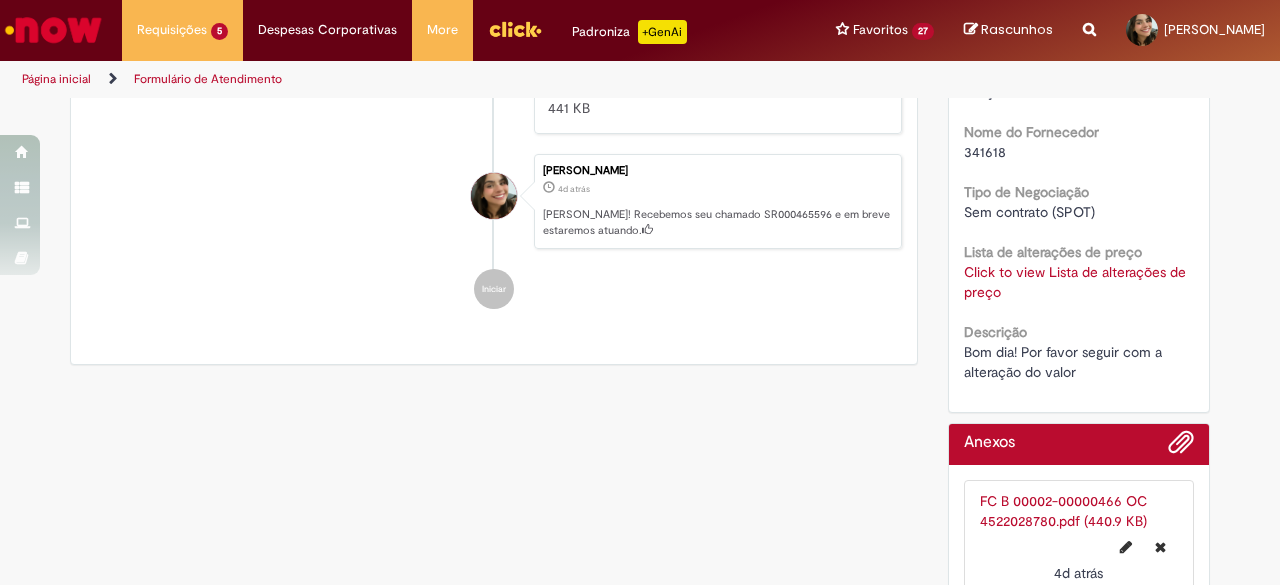 click on "Click to view Lista de alterações de preço" at bounding box center [1075, 282] 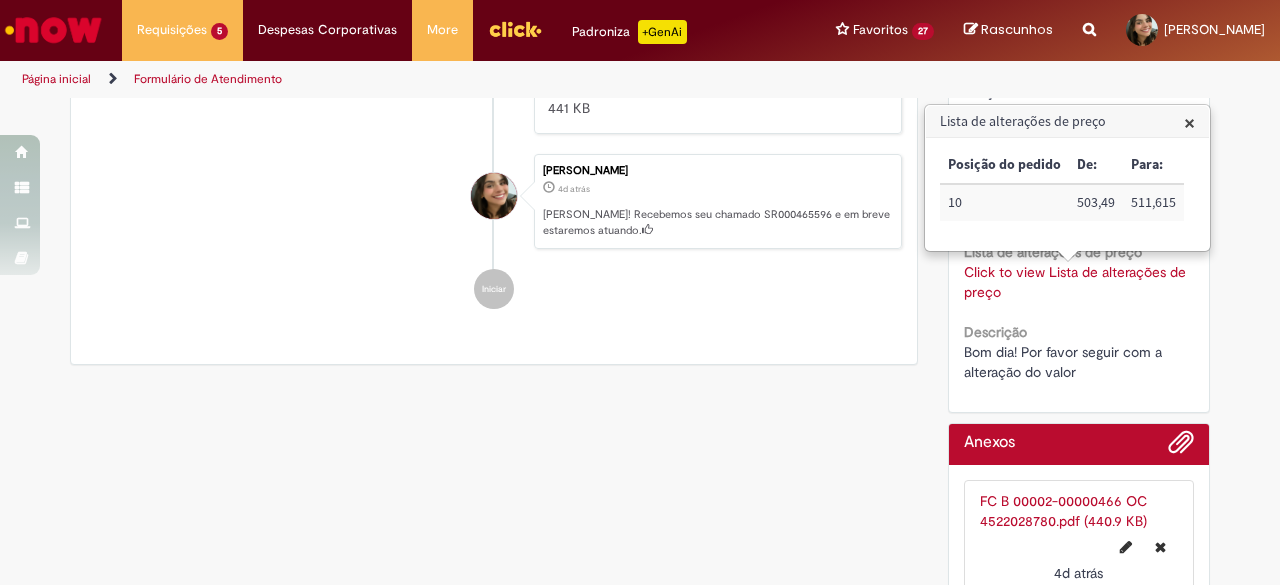 scroll, scrollTop: 0, scrollLeft: 0, axis: both 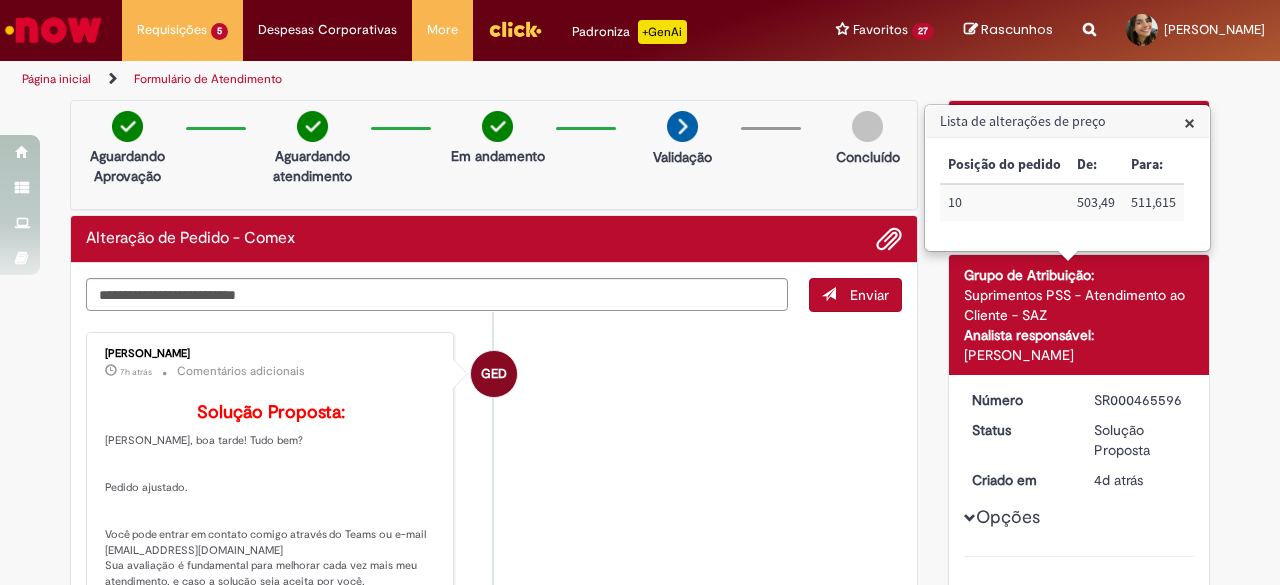 drag, startPoint x: 777, startPoint y: 479, endPoint x: 875, endPoint y: 423, distance: 112.871605 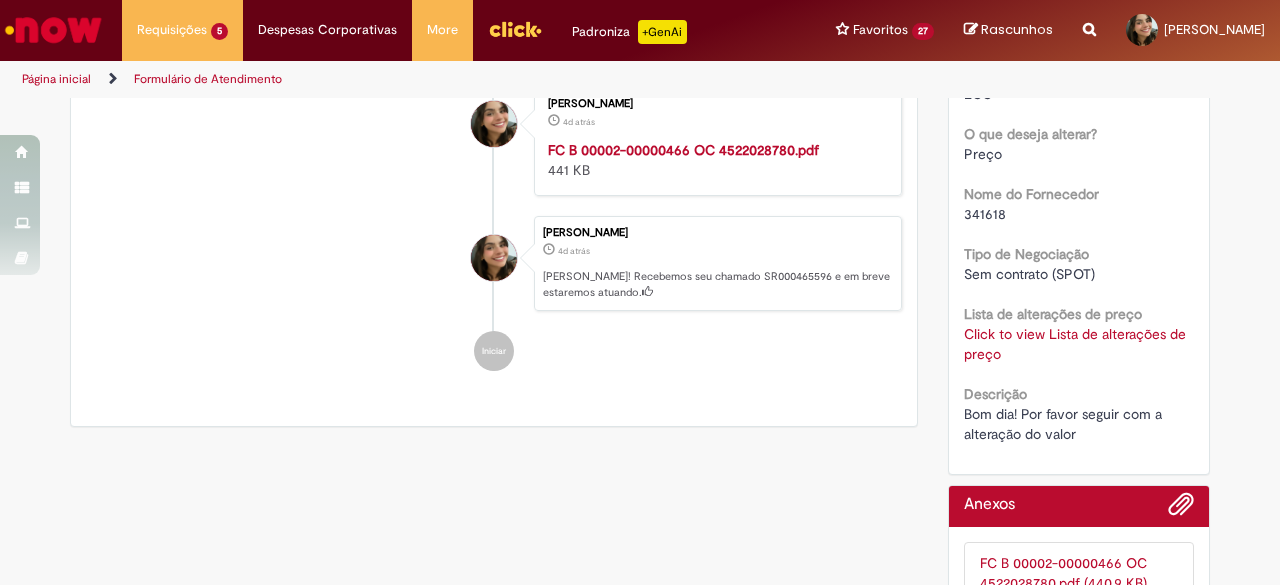 scroll, scrollTop: 0, scrollLeft: 0, axis: both 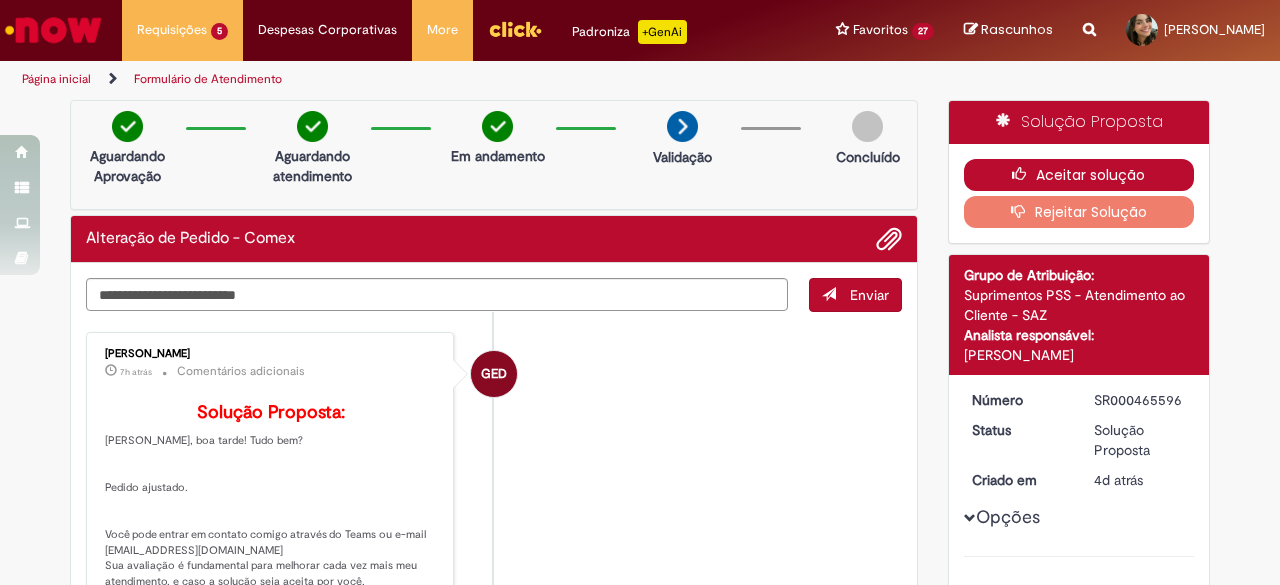 click on "Aceitar solução" at bounding box center (1079, 175) 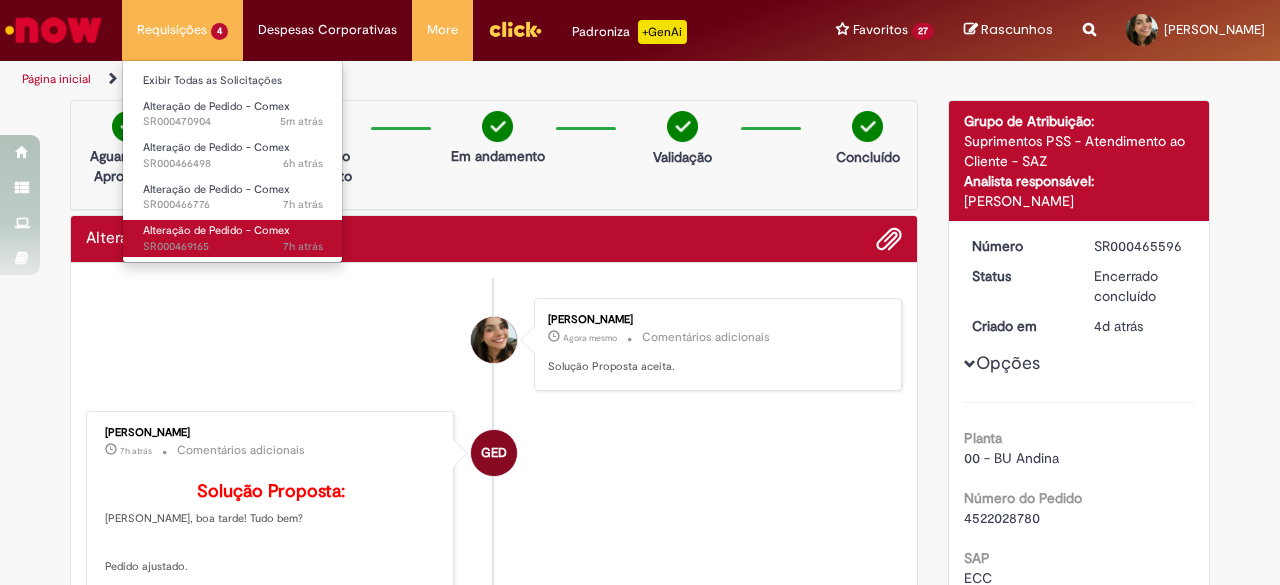 click on "7h atrás 7 horas atrás  SR000469165" at bounding box center [233, 247] 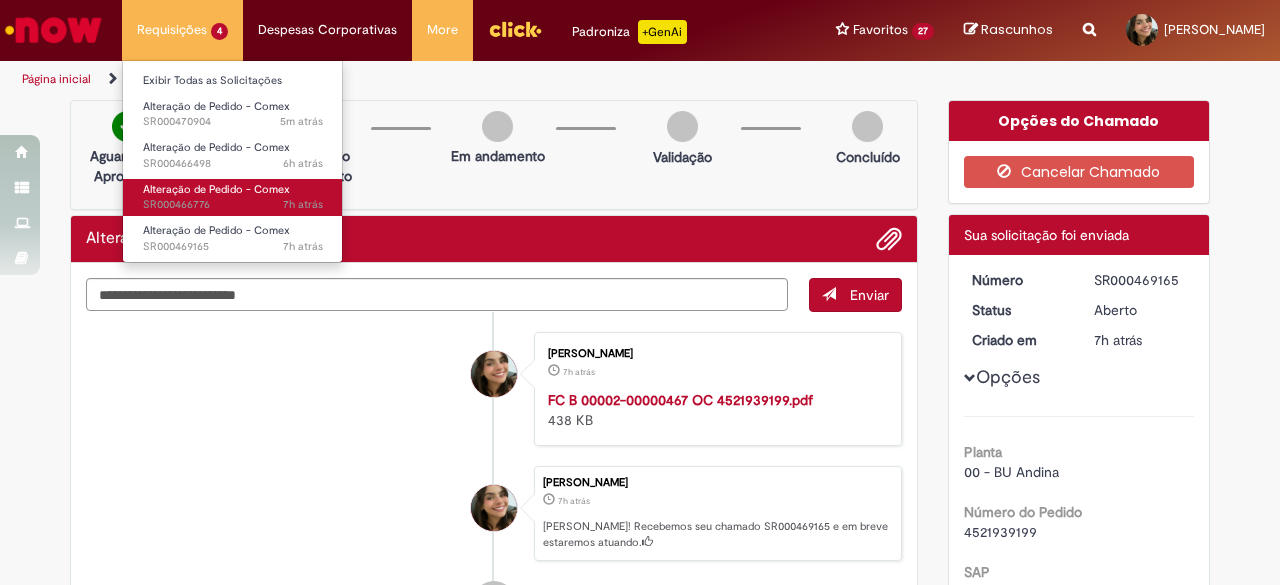 click on "Alteração de Pedido - Comex" at bounding box center [216, 189] 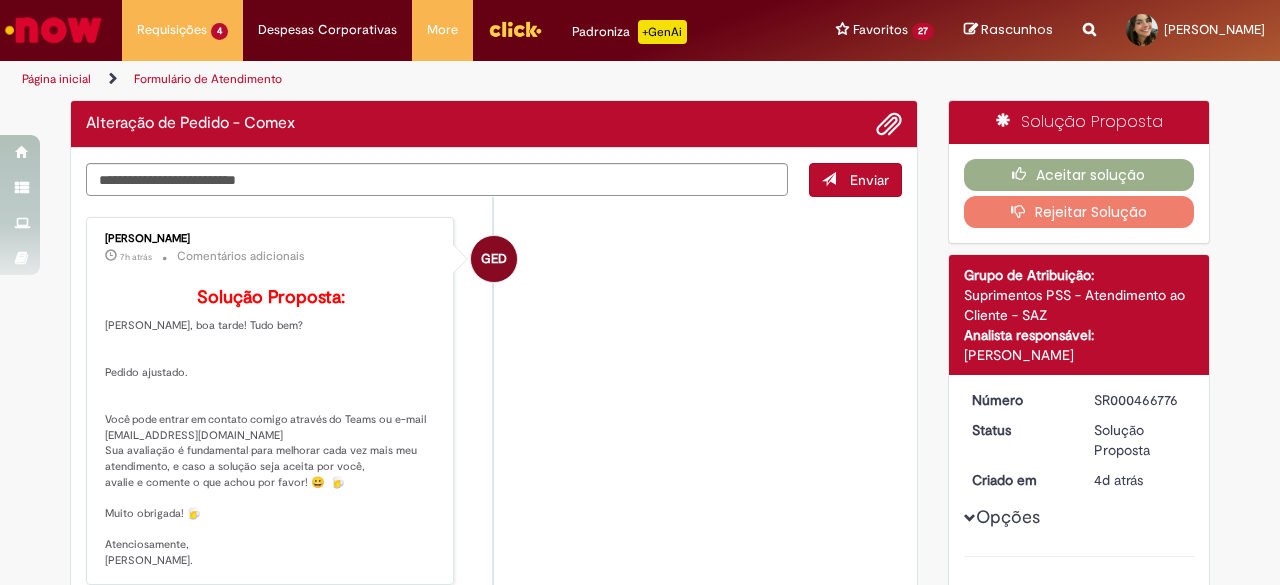 click on "SR000466776" at bounding box center (1140, 400) 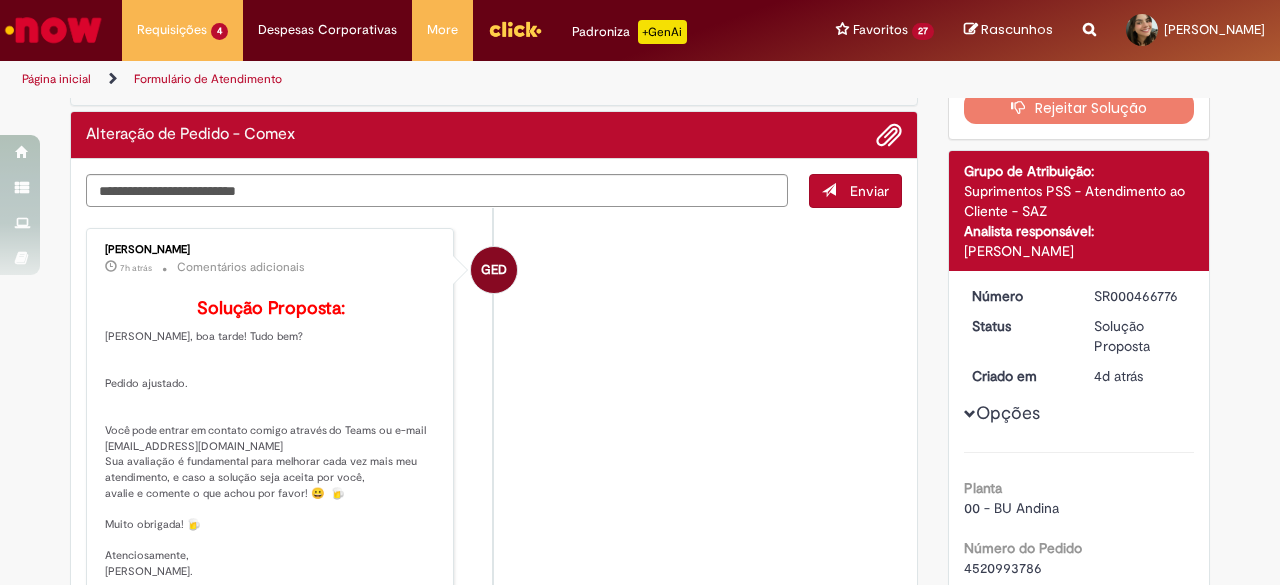 scroll, scrollTop: 300, scrollLeft: 0, axis: vertical 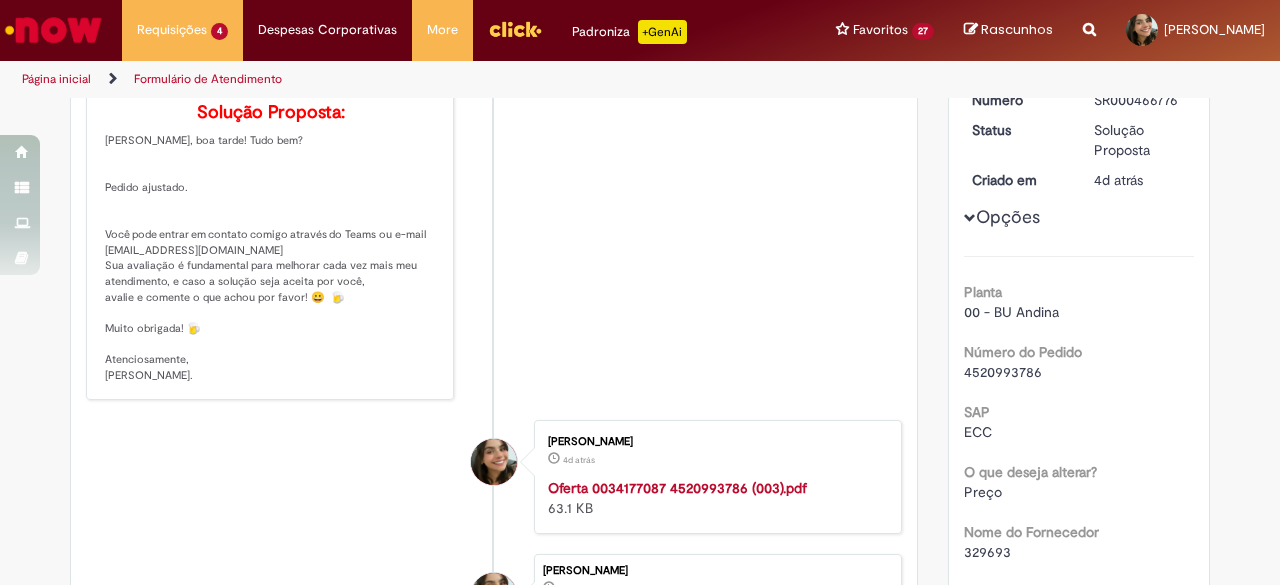 click on "4520993786" at bounding box center [1003, 372] 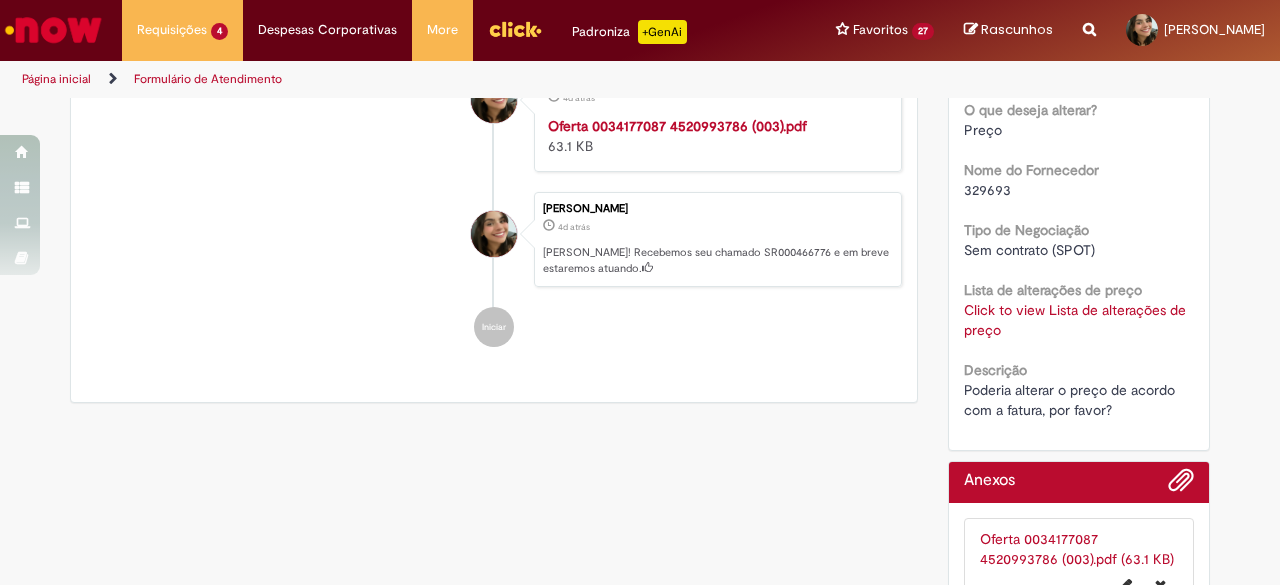 scroll, scrollTop: 630, scrollLeft: 0, axis: vertical 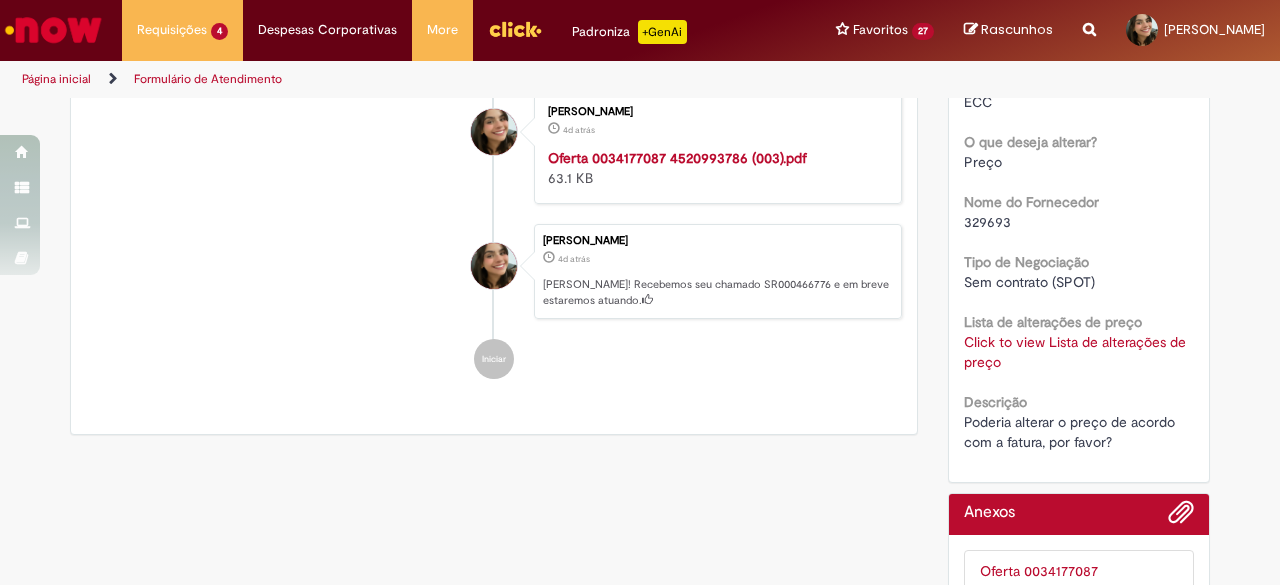 click on "Click to view Lista de alterações de preço" at bounding box center [1075, 352] 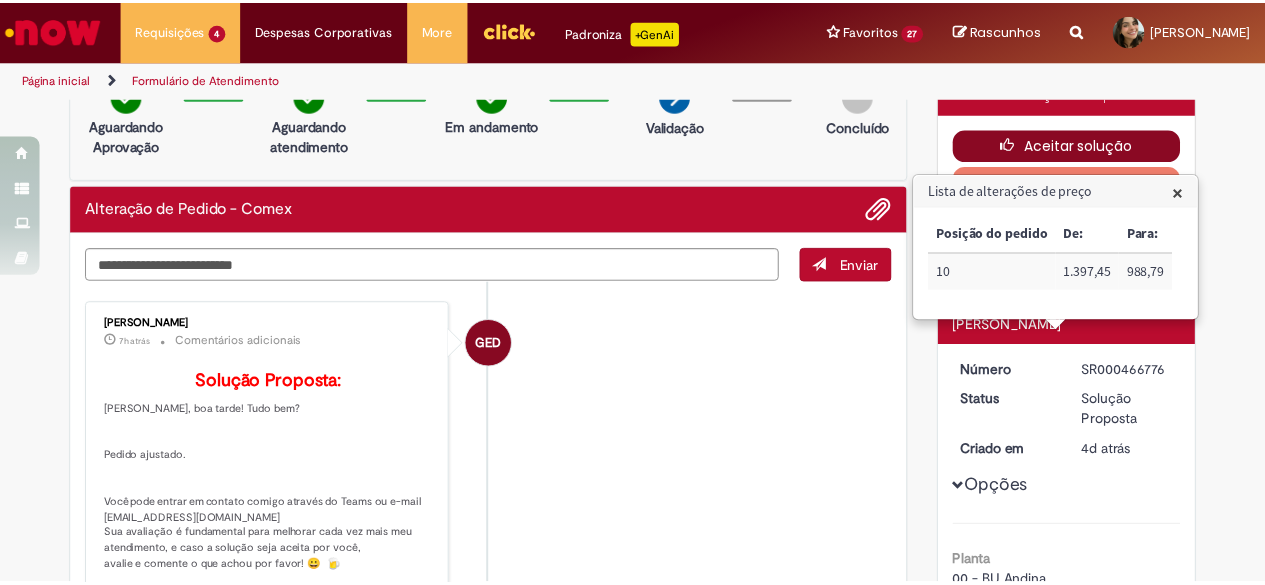 scroll, scrollTop: 0, scrollLeft: 0, axis: both 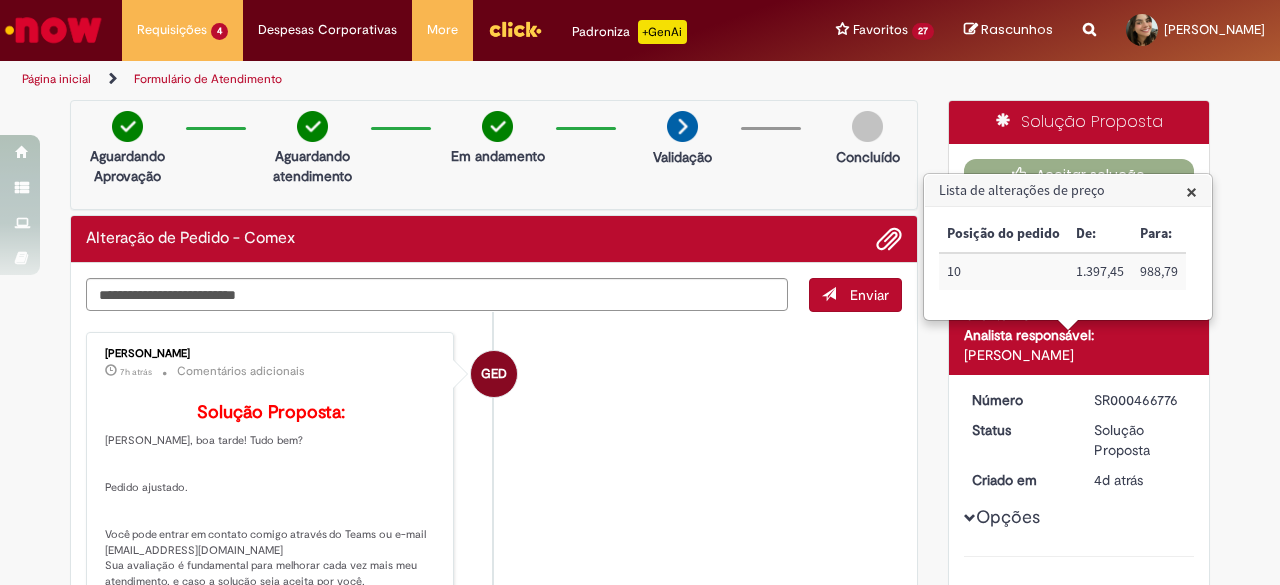 click on "Aceitar solução   Rejeitar Solução" at bounding box center [1079, 193] 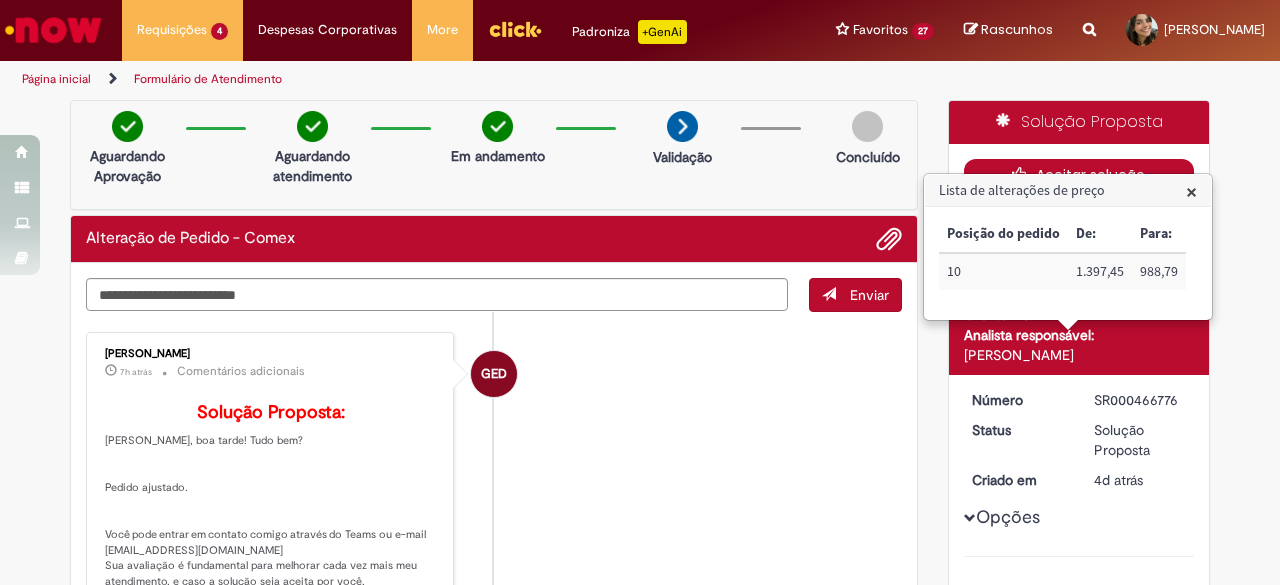 click on "Aceitar solução" at bounding box center (1079, 175) 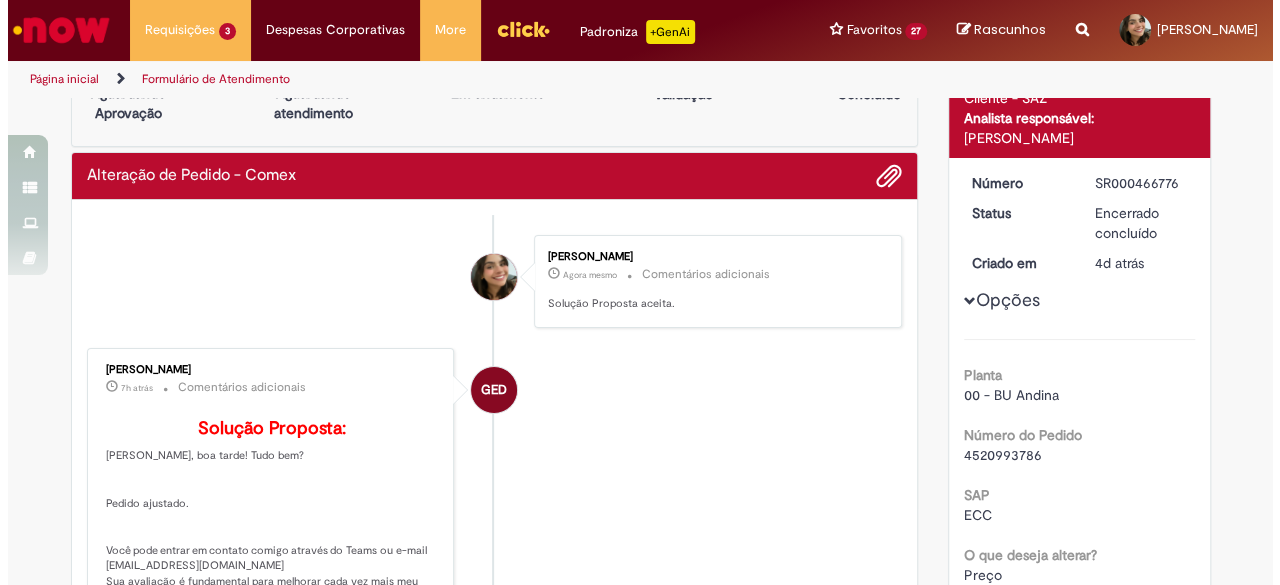 scroll, scrollTop: 0, scrollLeft: 0, axis: both 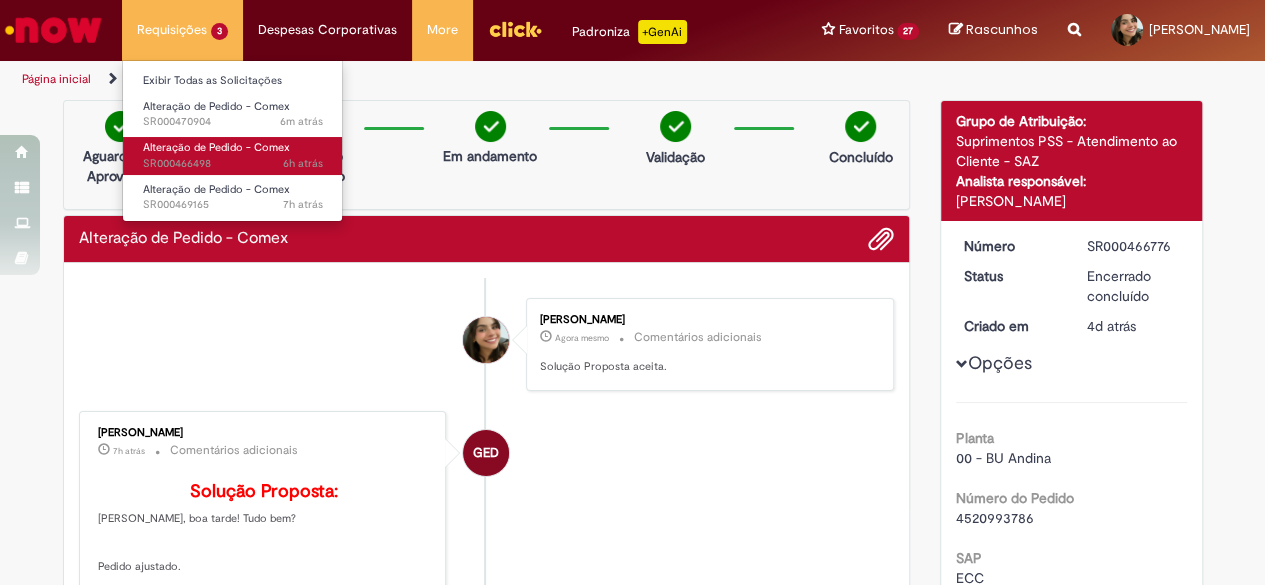 click on "Alteração de Pedido - Comex
6h atrás 6 horas atrás  SR000466498" at bounding box center [233, 155] 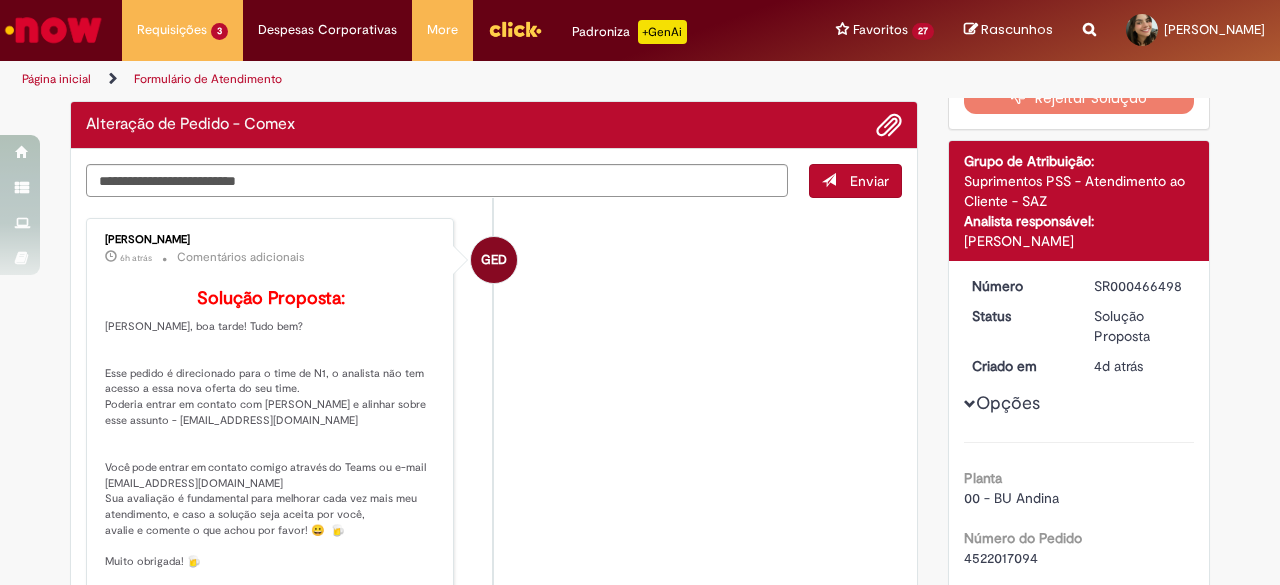 scroll, scrollTop: 114, scrollLeft: 0, axis: vertical 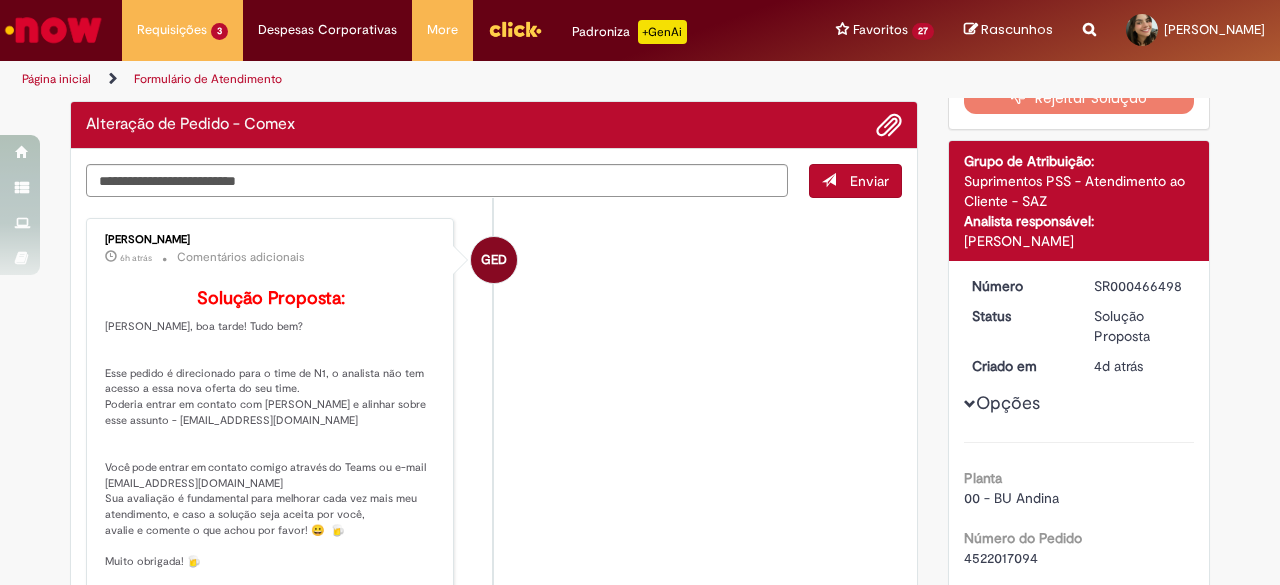 click on "Solução Proposta: Natiele, boa tarde! Tudo bem?
Esse pedido é direcionado para o time de N1, o analista não tem acesso a essa nova oferta do seu time.
Poderia entrar em contato com Matheus e alinhar sobre esse assunto - 99843425@ambev.com.br
Você pode entrar em contato comigo através do Teams ou e-mail 99847579@ambev.com.br
Sua avaliação é fundamental para melhorar cada vez mais meu atendimento, e caso a solução seja aceita por você,
avalie e comente o que achou por favor! 😀  🍺
Muito obrigada! 🍺
Atenciosamente,
Gabriele Silva." at bounding box center (271, 453) 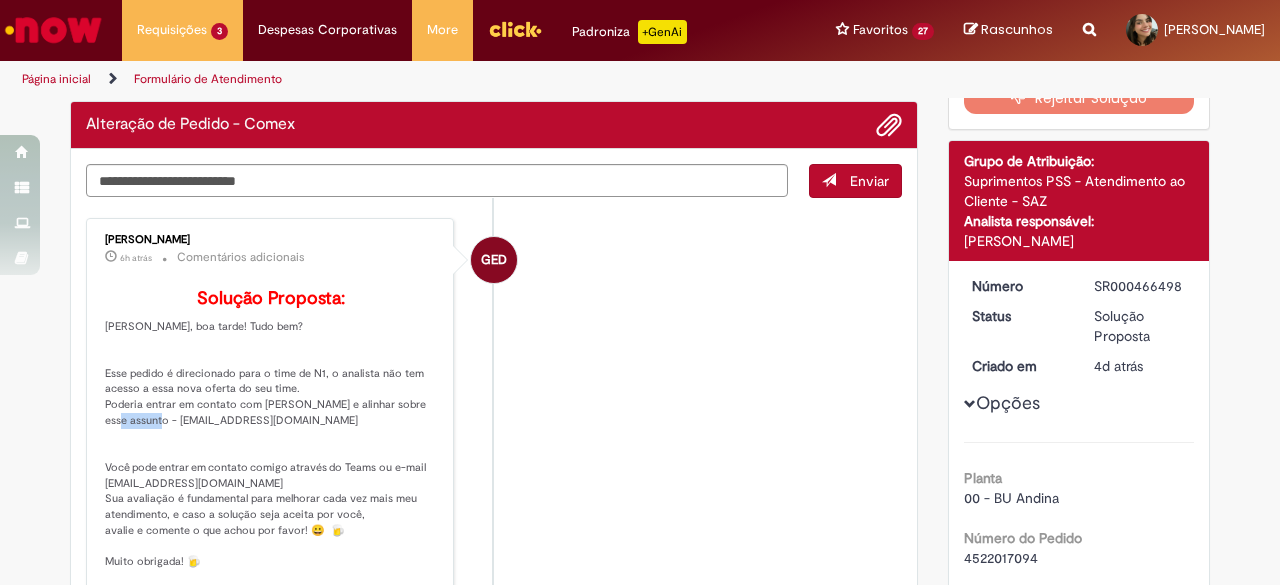 drag, startPoint x: 182, startPoint y: 420, endPoint x: 221, endPoint y: 507, distance: 95.34149 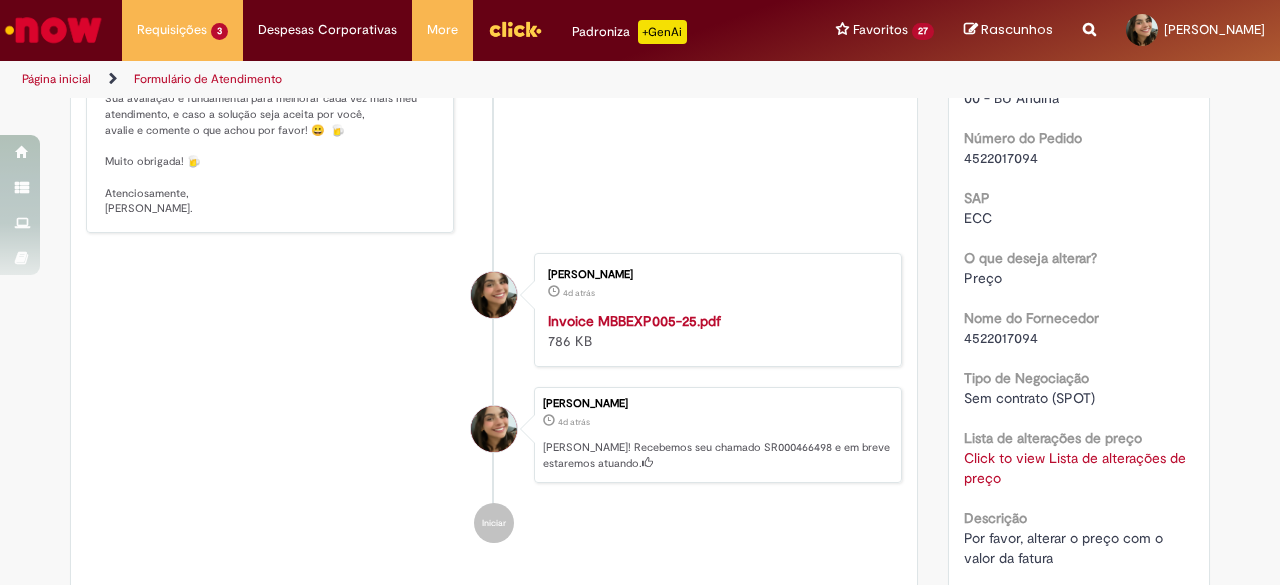 click on "Click to view Lista de alterações de preço" at bounding box center [1075, 468] 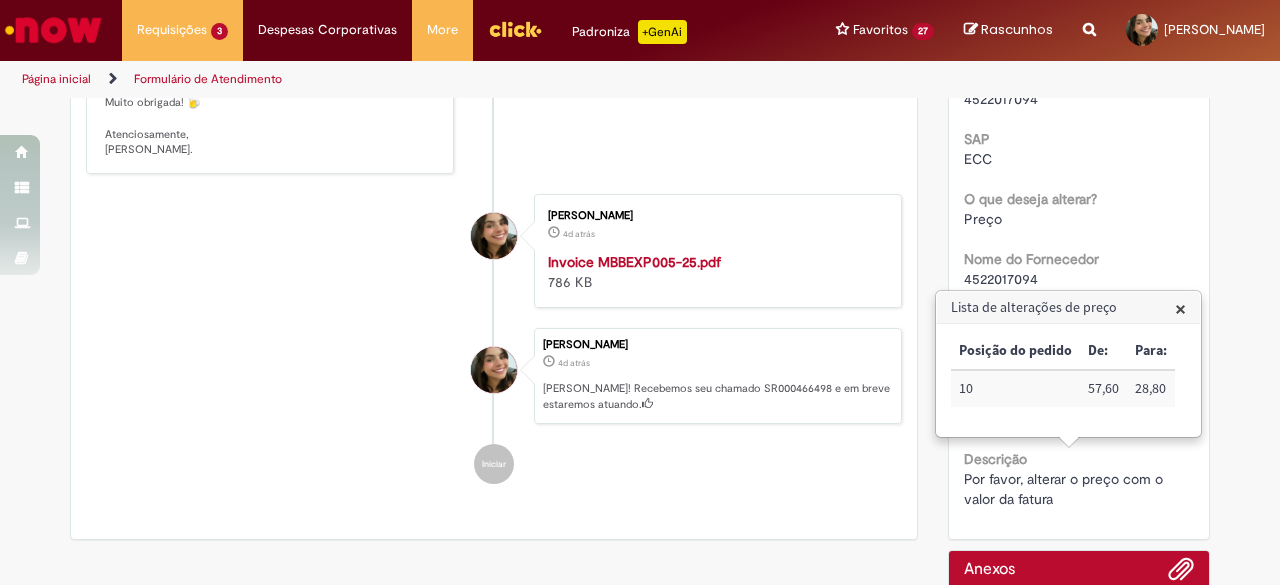scroll, scrollTop: 614, scrollLeft: 0, axis: vertical 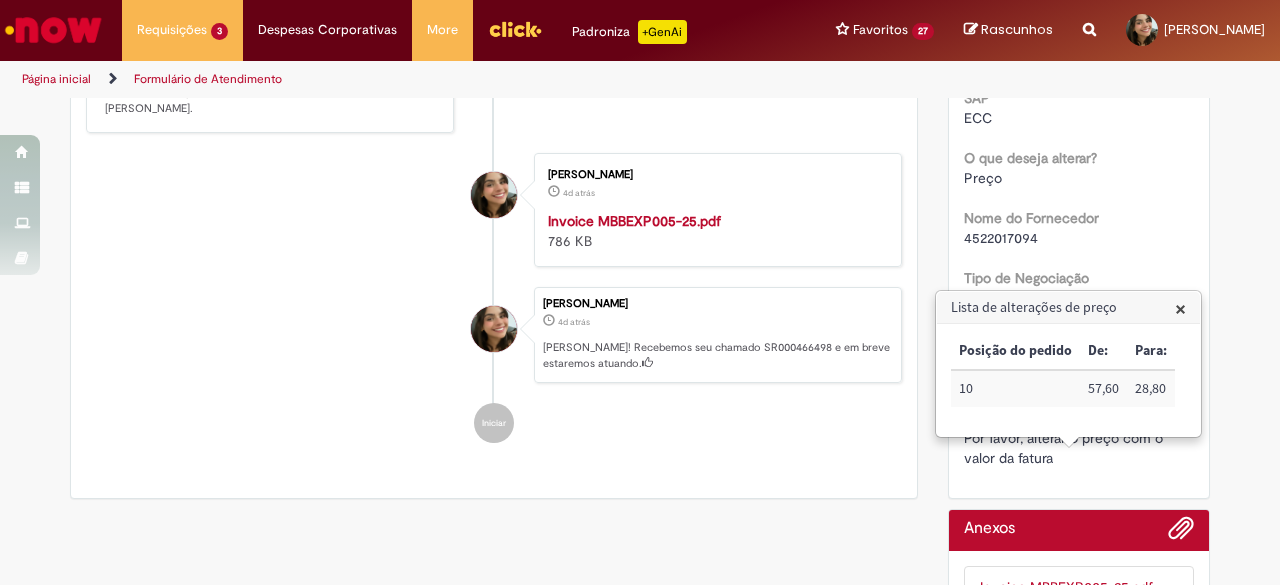 click on "Enviar
GED
Gabriele Estefane Da Silva
6h atrás 6 horas atrás     Comentários adicionais
Solução Proposta: Natiele, boa tarde! Tudo bem?
Esse pedido é direcionado para o time de N1, o analista não tem acesso a essa nova oferta do seu time.
Poderia entrar em contato com Matheus e alinhar sobre esse assunto - 99843425@ambev.com.br
Você pode entrar em contato comigo através do Teams ou e-mail 99847579@ambev.com.br
Sua avaliação é fundamental para melhorar cada vez mais meu atendimento, e caso a solução seja aceita por você,
avalie e comente o que achou por favor! 😀  🍺
Muito obrigada! 🍺
Atenciosamente,
Gabriele Silva." at bounding box center (494, 73) 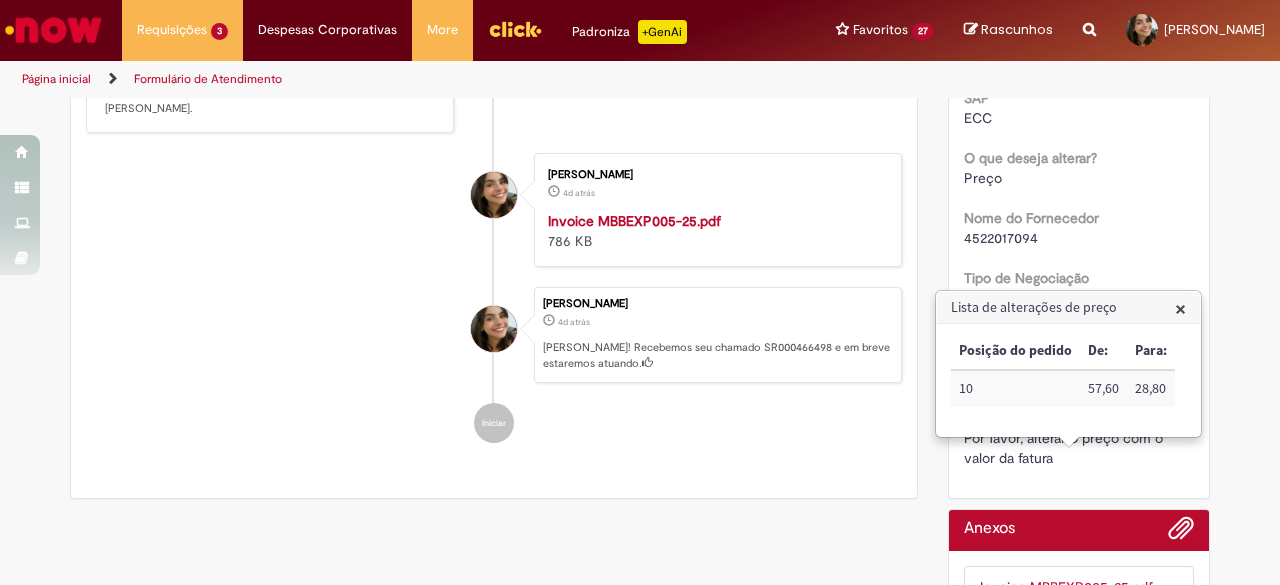 click on "×" at bounding box center [1180, 308] 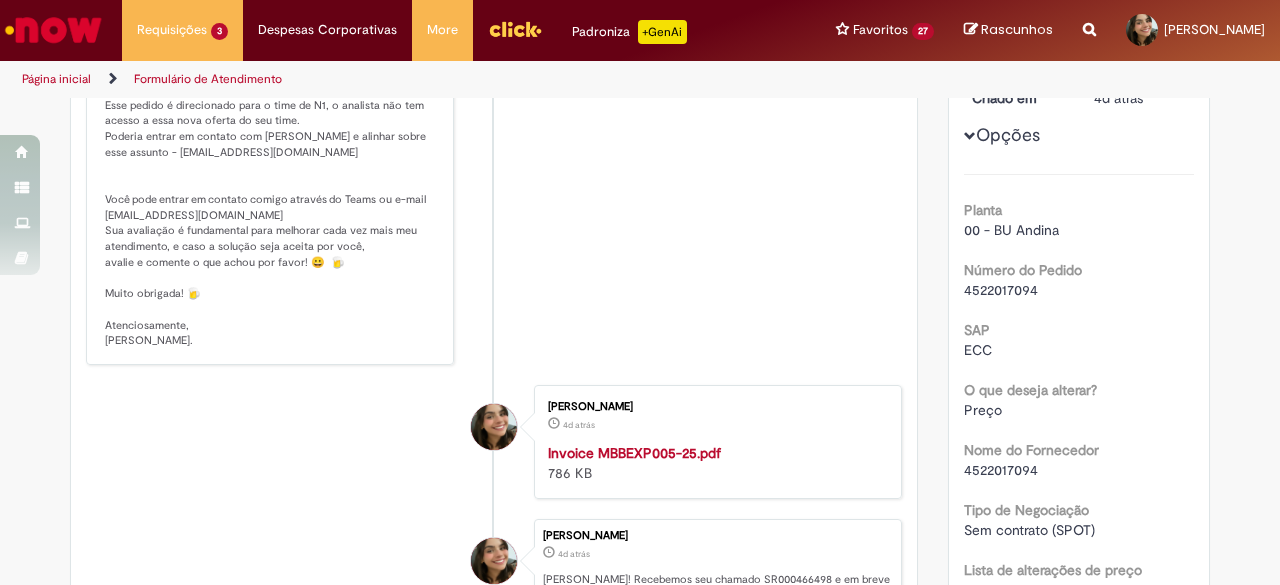 scroll, scrollTop: 414, scrollLeft: 0, axis: vertical 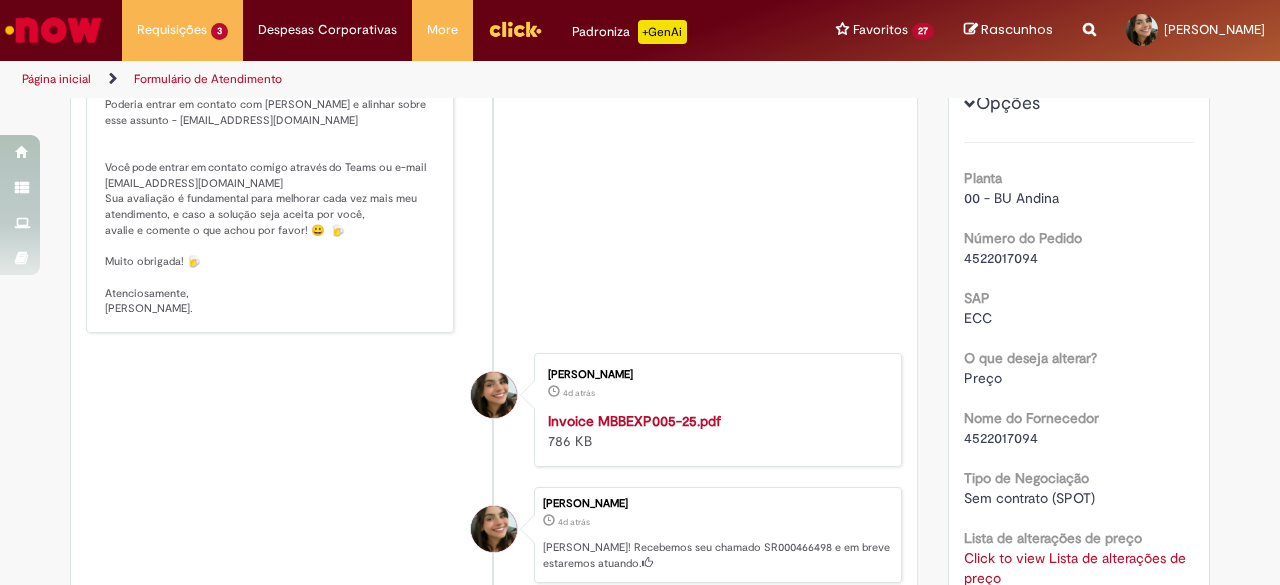 click on "4522017094" at bounding box center (1001, 438) 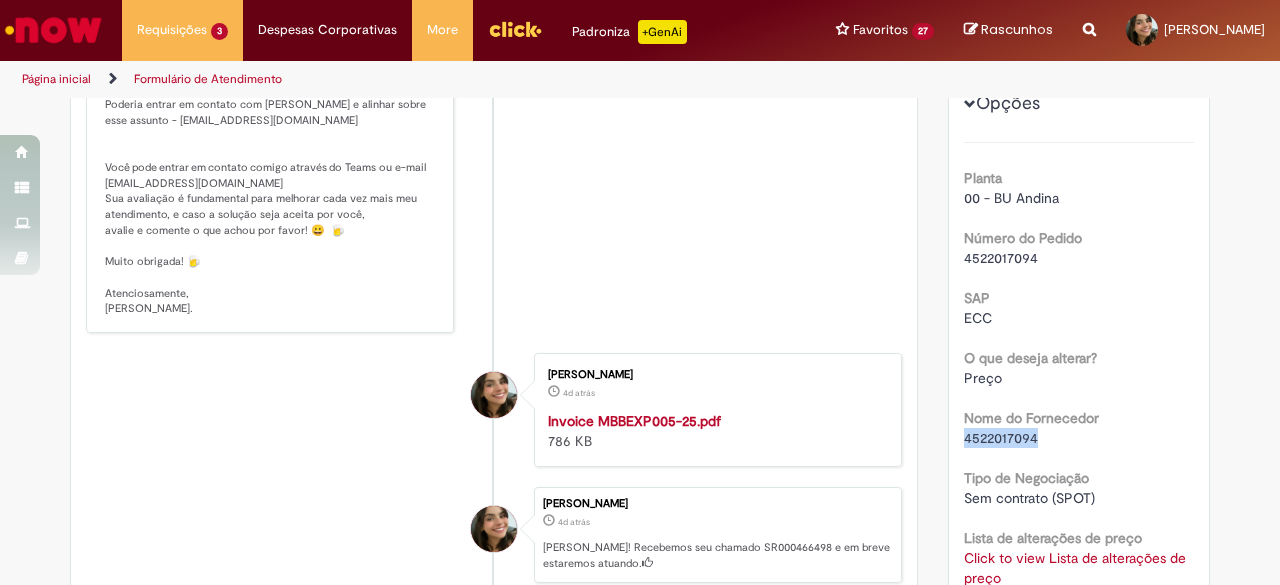 click on "4522017094" at bounding box center (1001, 438) 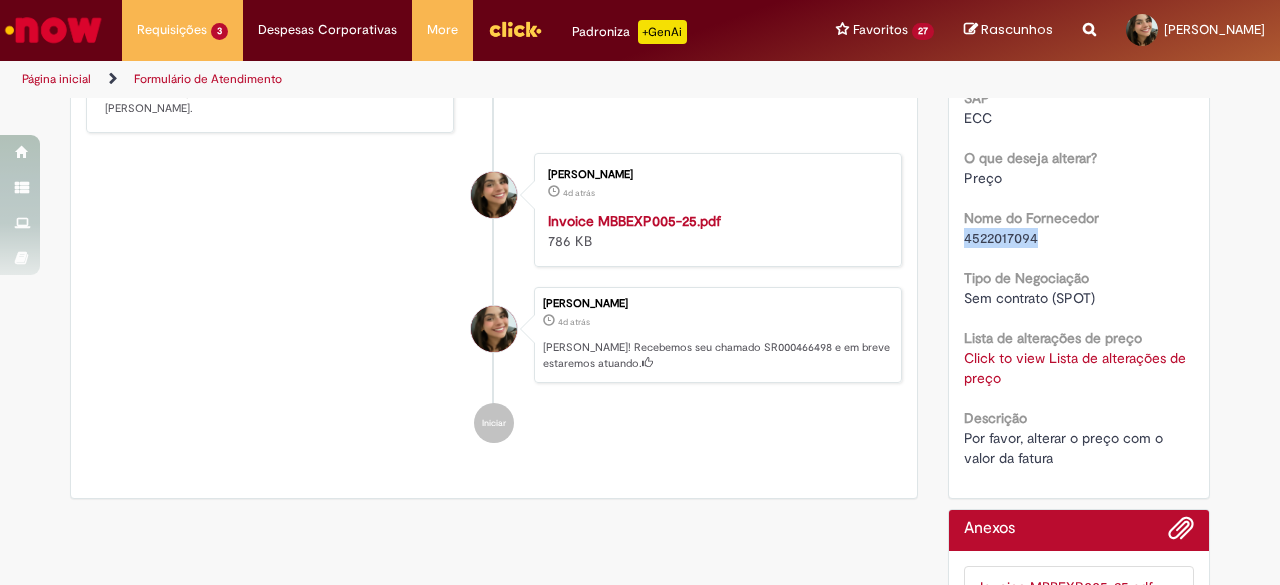 click on "Click to view Lista de alterações de preço" at bounding box center [1075, 368] 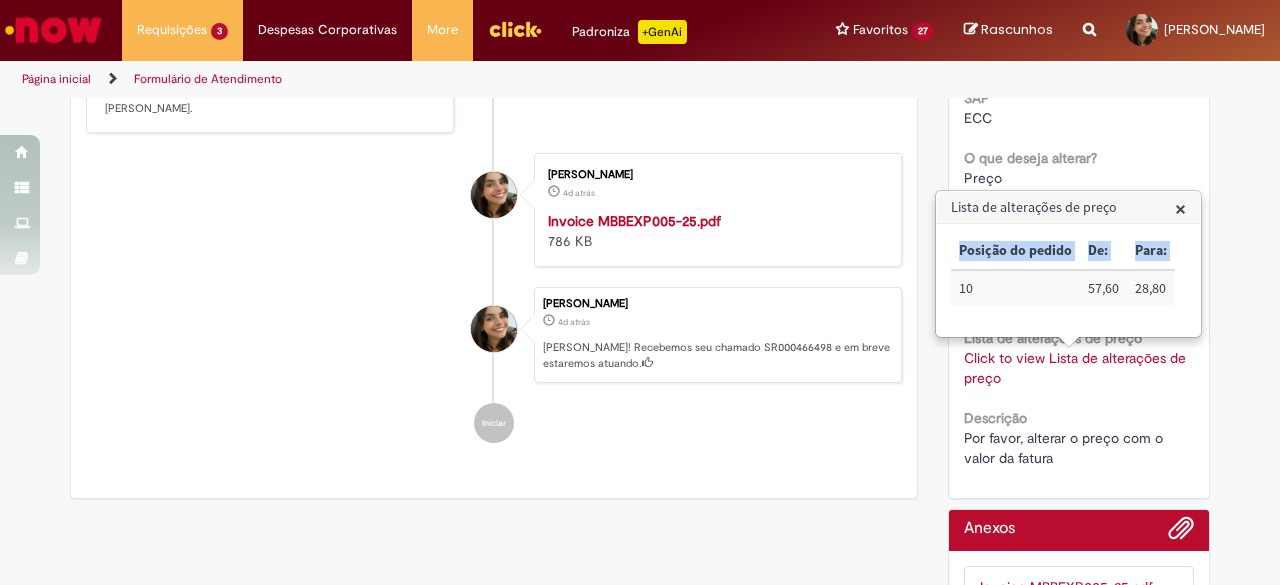 drag, startPoint x: 956, startPoint y: 287, endPoint x: 1175, endPoint y: 283, distance: 219.03653 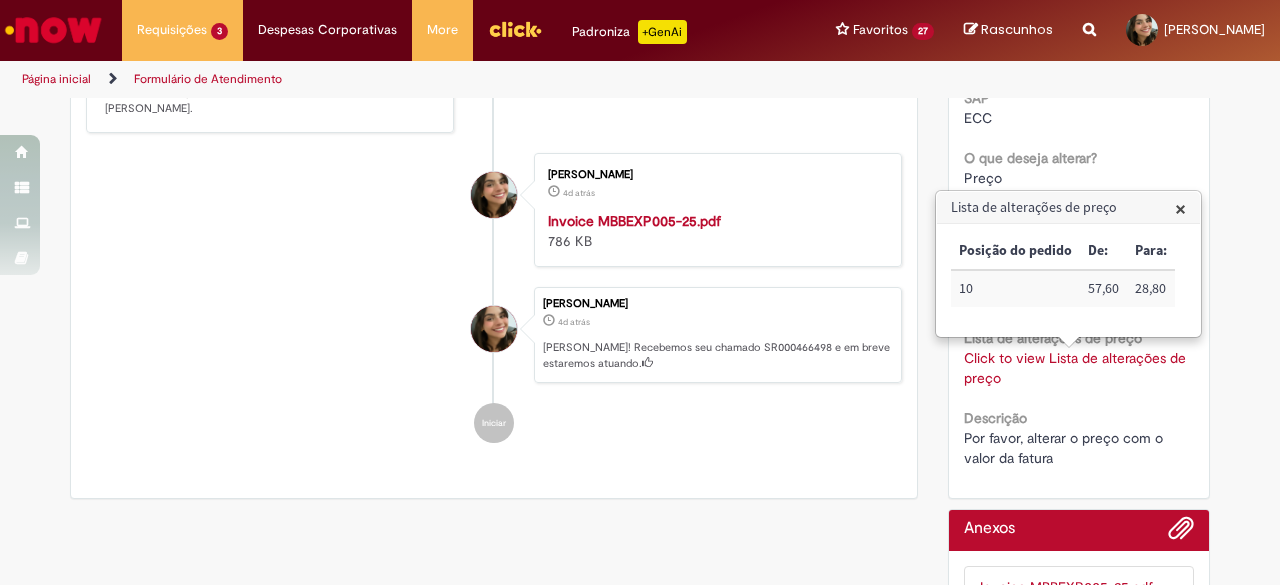 drag, startPoint x: 960, startPoint y: 248, endPoint x: 1198, endPoint y: 295, distance: 242.59637 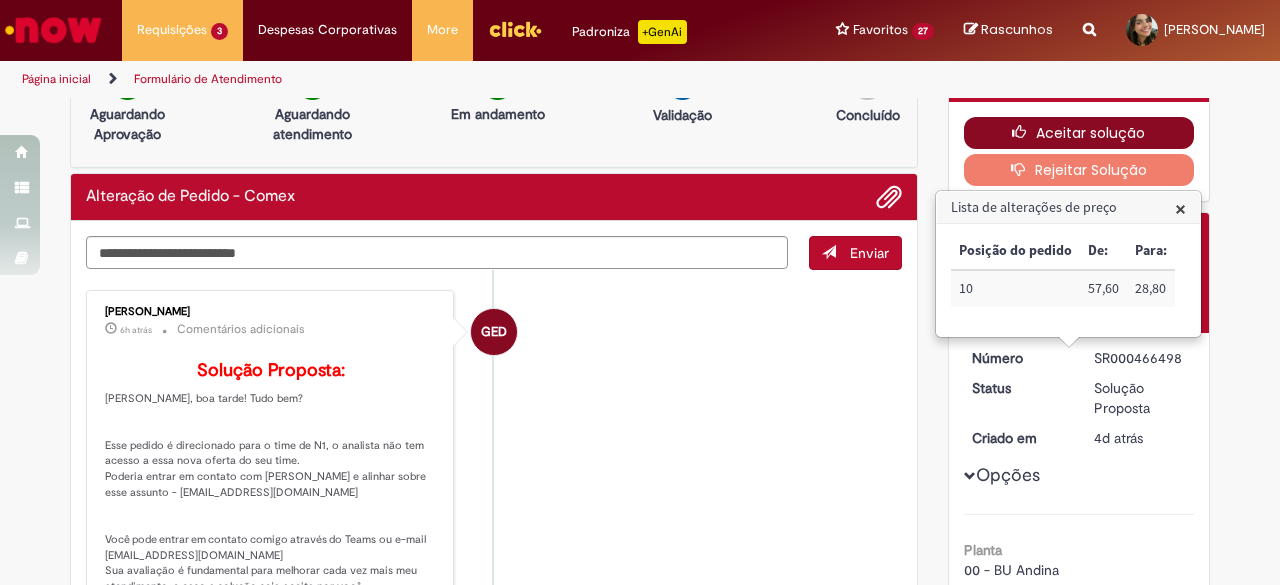 scroll, scrollTop: 0, scrollLeft: 0, axis: both 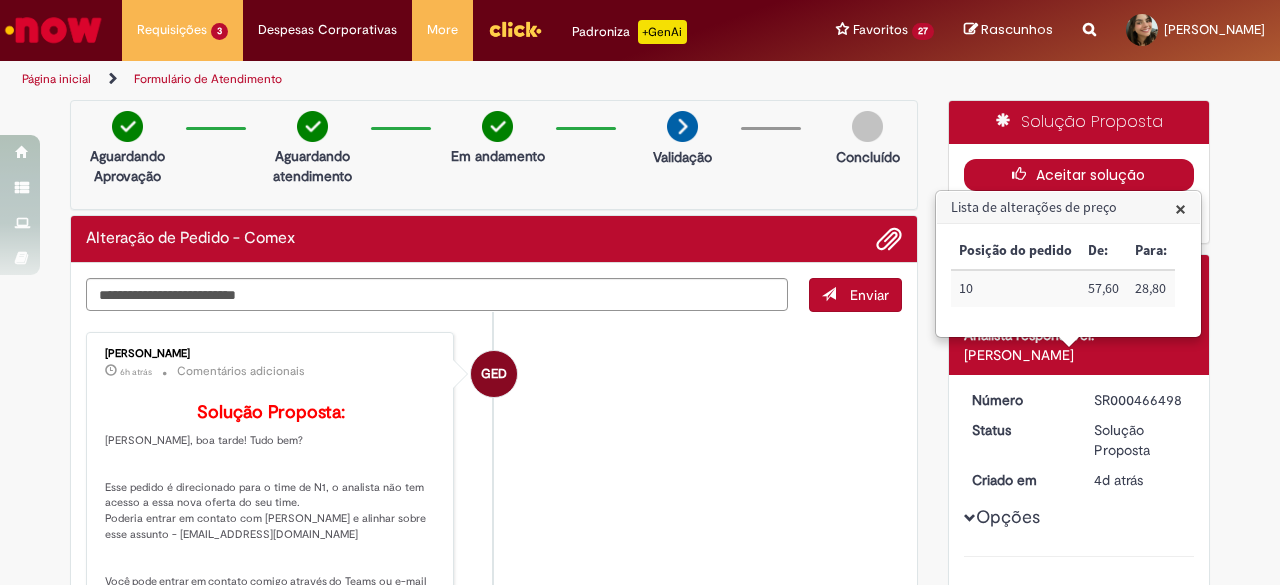 click on "Aceitar solução" at bounding box center [1079, 175] 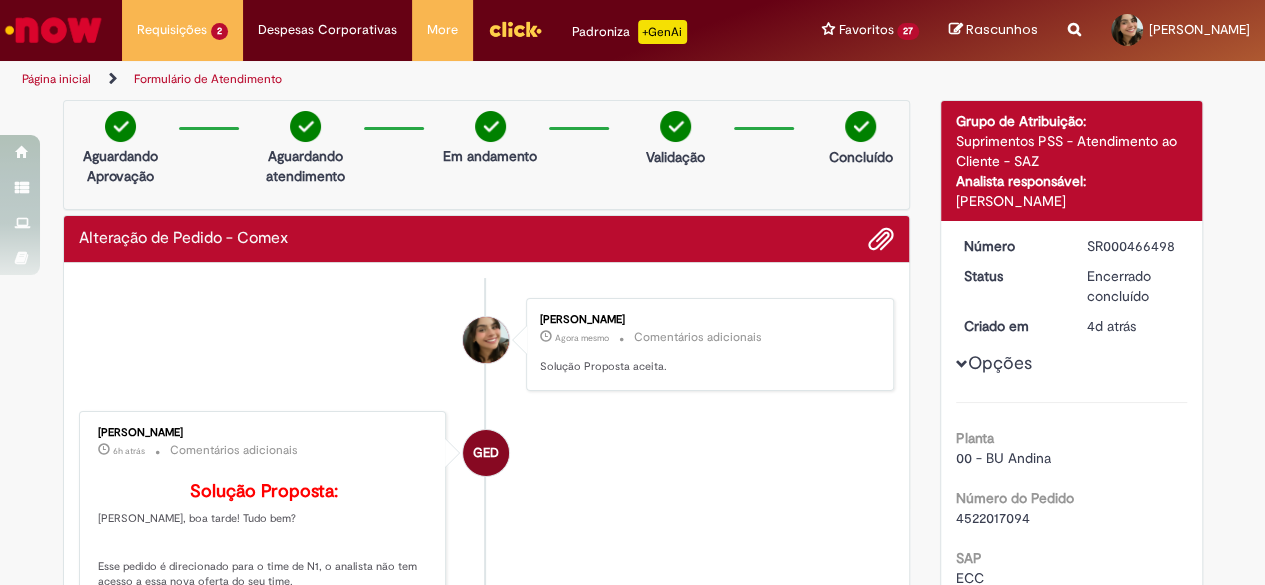 click on "SR000466498" at bounding box center (1133, 246) 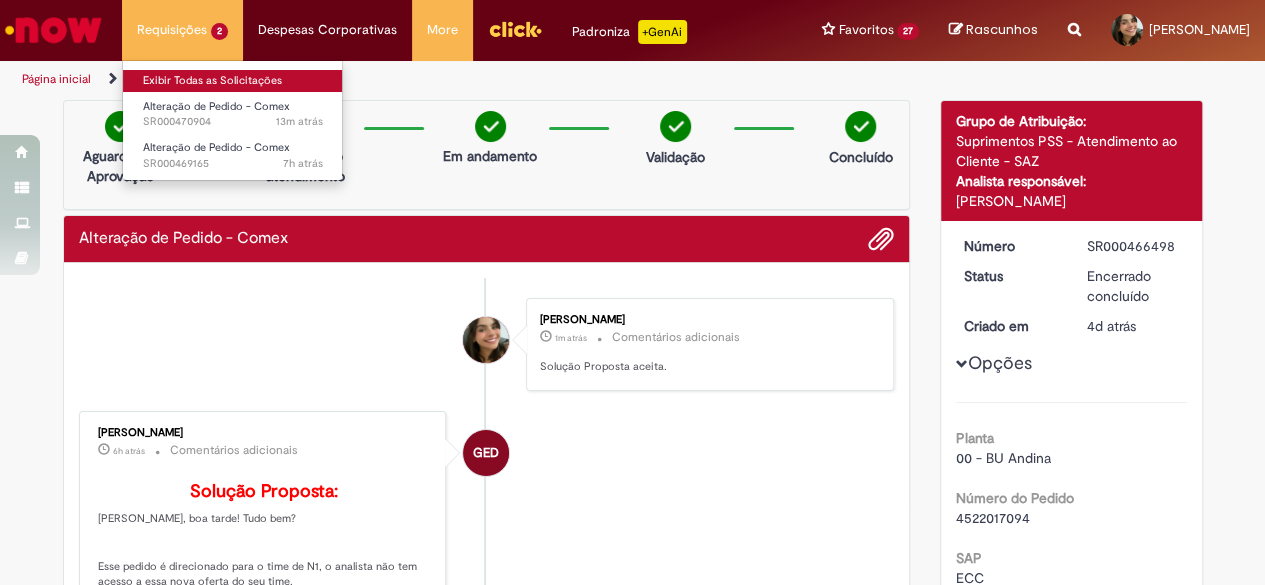 click on "Exibir Todas as Solicitações" at bounding box center (233, 81) 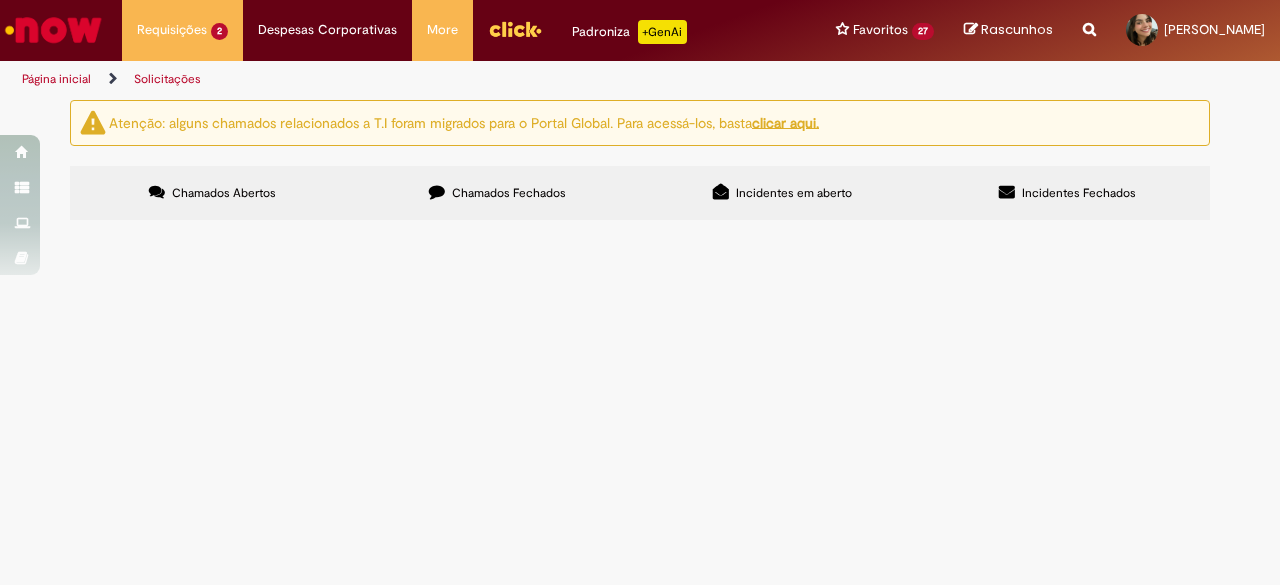 click on "Chamados Fechados" at bounding box center [497, 193] 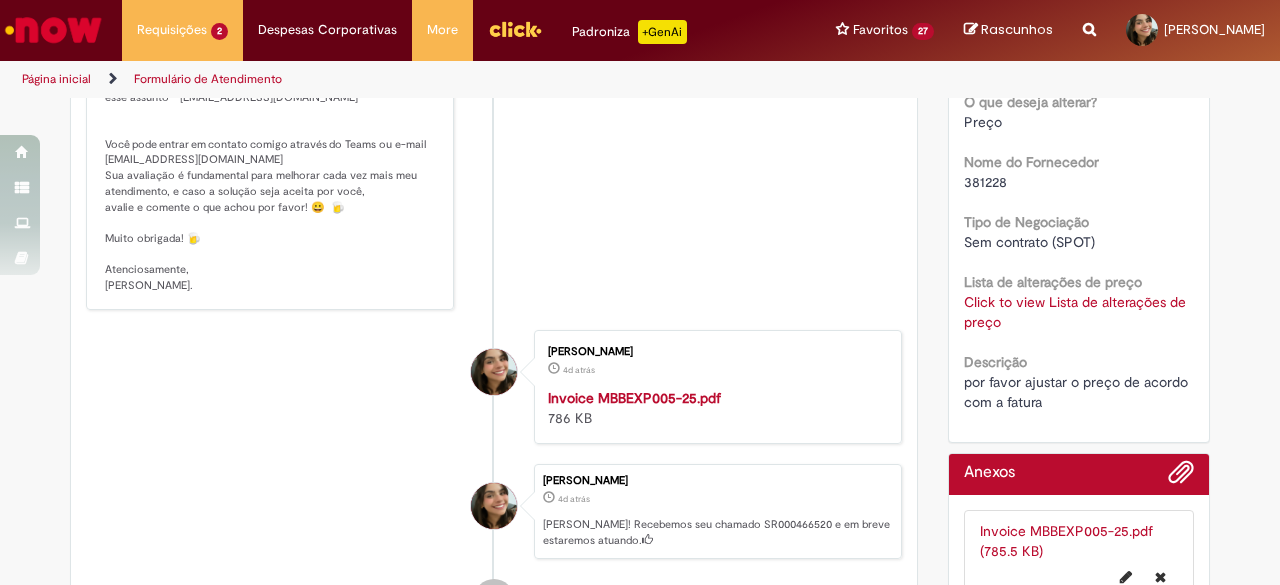 scroll, scrollTop: 614, scrollLeft: 0, axis: vertical 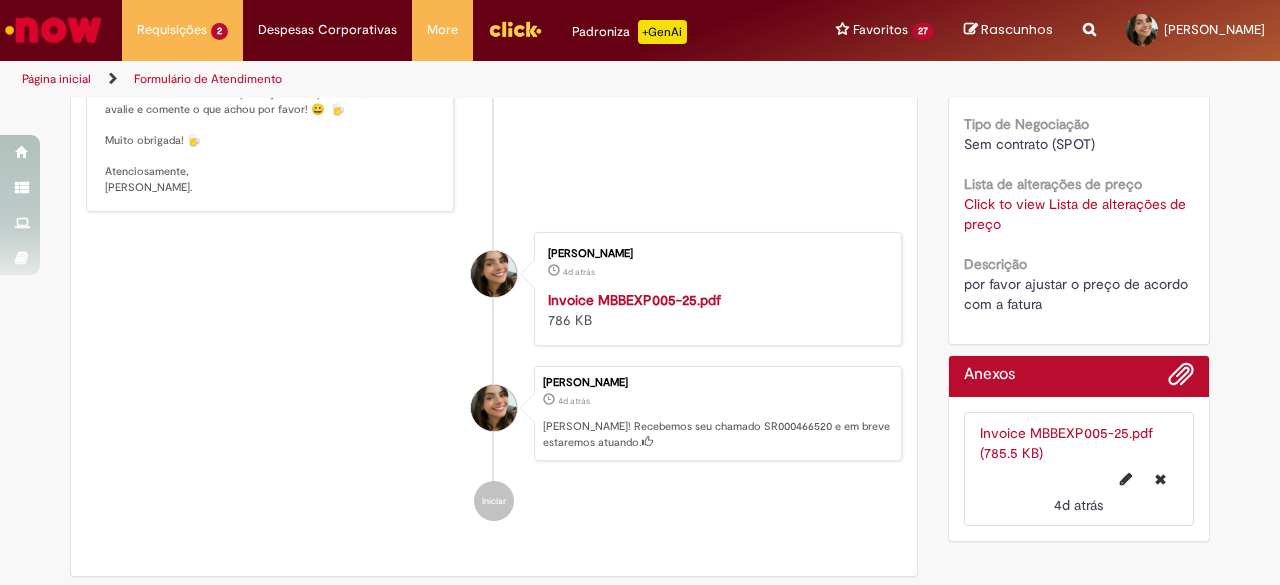 click on "Click to view Lista de alterações de preço" at bounding box center (1075, 214) 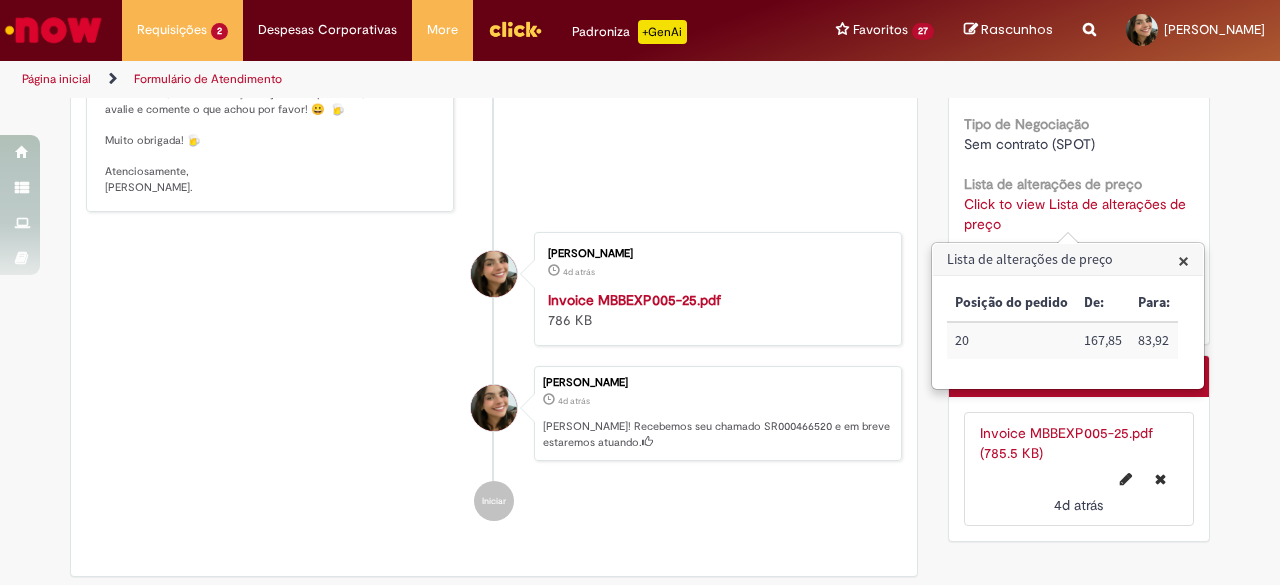 drag, startPoint x: 952, startPoint y: 303, endPoint x: 1188, endPoint y: 349, distance: 240.44125 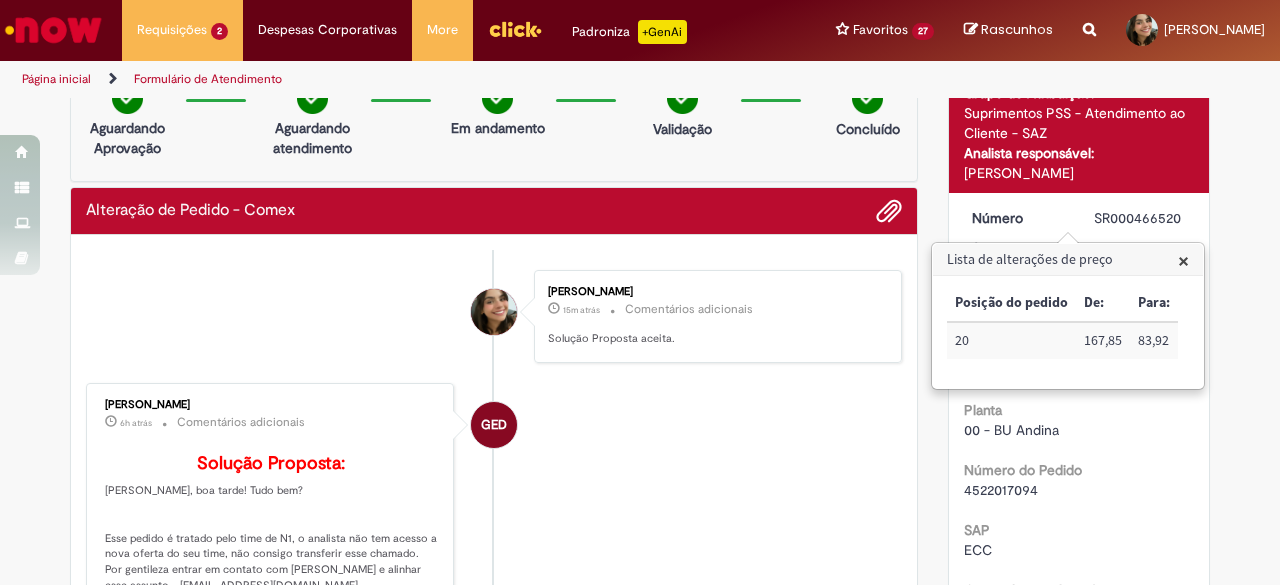 scroll, scrollTop: 0, scrollLeft: 0, axis: both 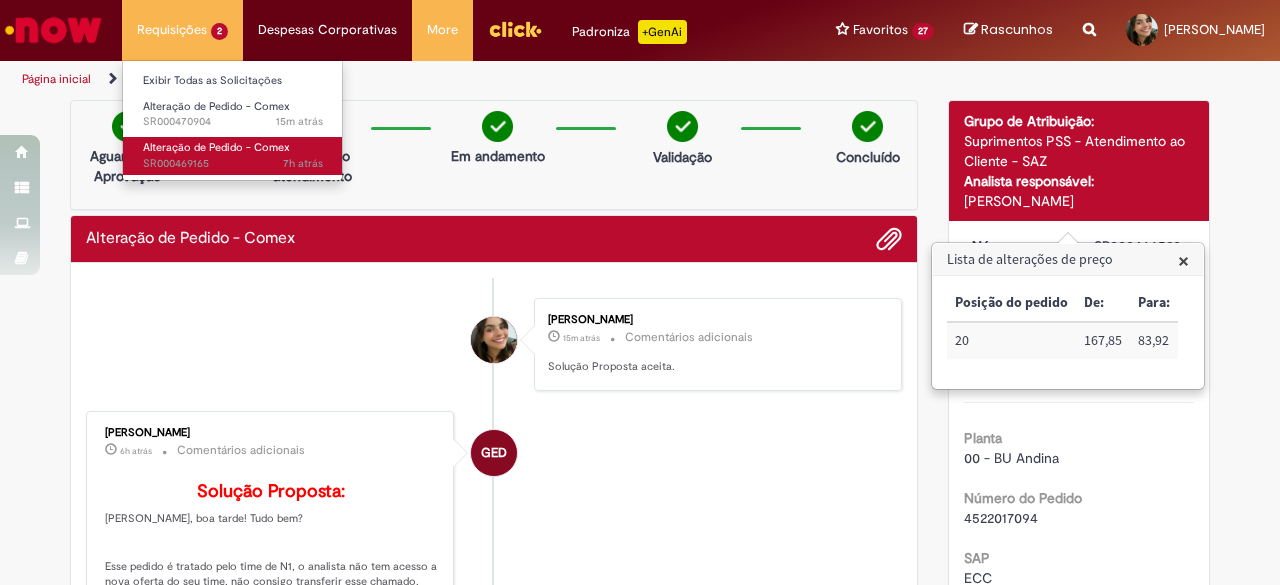 click on "Alteração de Pedido - Comex" at bounding box center (216, 147) 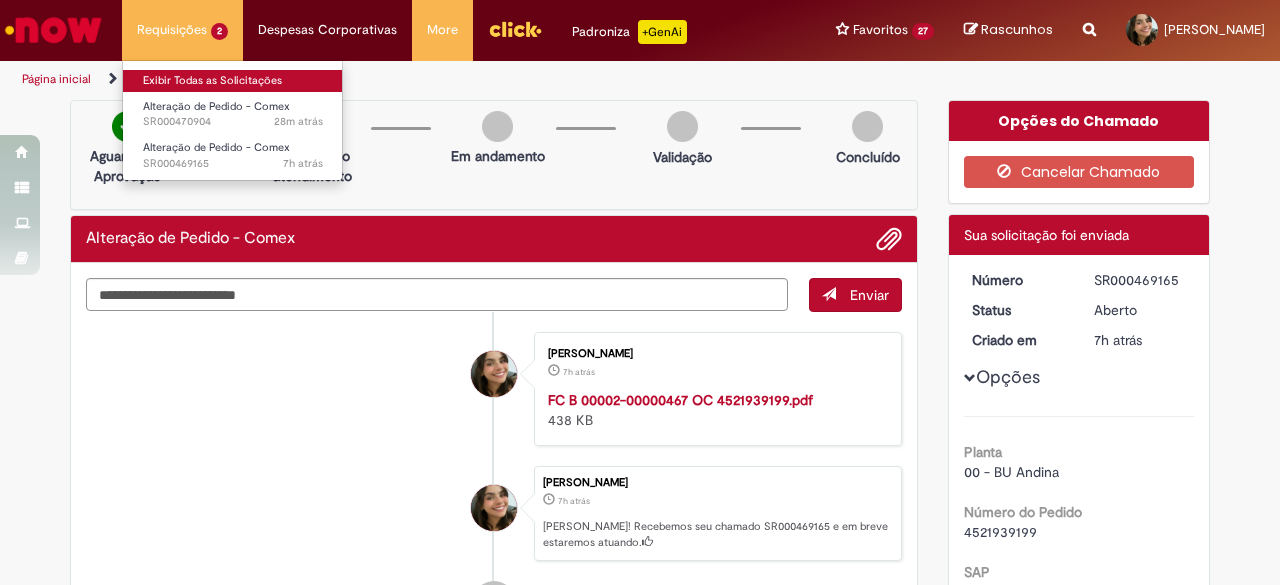 click on "Exibir Todas as Solicitações" at bounding box center (233, 81) 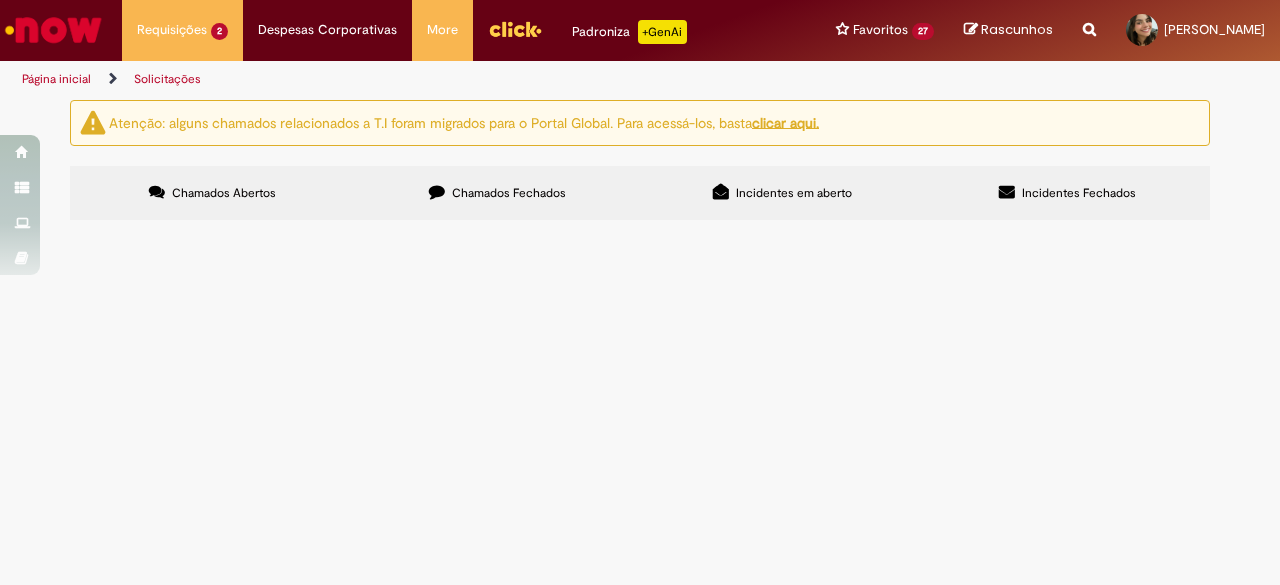 click at bounding box center (0, 0) 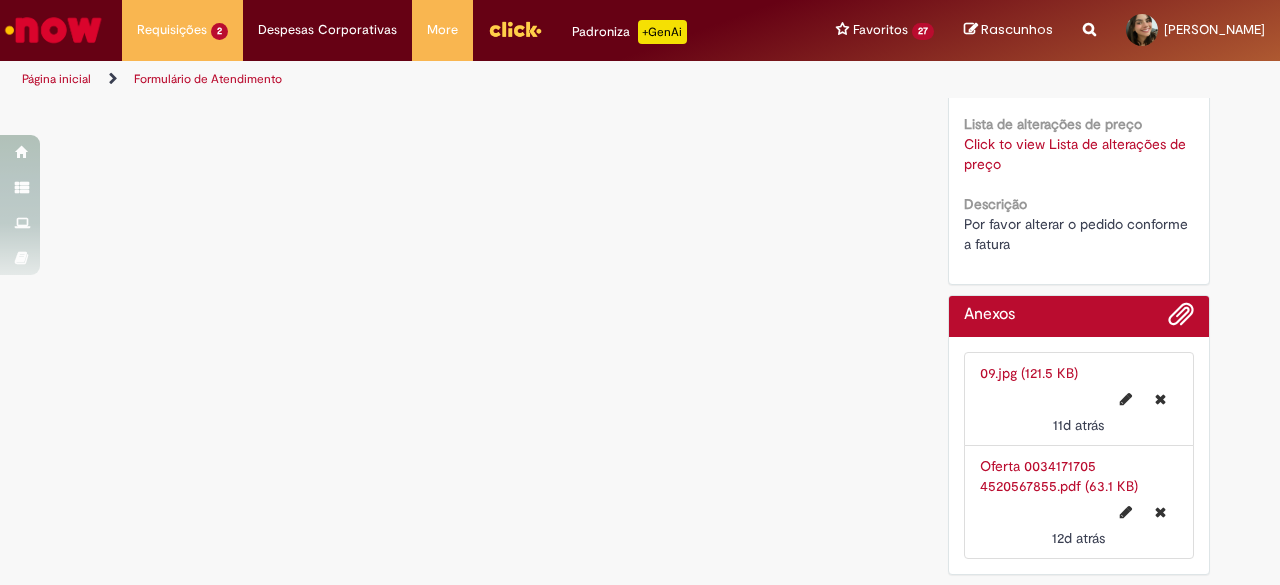 scroll, scrollTop: 0, scrollLeft: 0, axis: both 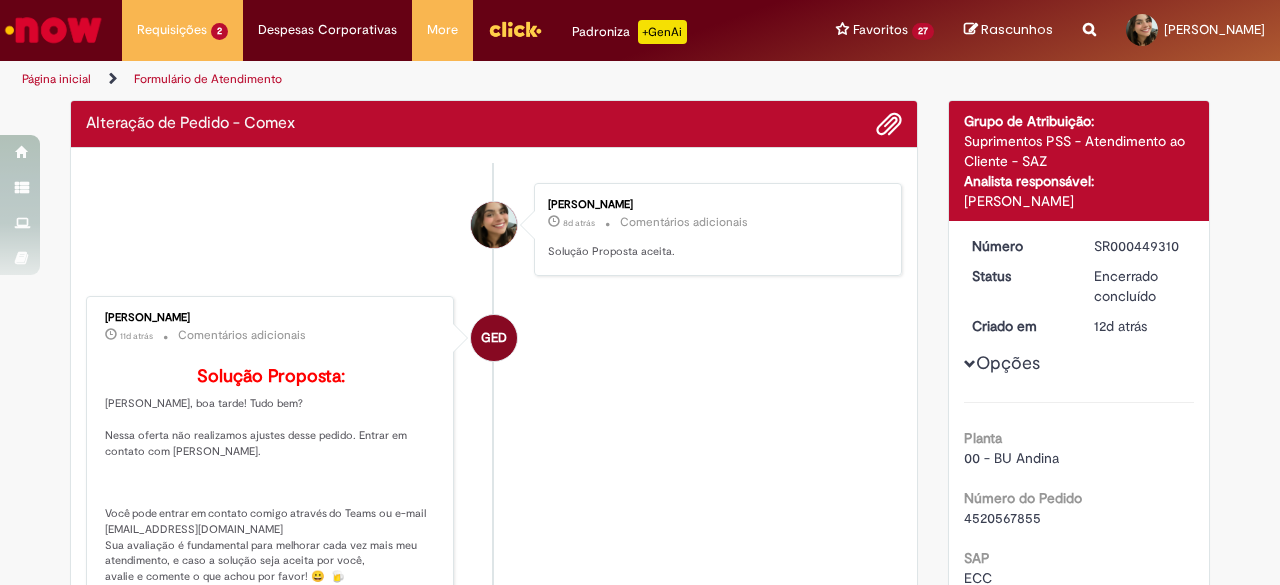 click on "Solução Proposta: Natiele, boa tarde! Tudo bem?
Nessa oferta não realizamos ajustes desse pedido. Entrar em contato com Rocio.
Você pode entrar em contato comigo através do Teams ou e-mail 99847579@ambev.com.br
Sua avaliação é fundamental para melhorar cada vez mais meu atendimento, e caso a solução seja aceita por você,
avalie e comente o que achou por favor! 😀  🍺
Muito obrigada! 🍺
Atenciosamente,
Gabriele Silva." at bounding box center [271, 515] 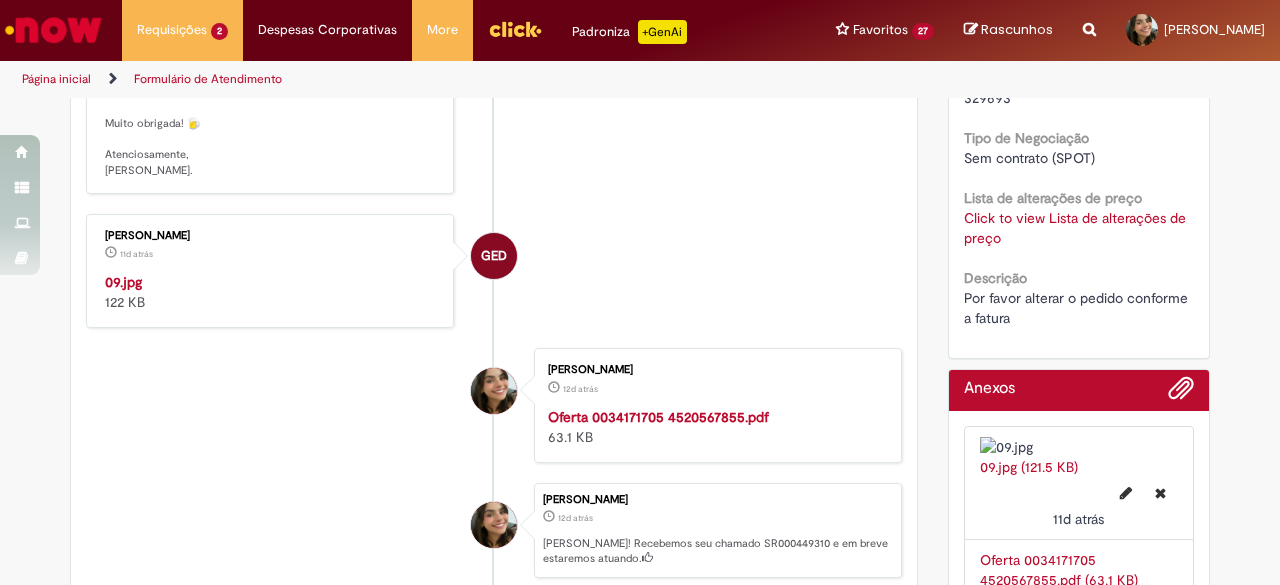 scroll, scrollTop: 714, scrollLeft: 0, axis: vertical 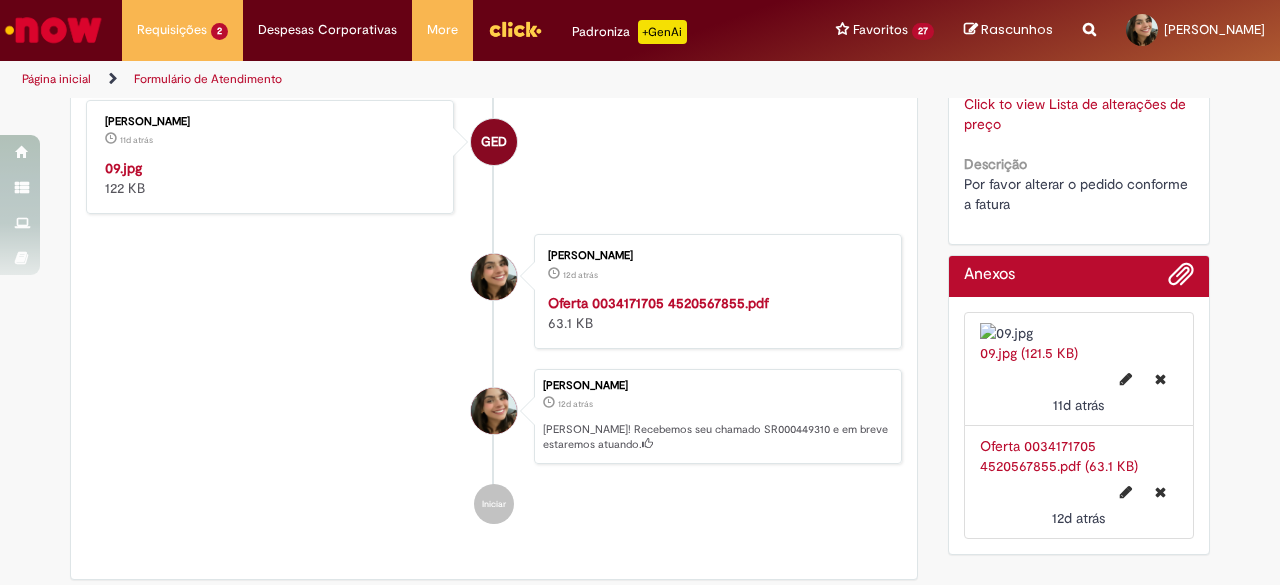 click on "Por favor alterar o pedido conforme a fatura" at bounding box center (1078, 194) 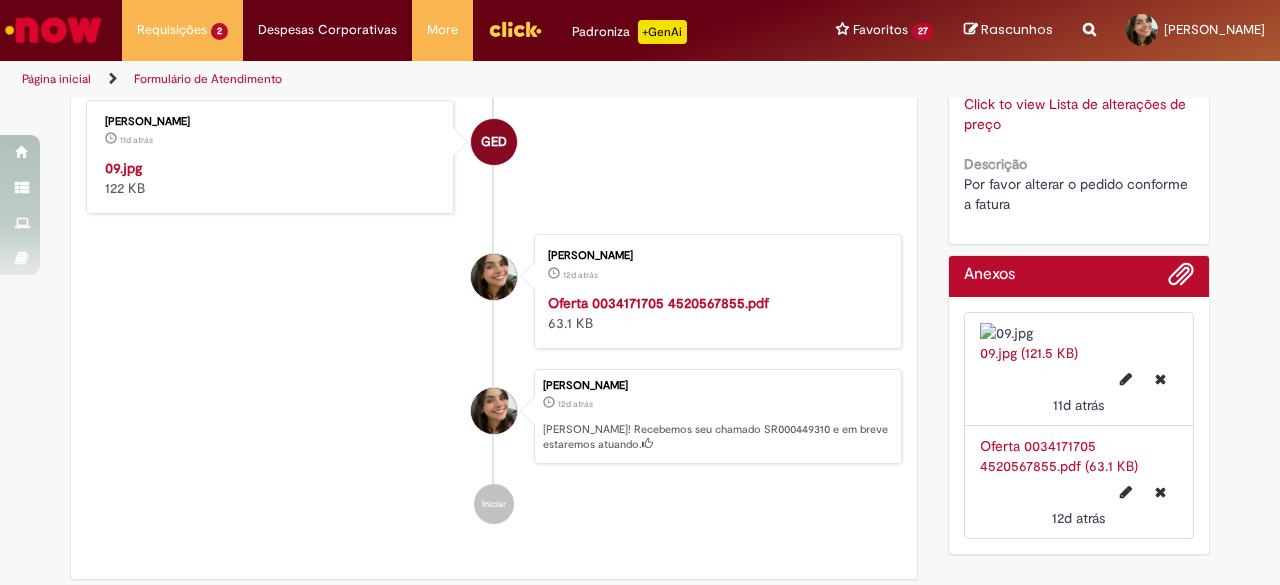 click on "Click to view Lista de alterações de preço" at bounding box center (1075, 114) 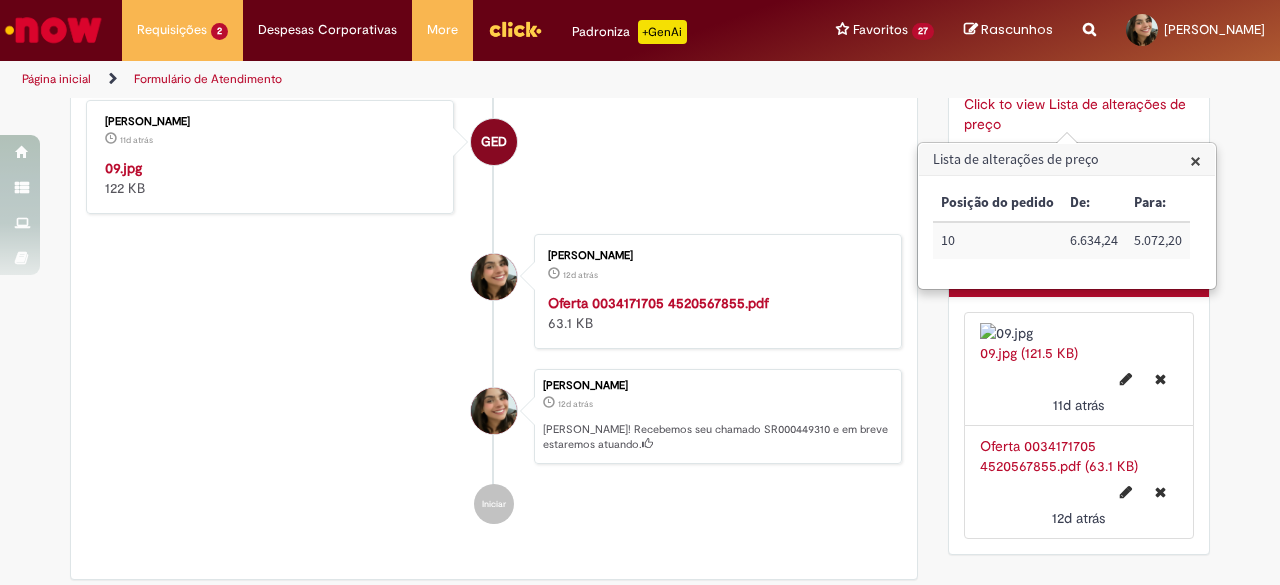 drag, startPoint x: 933, startPoint y: 190, endPoint x: 1198, endPoint y: 233, distance: 268.466 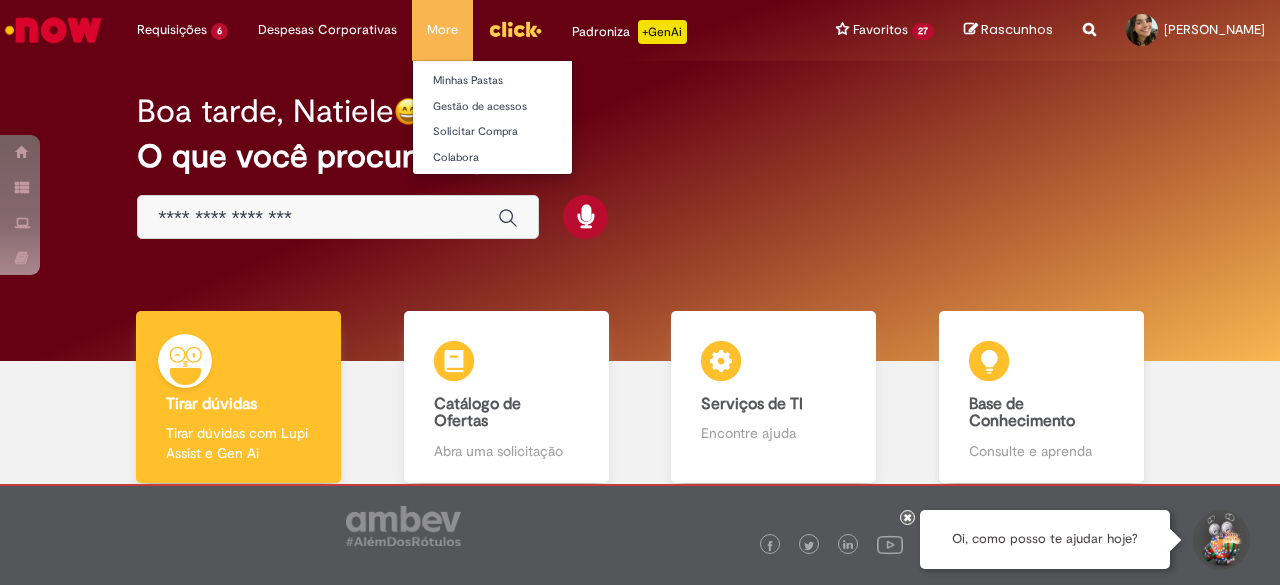 scroll, scrollTop: 0, scrollLeft: 0, axis: both 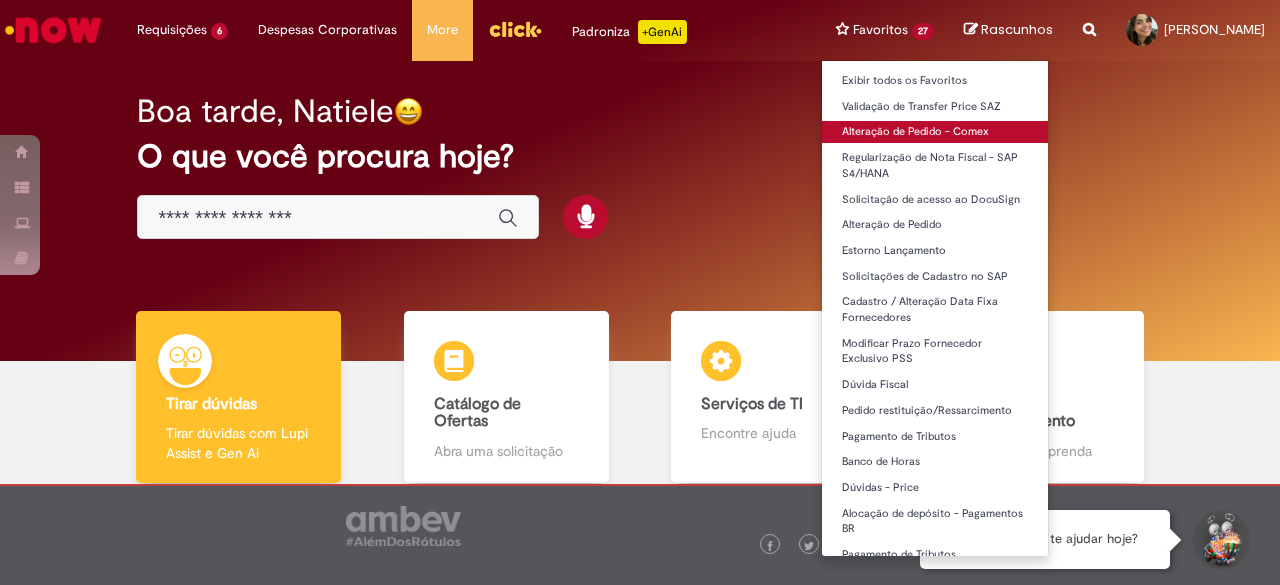 click on "Alteração de Pedido - Comex" at bounding box center [935, 132] 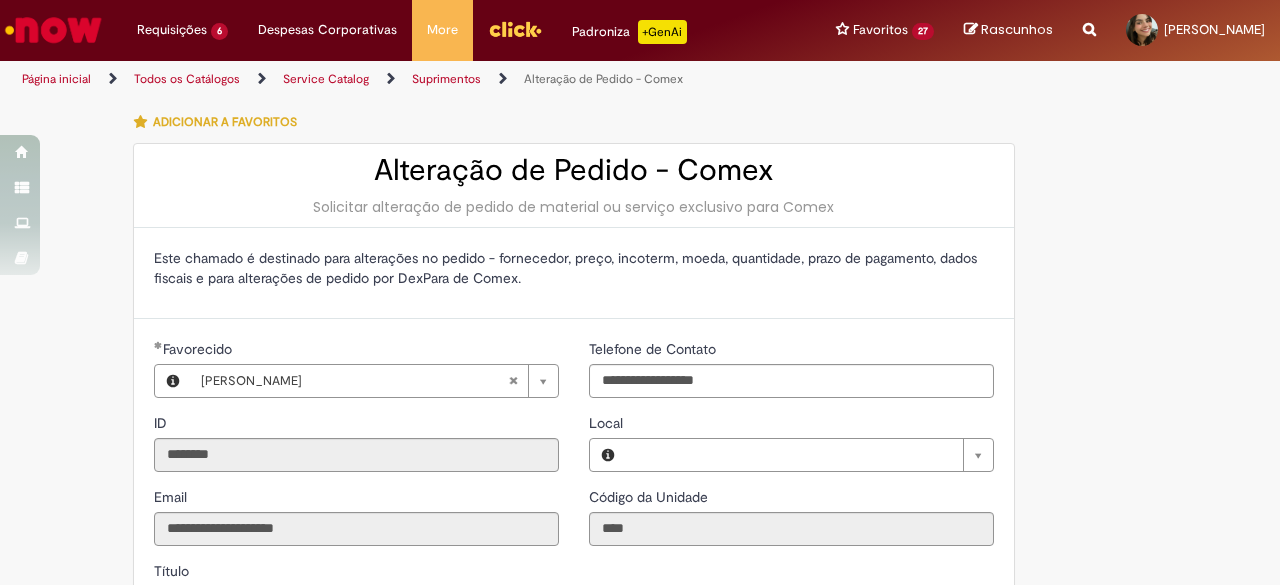 type on "**********" 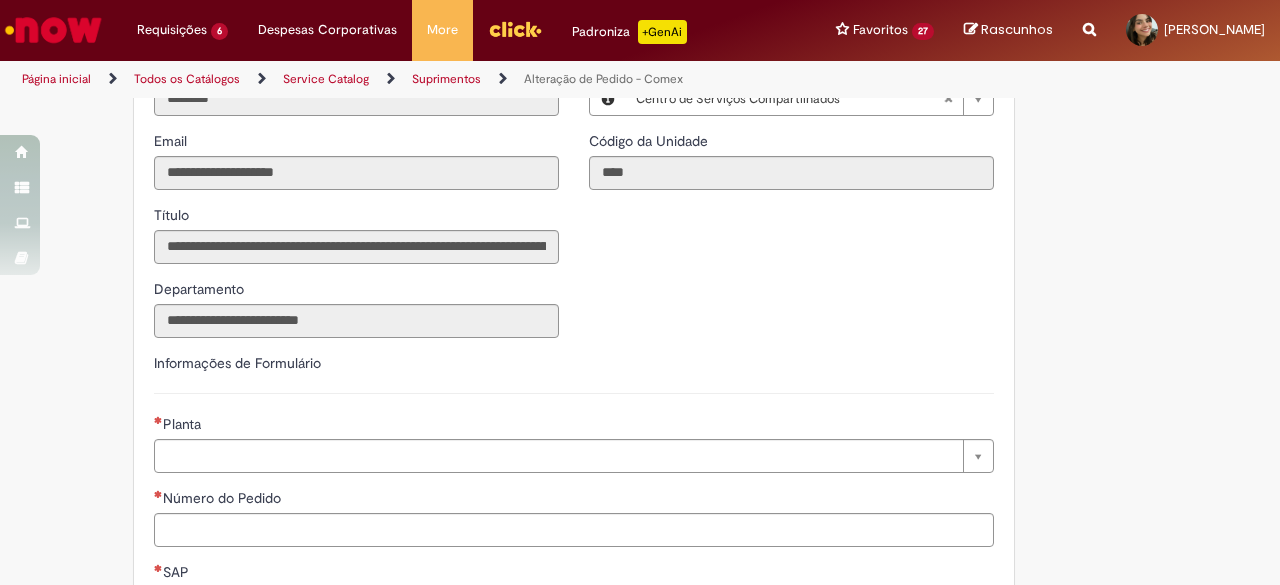 scroll, scrollTop: 400, scrollLeft: 0, axis: vertical 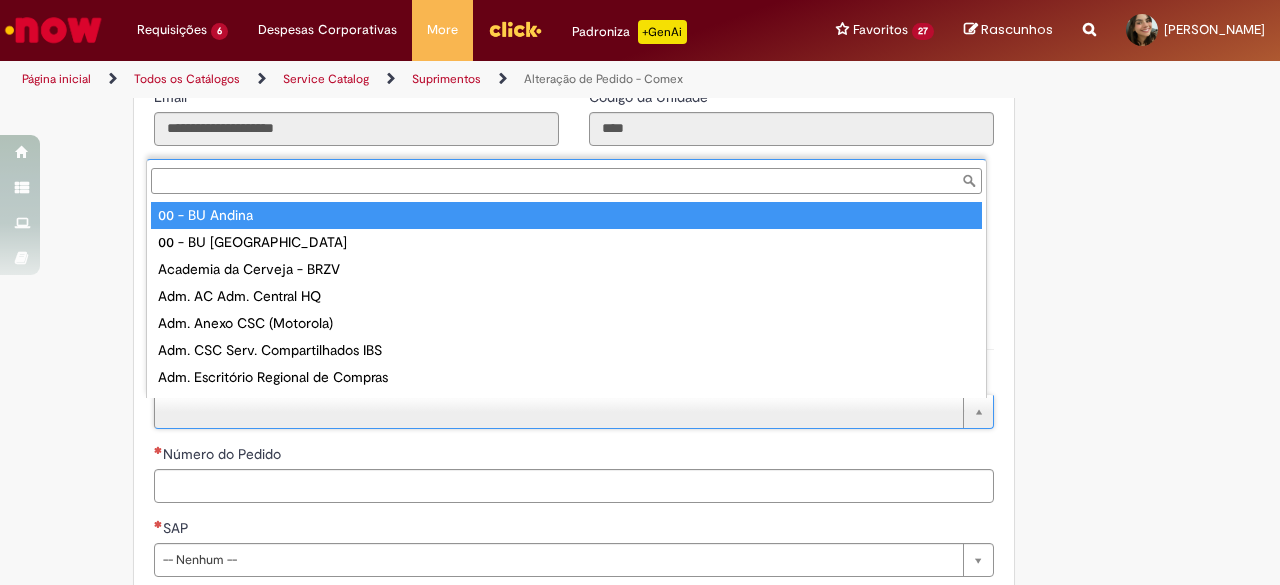 type on "**********" 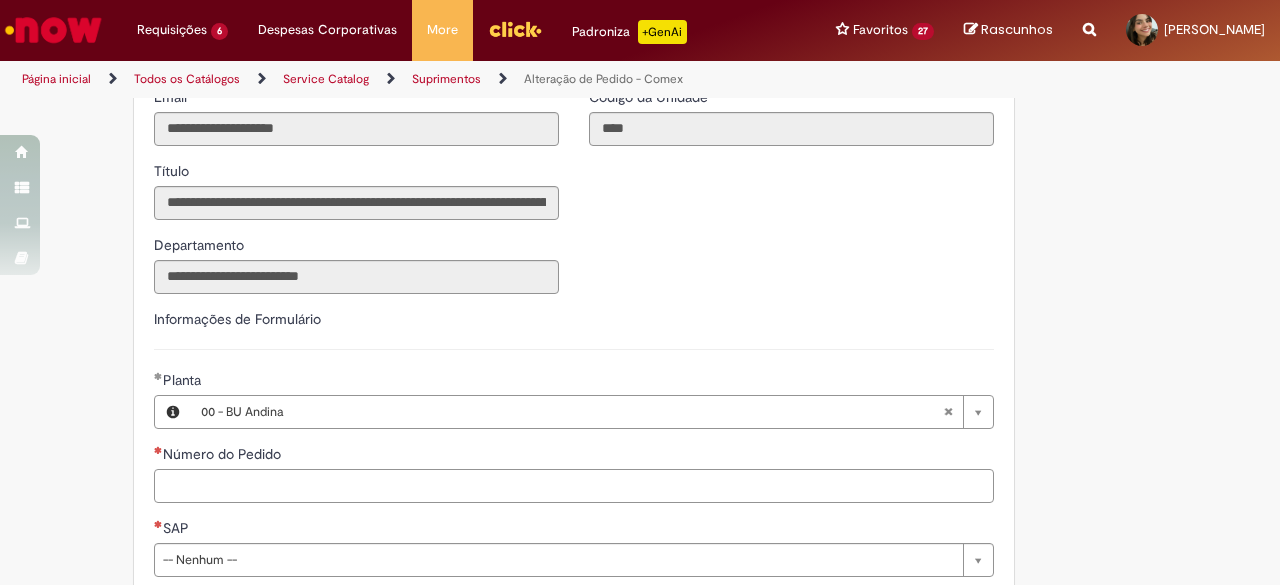 click on "Número do Pedido" at bounding box center [574, 486] 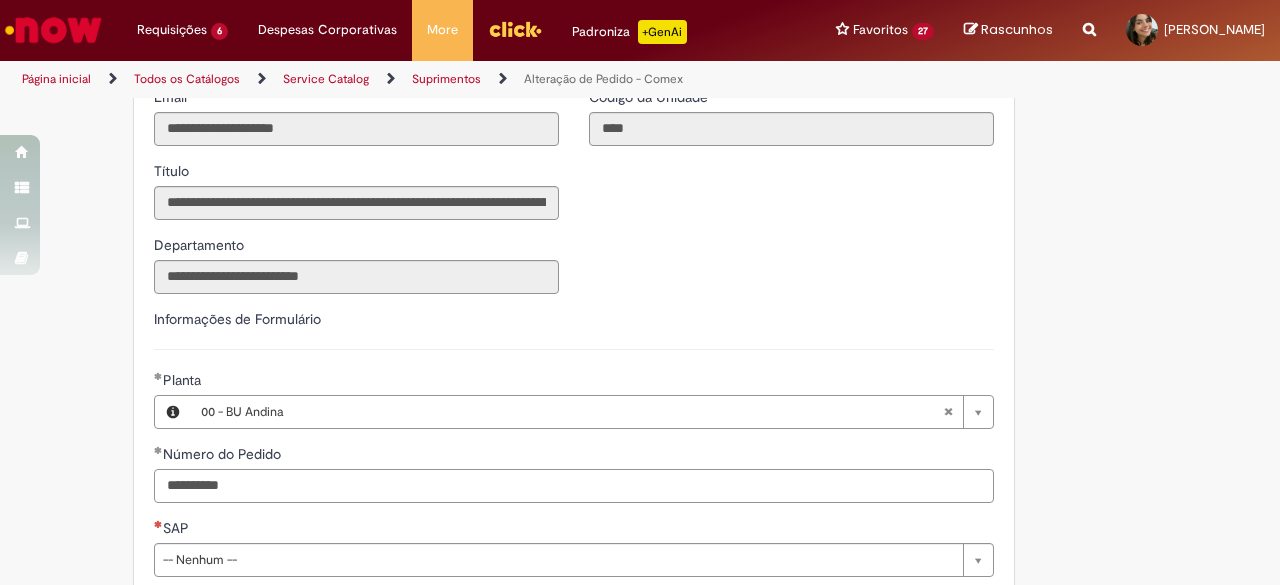 scroll, scrollTop: 500, scrollLeft: 0, axis: vertical 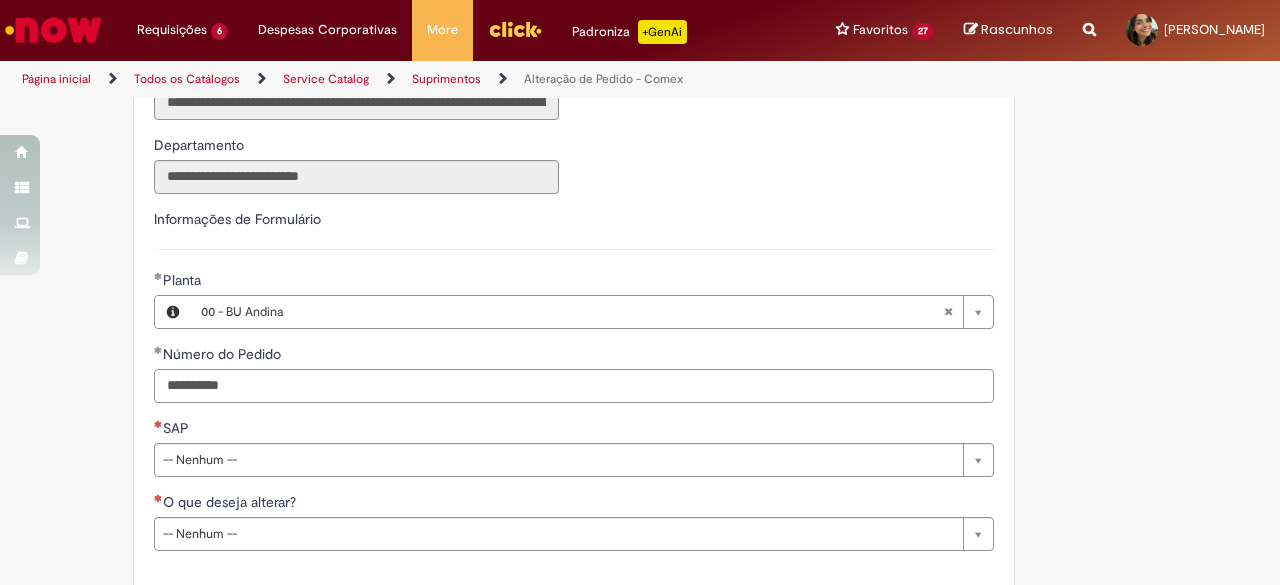 type on "**********" 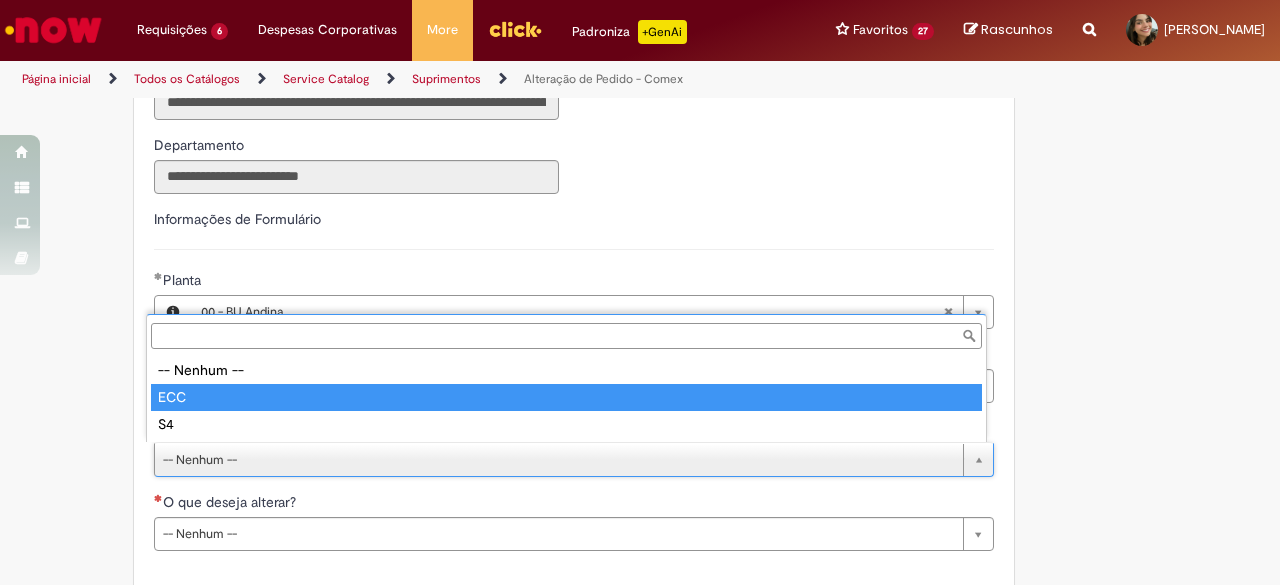 type on "***" 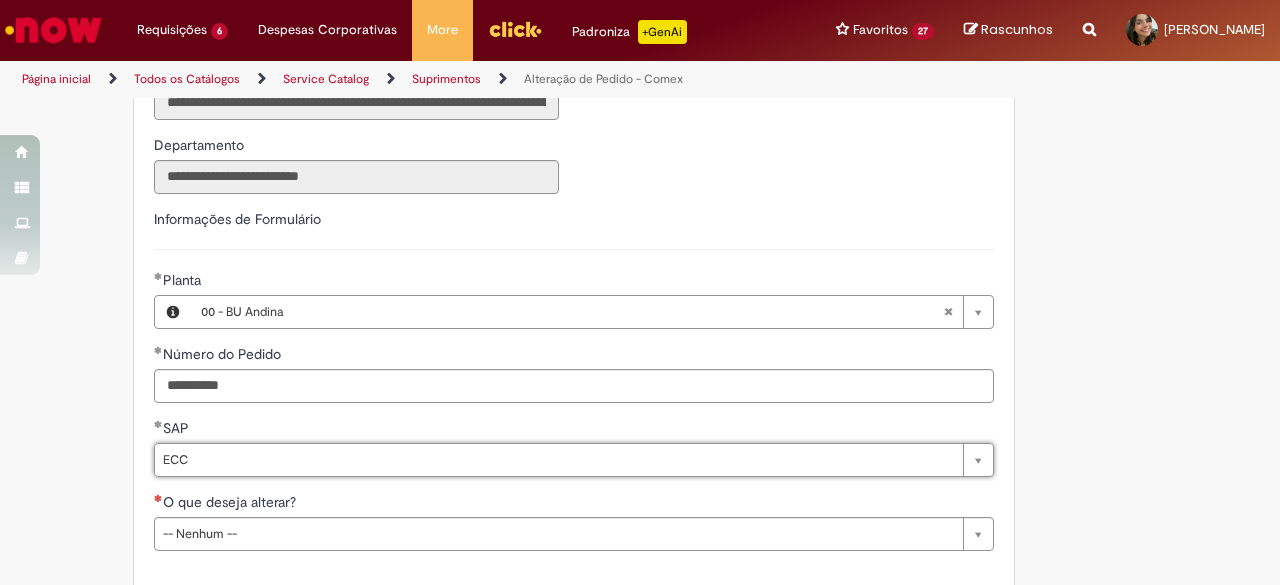 click on "**********" at bounding box center [542, 340] 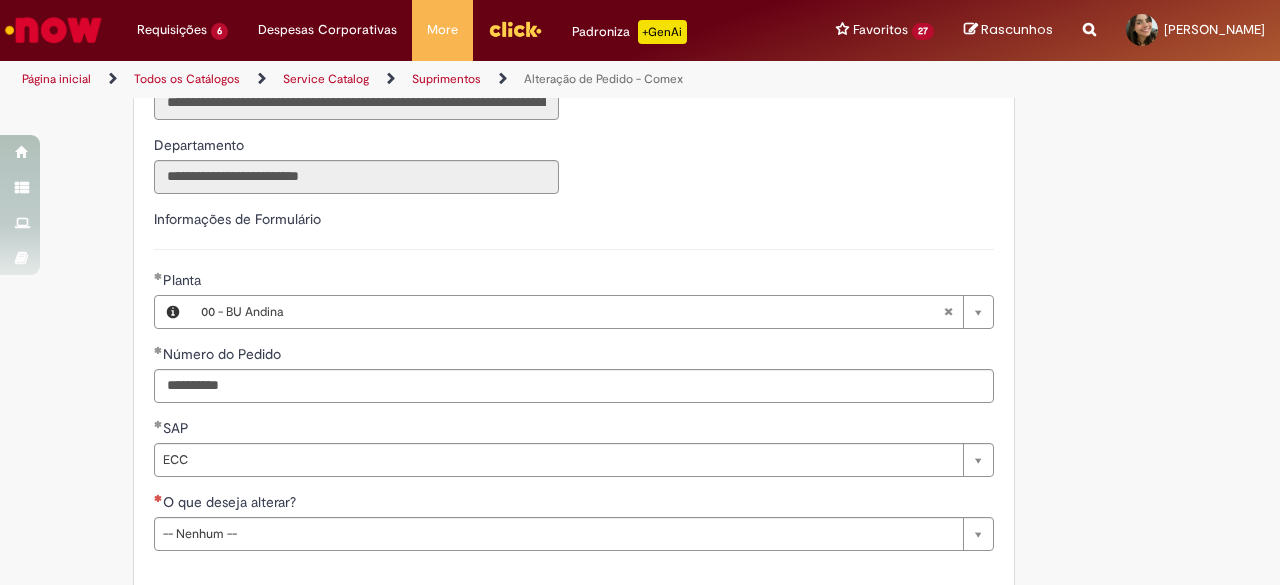 scroll, scrollTop: 600, scrollLeft: 0, axis: vertical 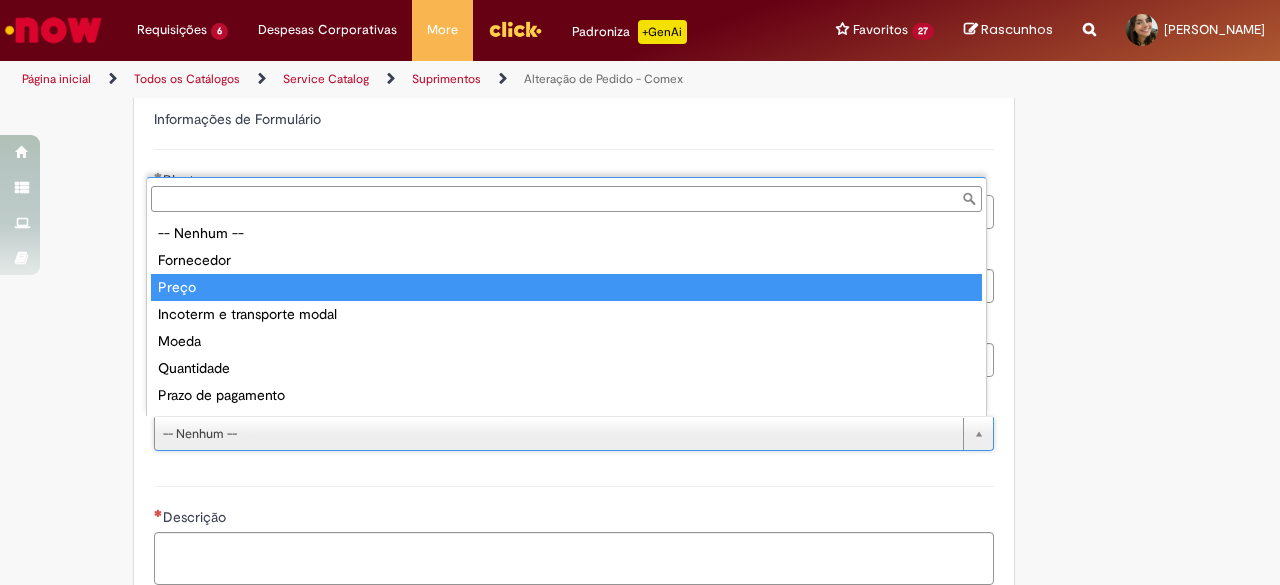 type on "*****" 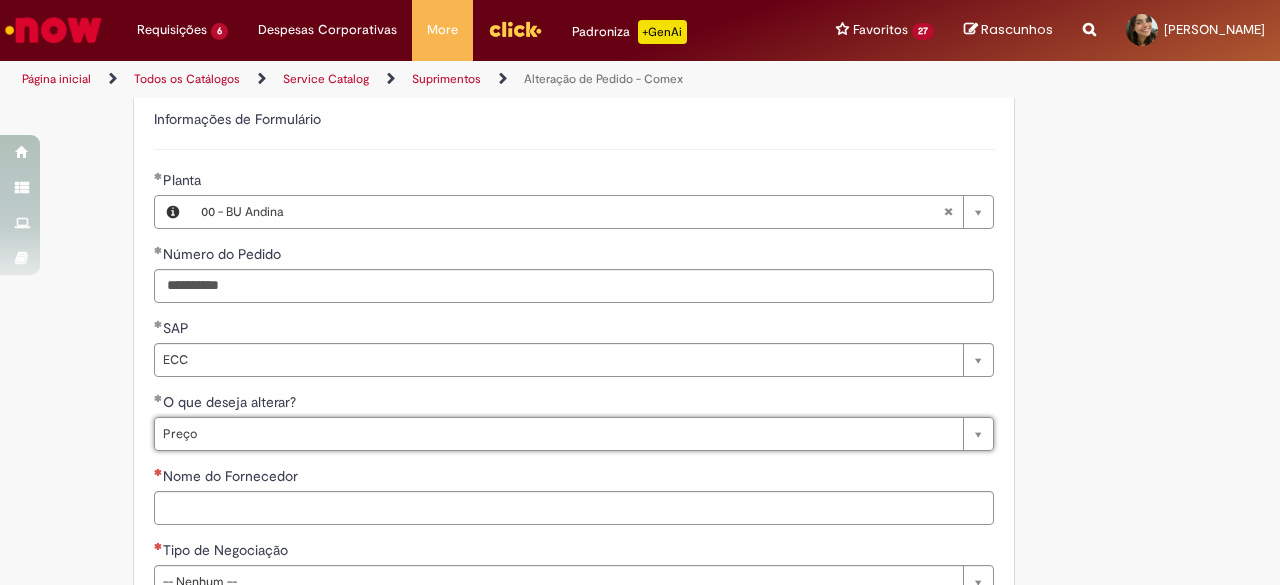 click on "Tire dúvidas com LupiAssist    +GenAI
Oi! Eu sou LupiAssist, uma Inteligência Artificial Generativa em constante aprendizado   Meu conteúdo é monitorado para trazer uma melhor experiência
Dúvidas comuns:
Só mais um instante, estou consultando nossas bases de conhecimento  e escrevendo a melhor resposta pra você!
Title
Lorem ipsum dolor sit amet    Fazer uma nova pergunta
Gerei esta resposta utilizando IA Generativa em conjunto com os nossos padrões. Em caso de divergência, os documentos oficiais prevalecerão.
Saiba mais em:
Ou ligue para:
E aí, te ajudei?
Sim, obrigado!" at bounding box center [640, 537] 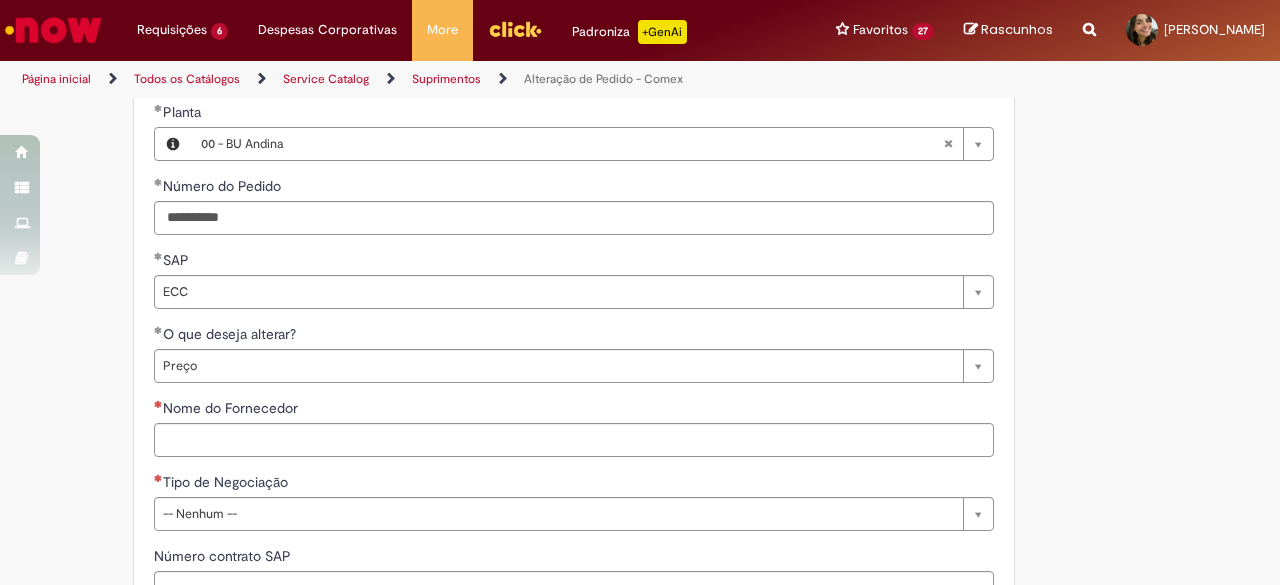 scroll, scrollTop: 700, scrollLeft: 0, axis: vertical 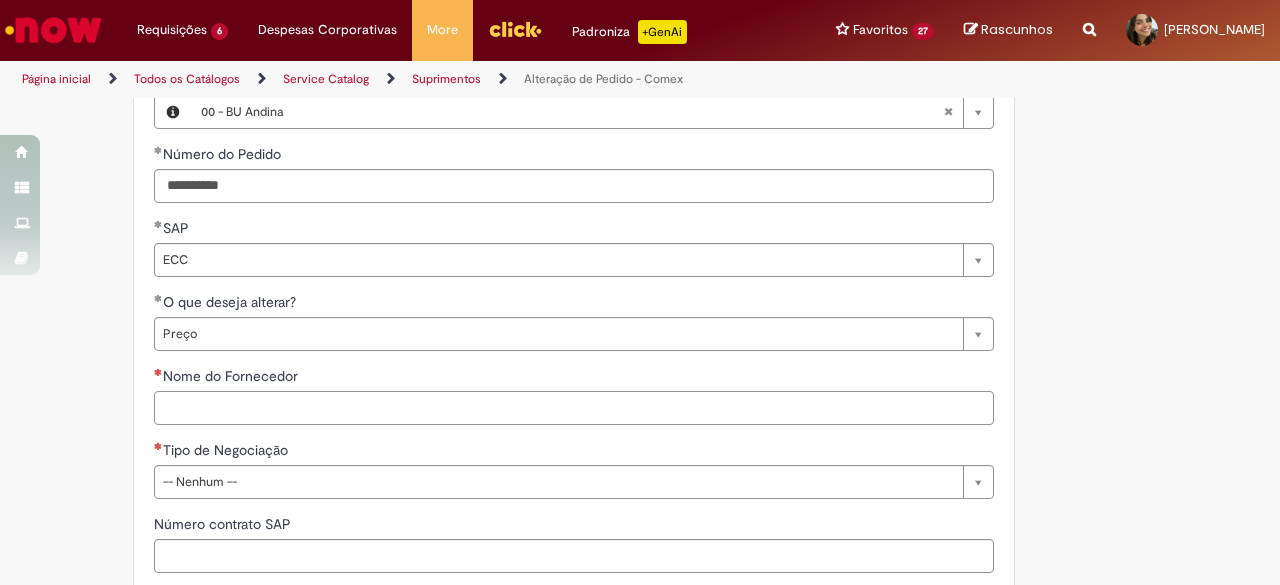 click on "Nome do Fornecedor" at bounding box center (574, 408) 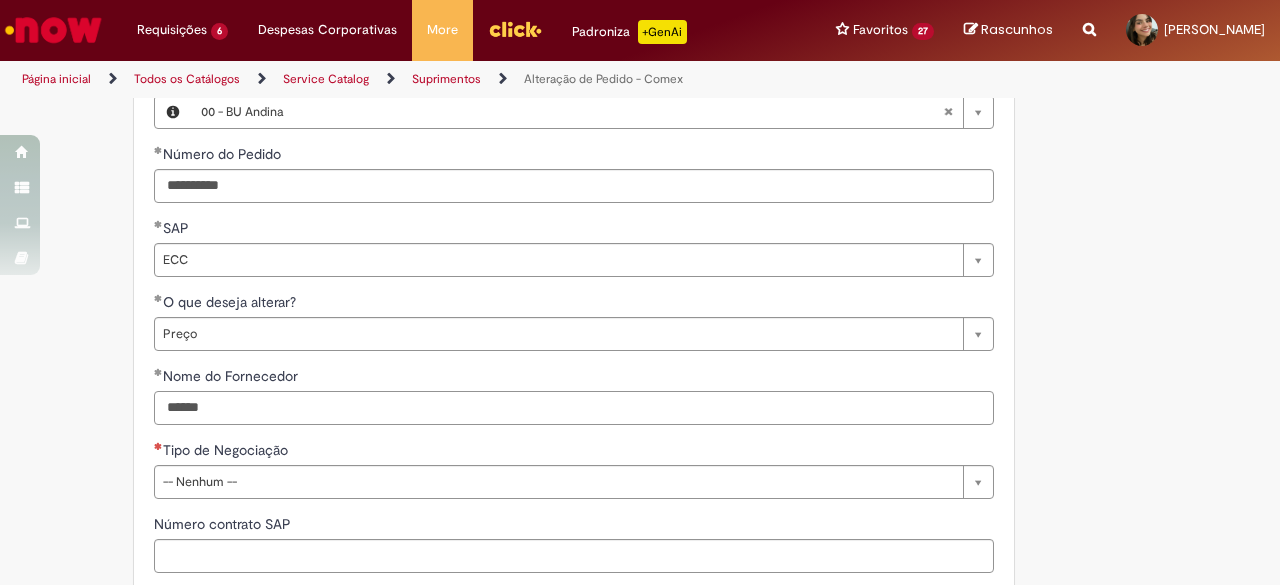 type on "******" 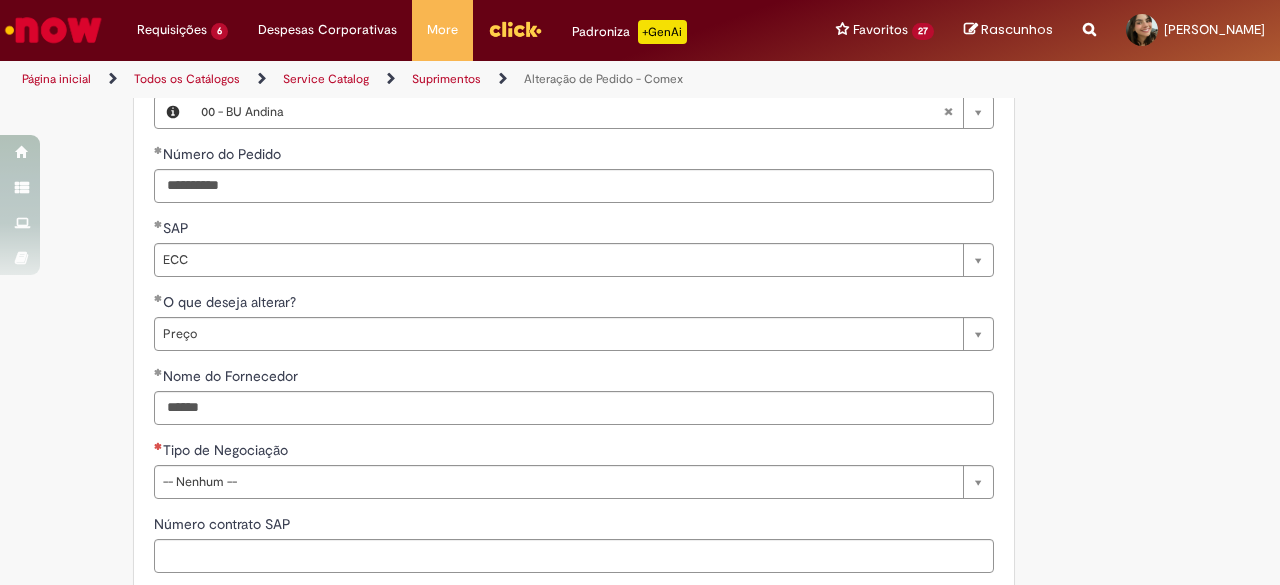 click on "**********" at bounding box center [542, 436] 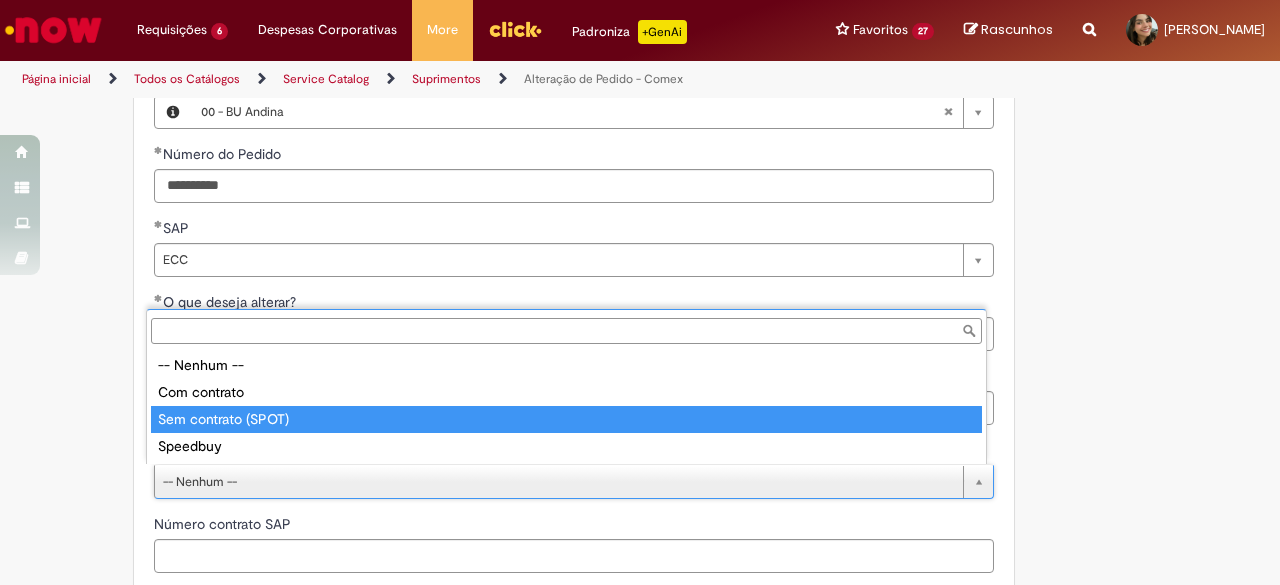 type on "**********" 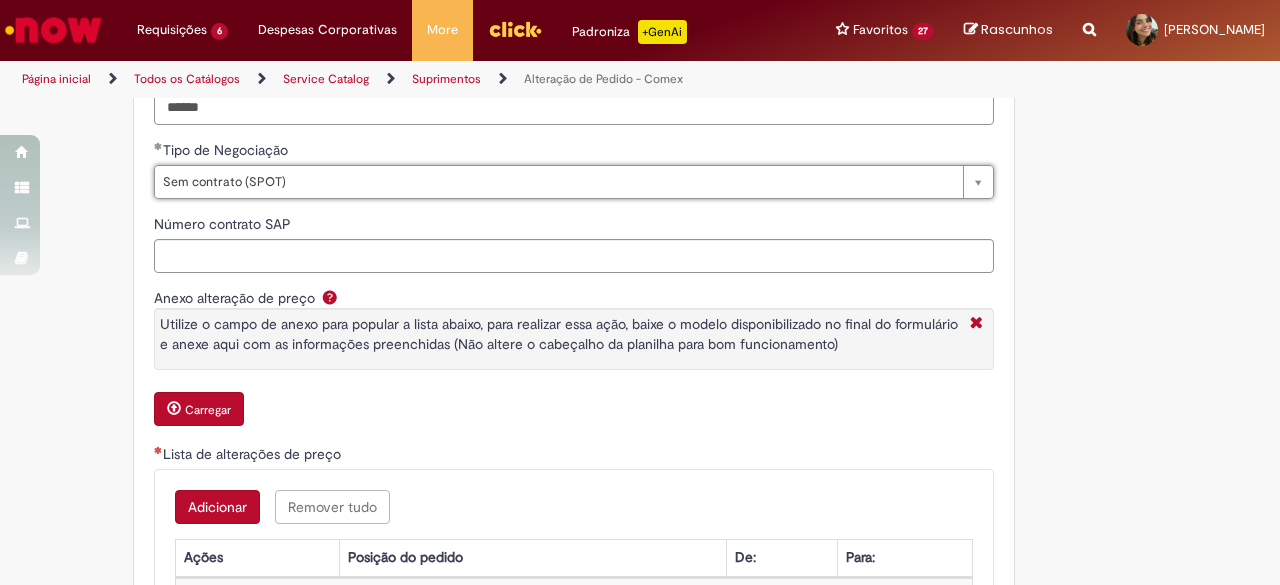 click on "Tire dúvidas com LupiAssist    +GenAI
Oi! Eu sou LupiAssist, uma Inteligência Artificial Generativa em constante aprendizado   Meu conteúdo é monitorado para trazer uma melhor experiência
Dúvidas comuns:
Só mais um instante, estou consultando nossas bases de conhecimento  e escrevendo a melhor resposta pra você!
Title
Lorem ipsum dolor sit amet    Fazer uma nova pergunta
Gerei esta resposta utilizando IA Generativa em conjunto com os nossos padrões. Em caso de divergência, os documentos oficiais prevalecerão.
Saiba mais em:
Ou ligue para:
E aí, te ajudei?
Sim, obrigado!" at bounding box center (640, 137) 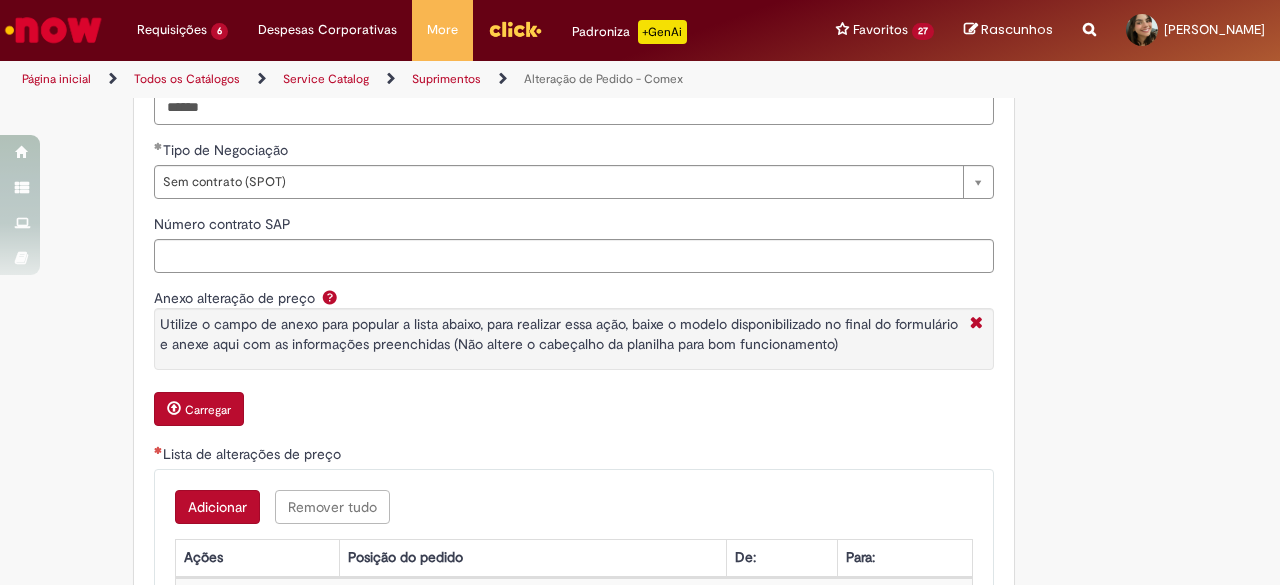 scroll, scrollTop: 1100, scrollLeft: 0, axis: vertical 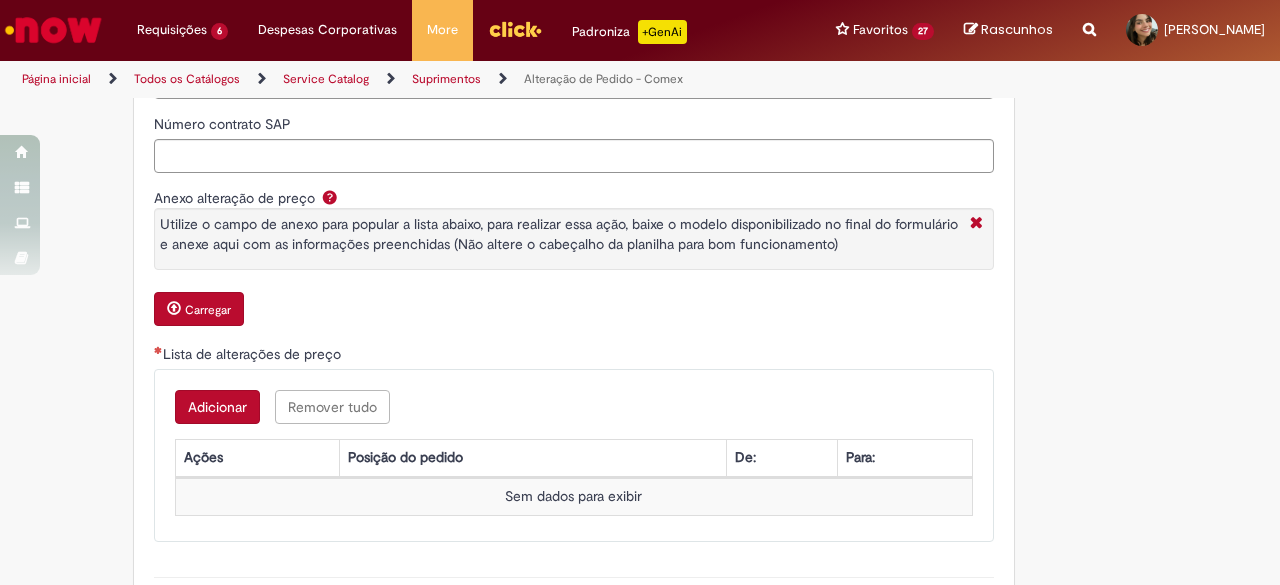 click on "Adicionar" at bounding box center (217, 407) 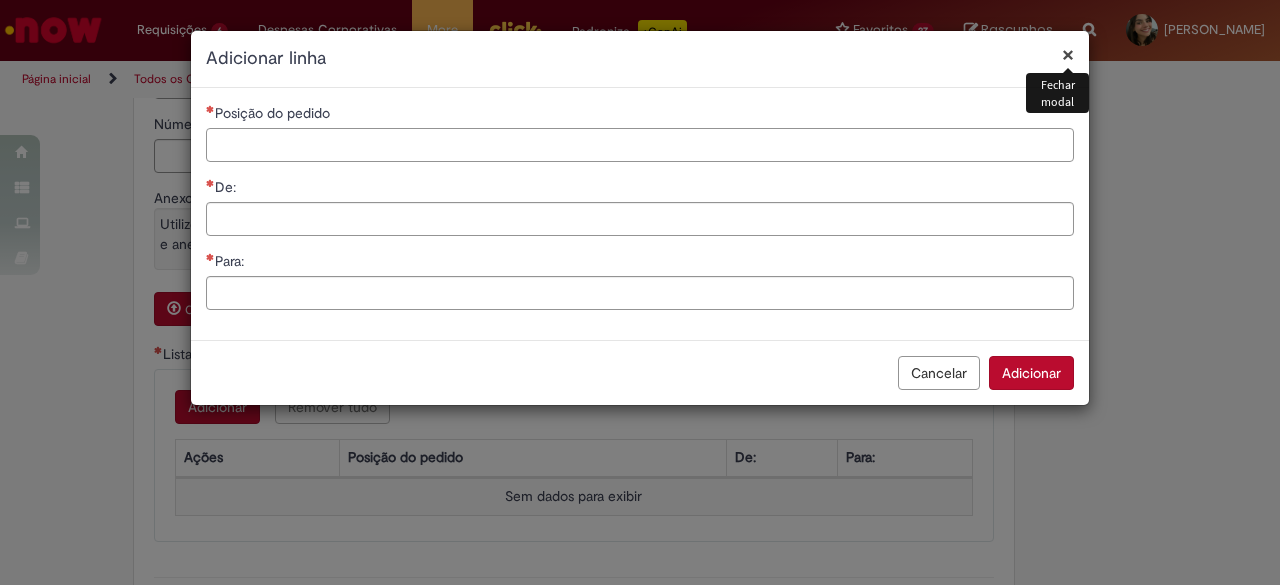 click on "Posição do pedido" at bounding box center (640, 145) 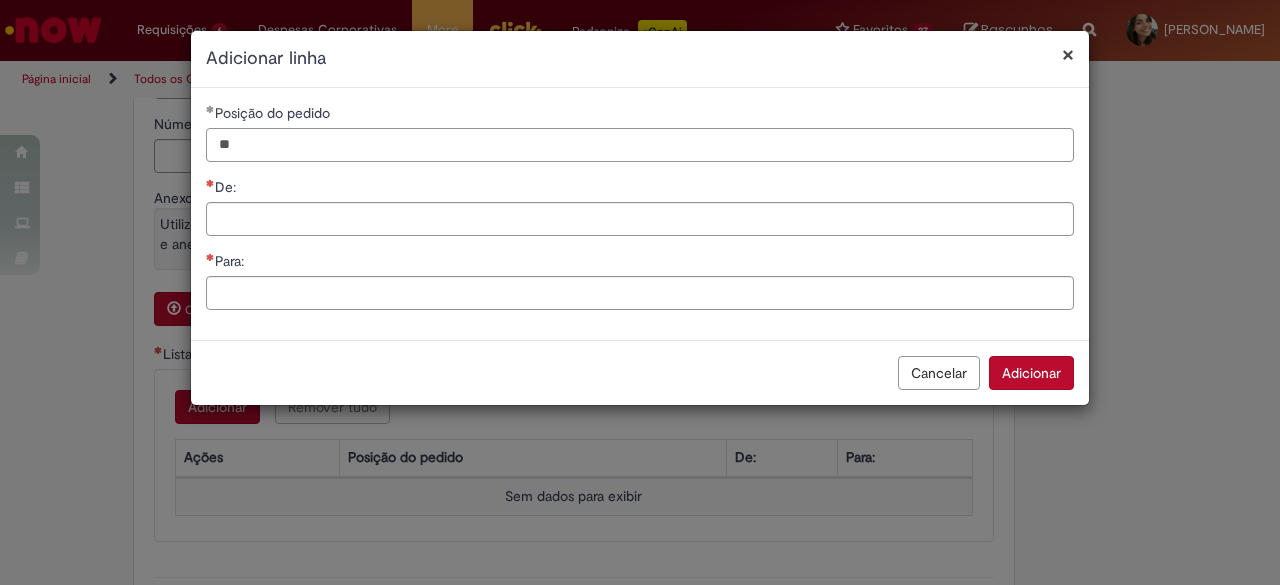 type on "*" 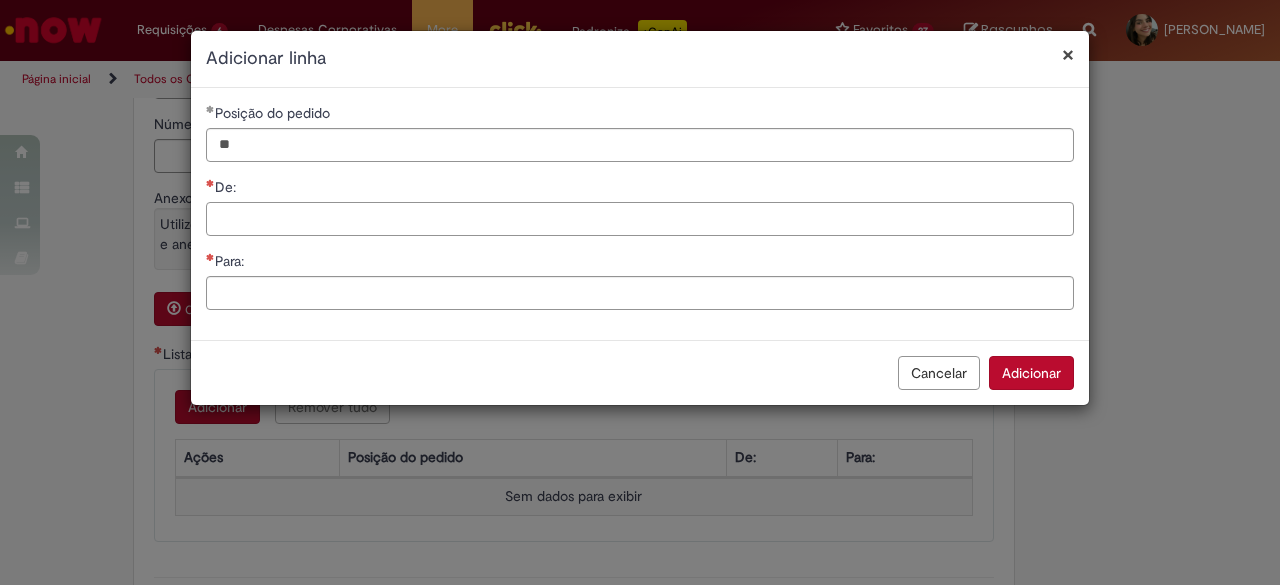 click on "De:" at bounding box center (640, 219) 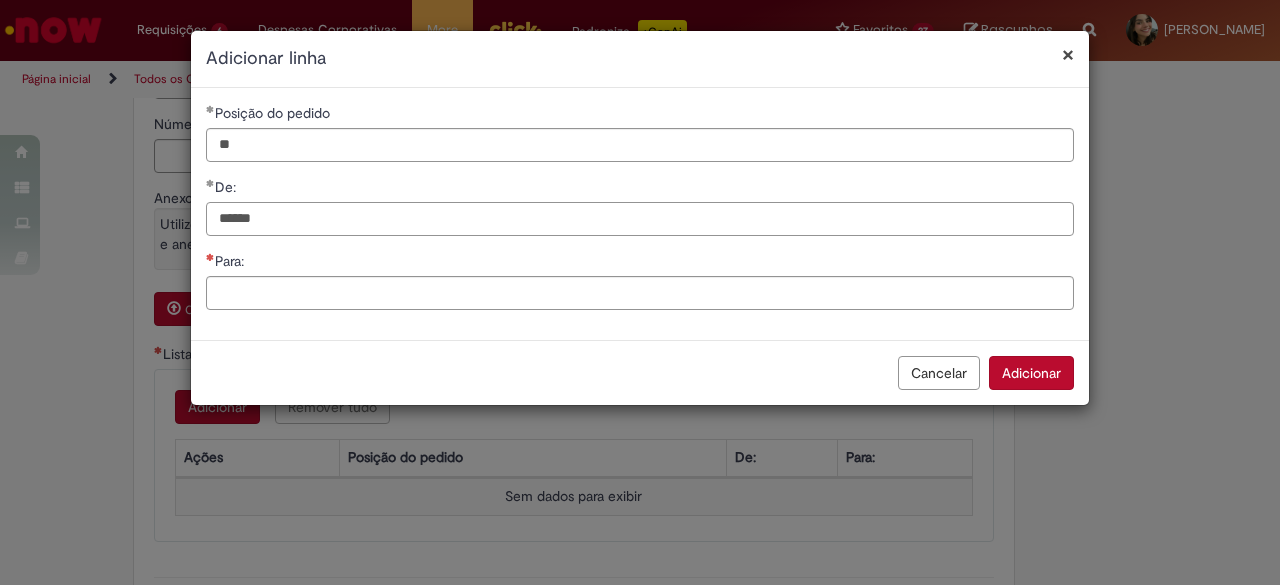 type on "******" 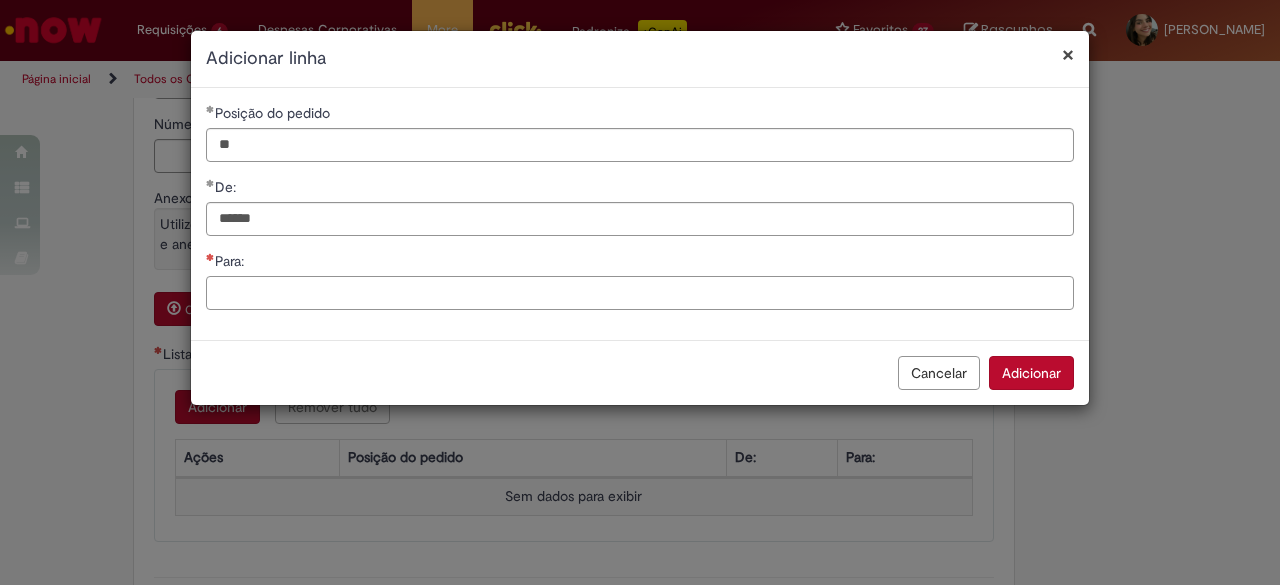 click on "Para:" at bounding box center (640, 293) 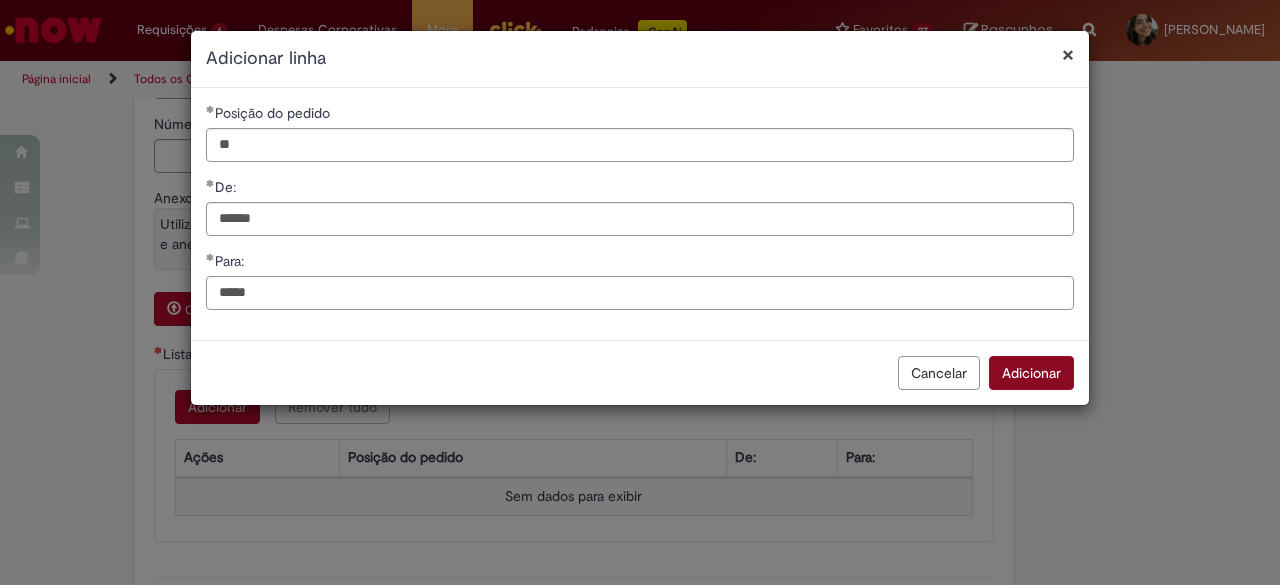type on "*****" 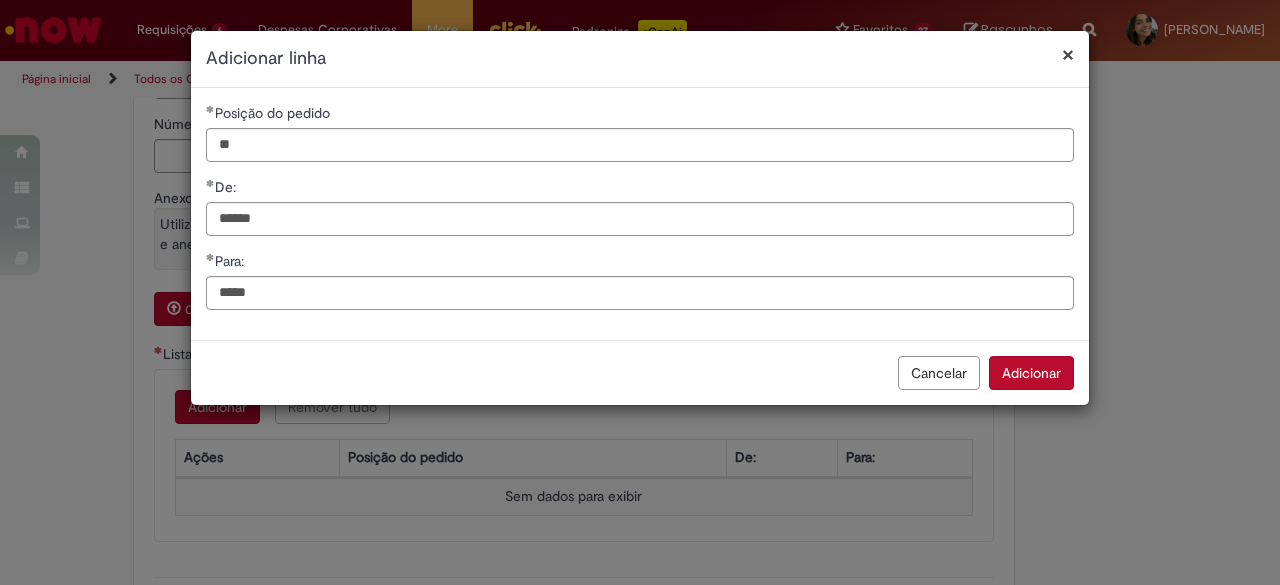 click on "Adicionar" at bounding box center [1031, 373] 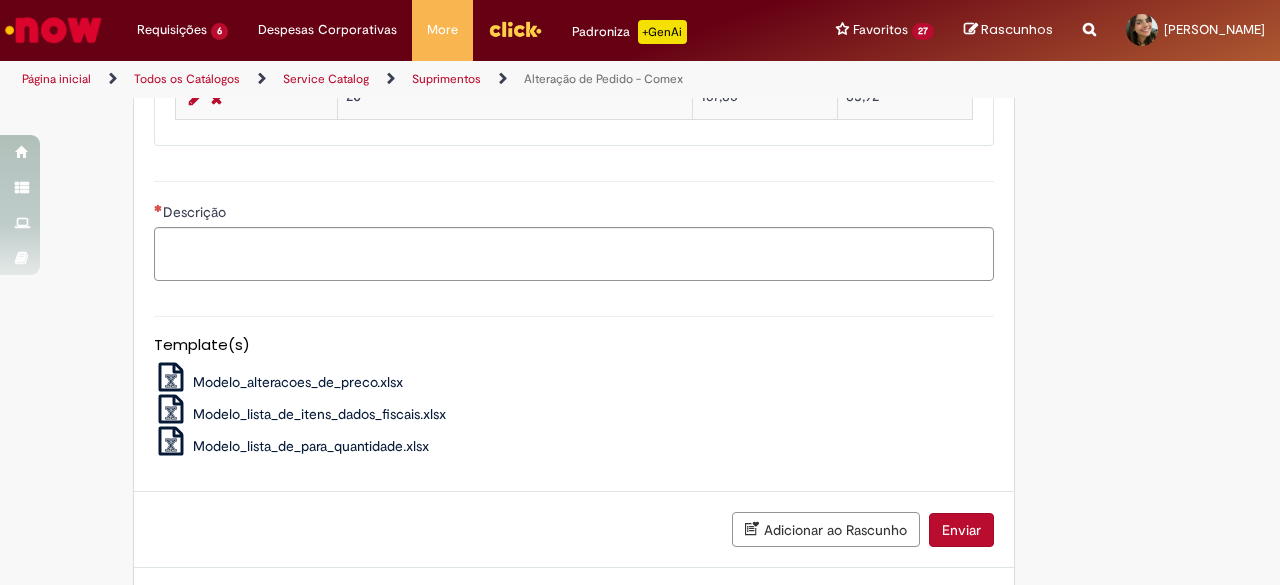 scroll, scrollTop: 1589, scrollLeft: 0, axis: vertical 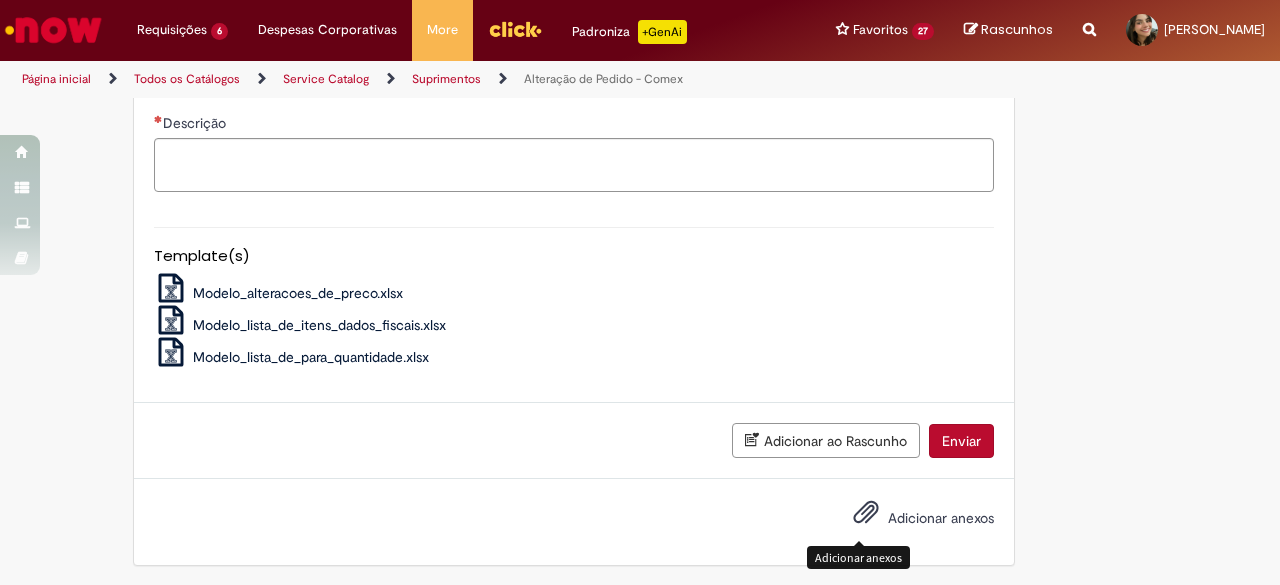 click at bounding box center (866, 513) 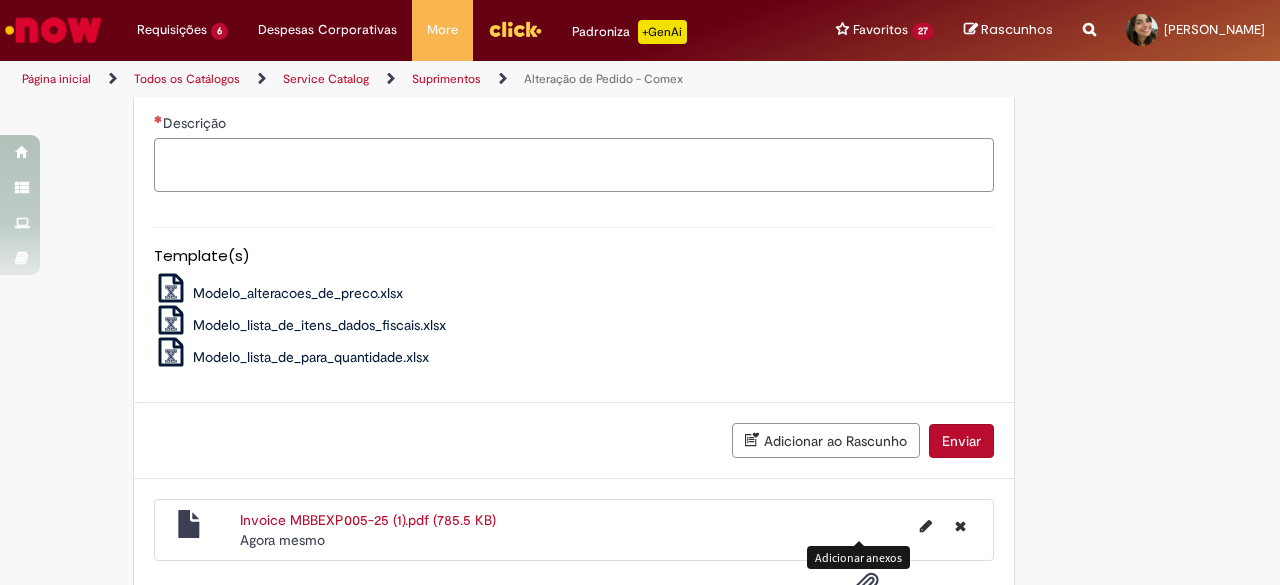 click on "Descrição" at bounding box center (574, 164) 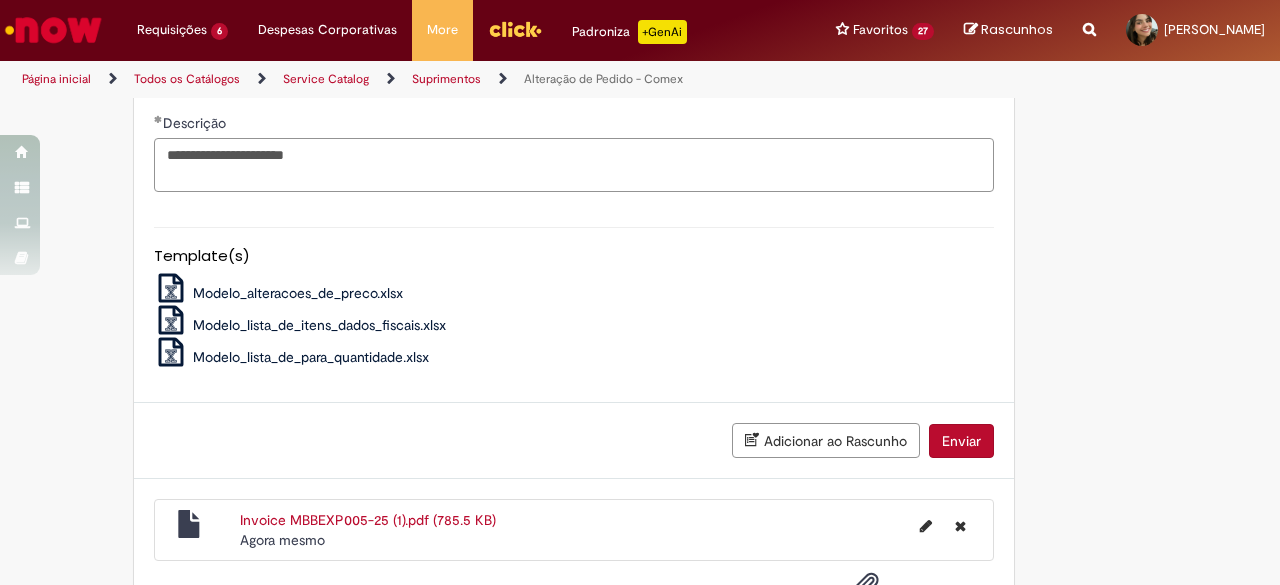 type on "**********" 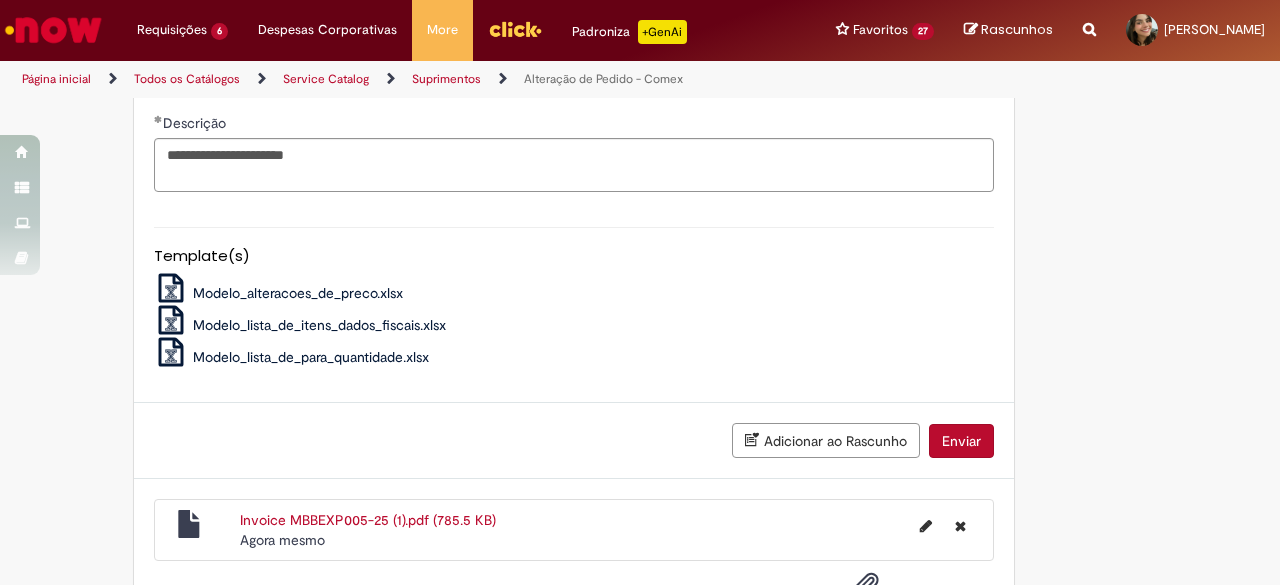 click on "Adicionar ao Rascunho        Enviar" at bounding box center (574, 441) 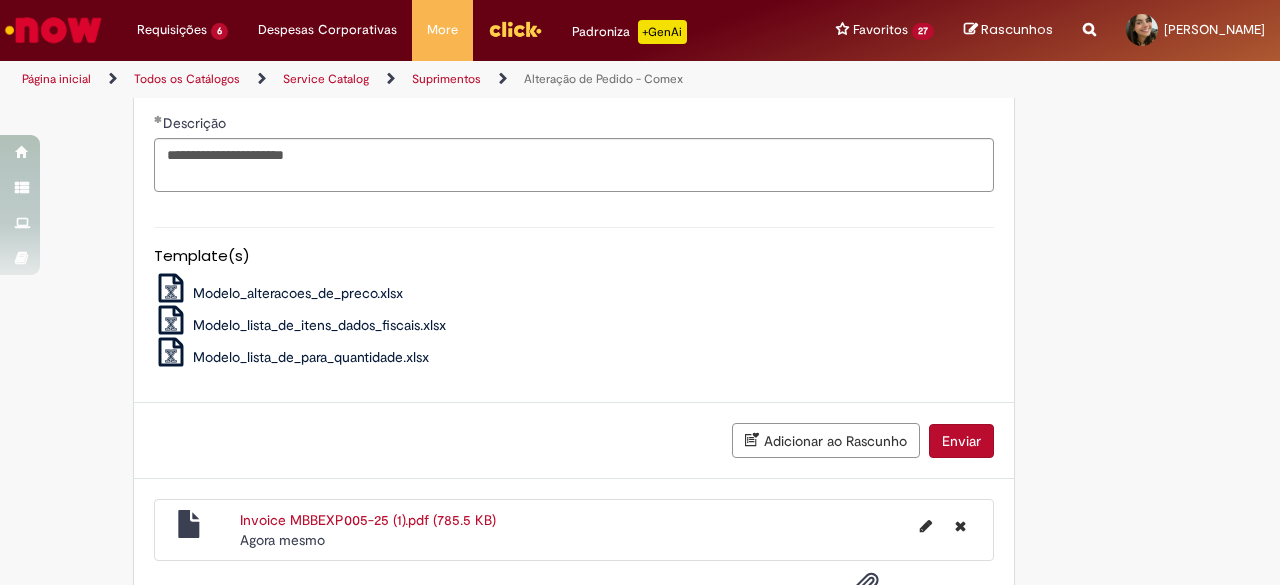 click on "Enviar" at bounding box center (961, 441) 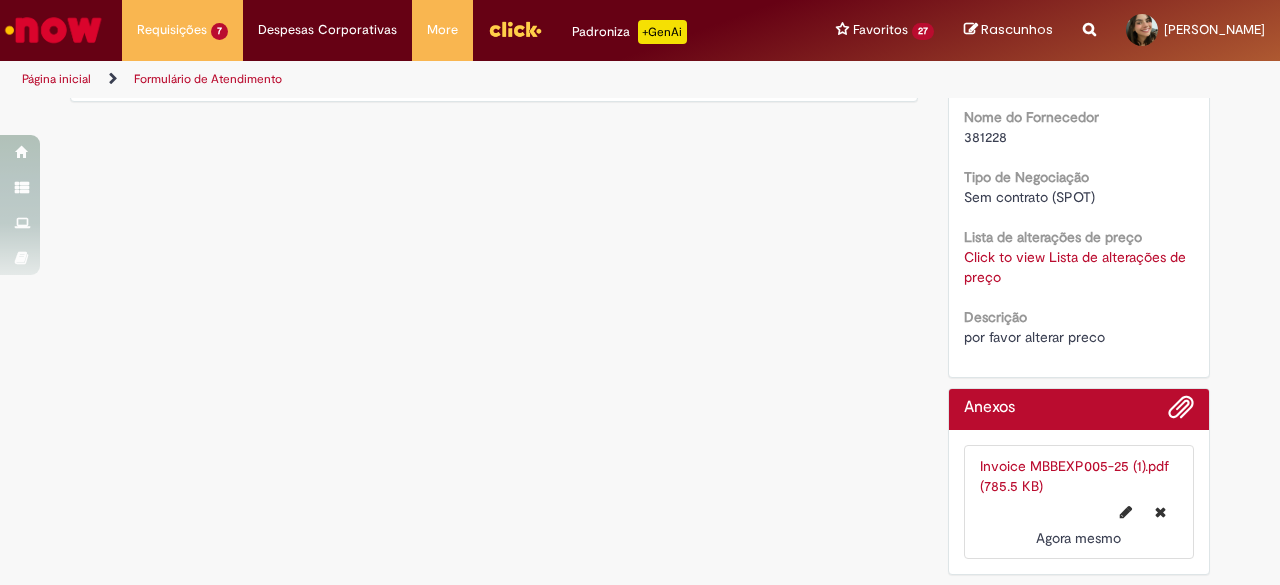 scroll, scrollTop: 0, scrollLeft: 0, axis: both 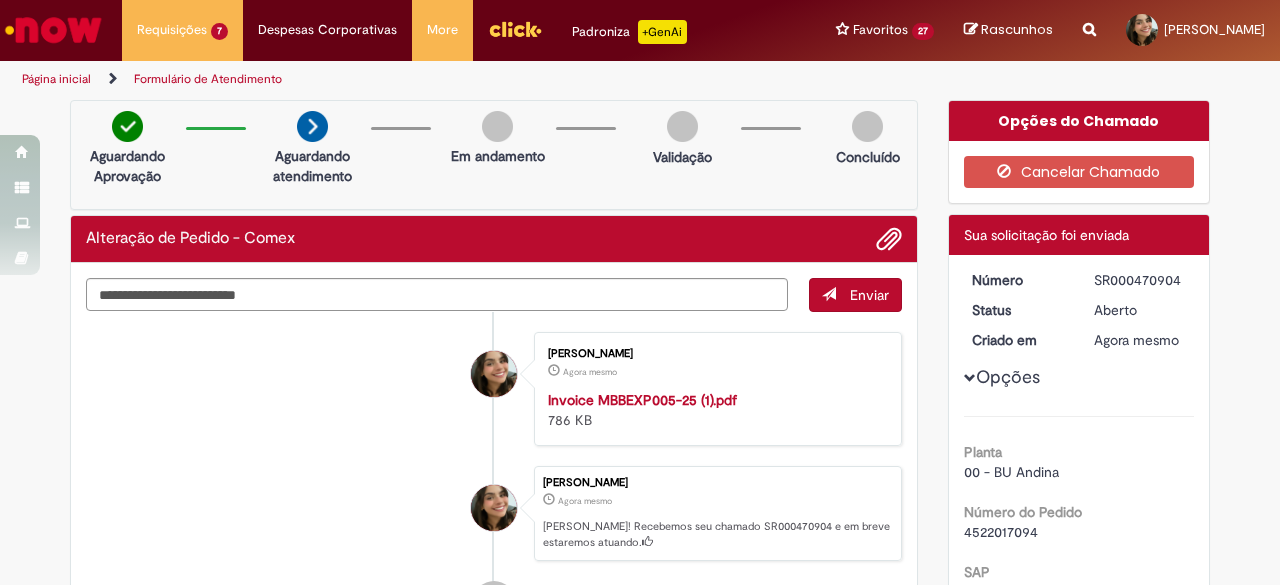 click on "SR000470904" at bounding box center [1140, 280] 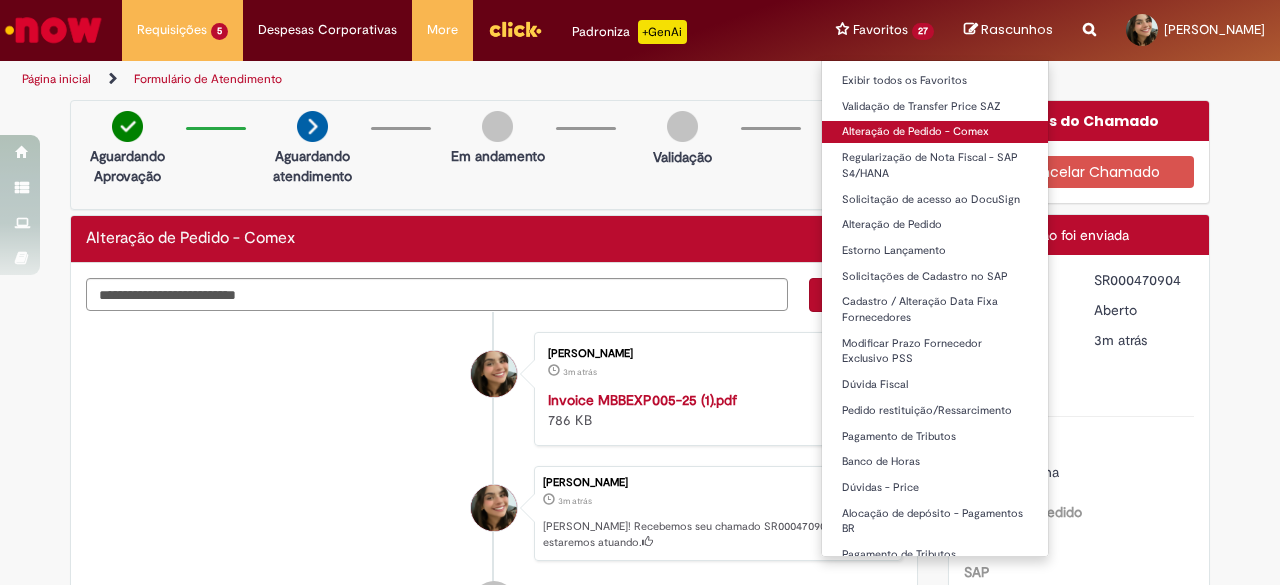 click on "Alteração de Pedido - Comex" at bounding box center [935, 132] 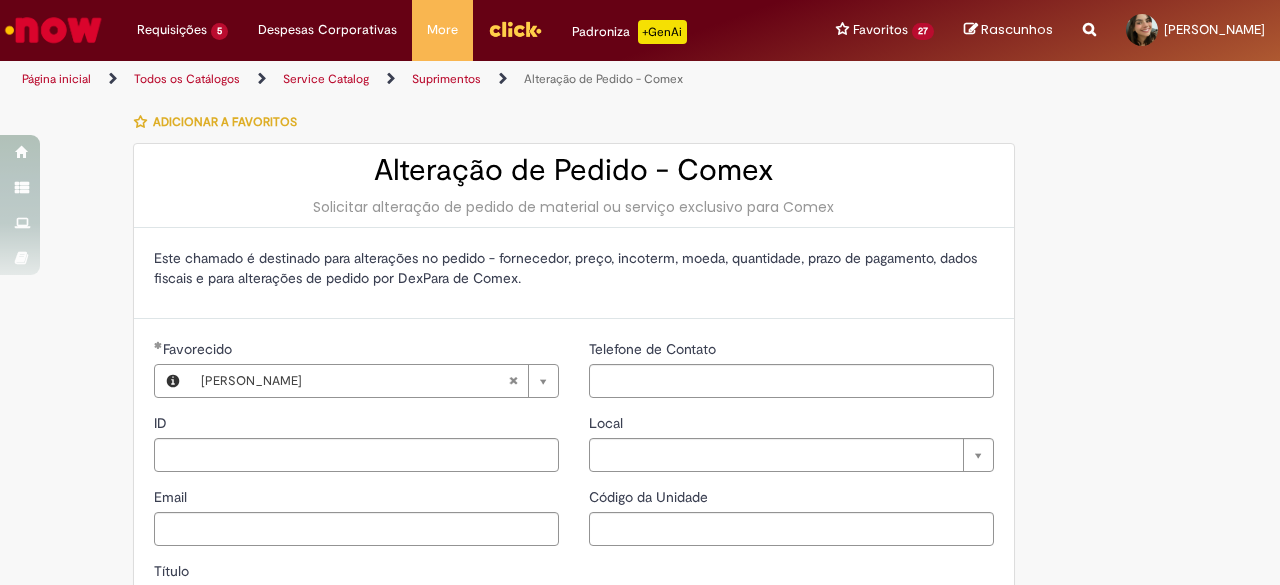 type on "********" 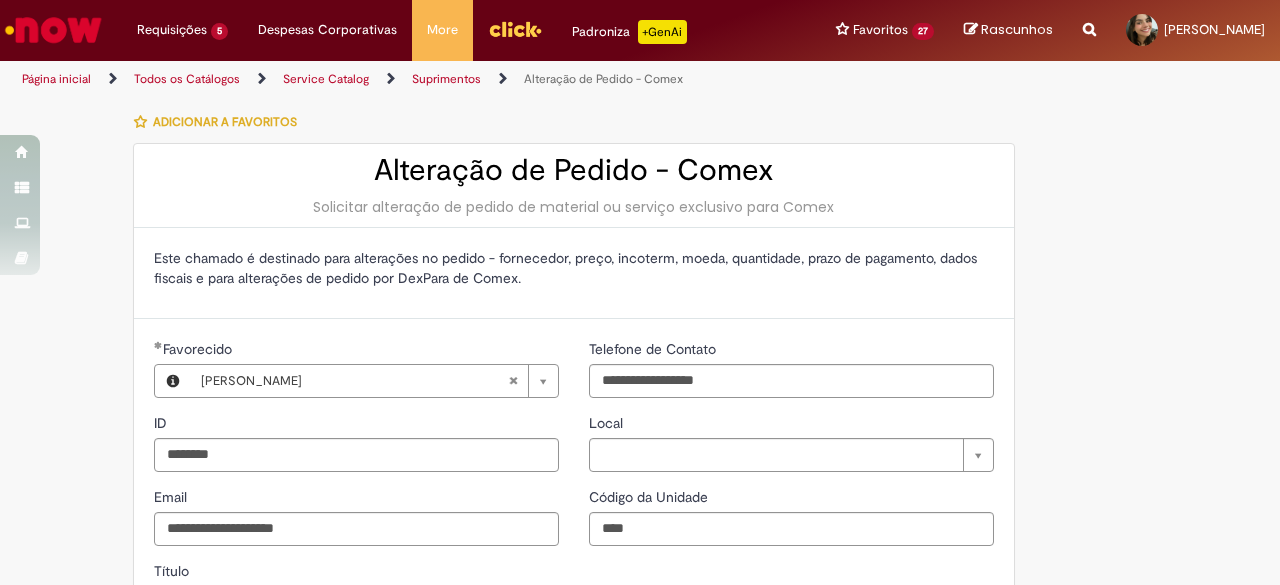 type on "**********" 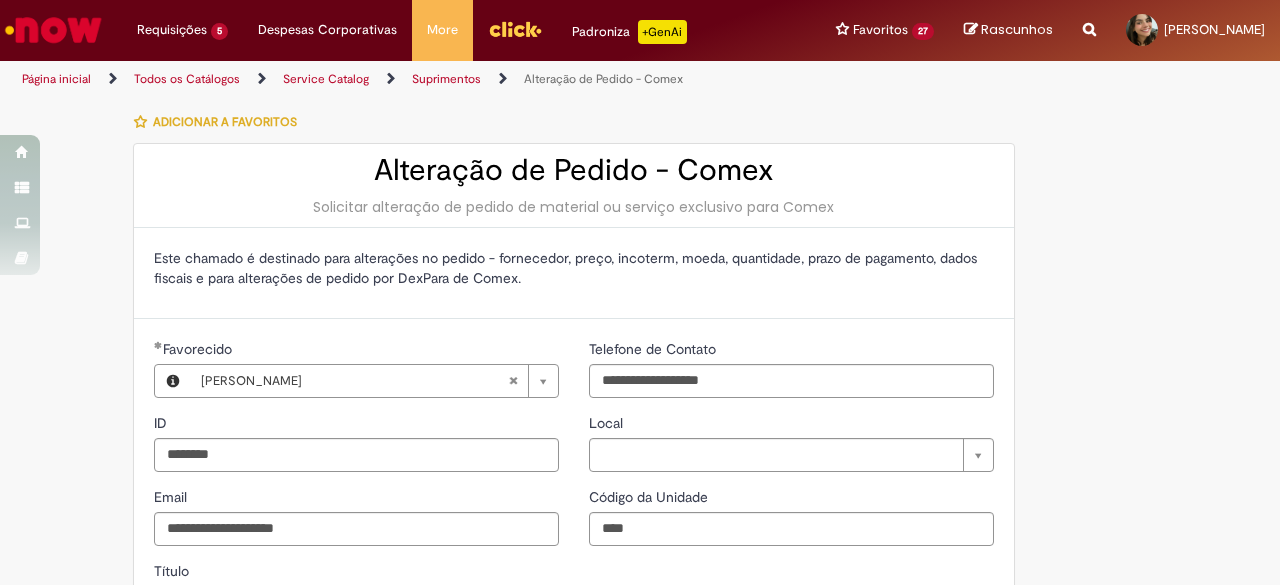 type on "**********" 